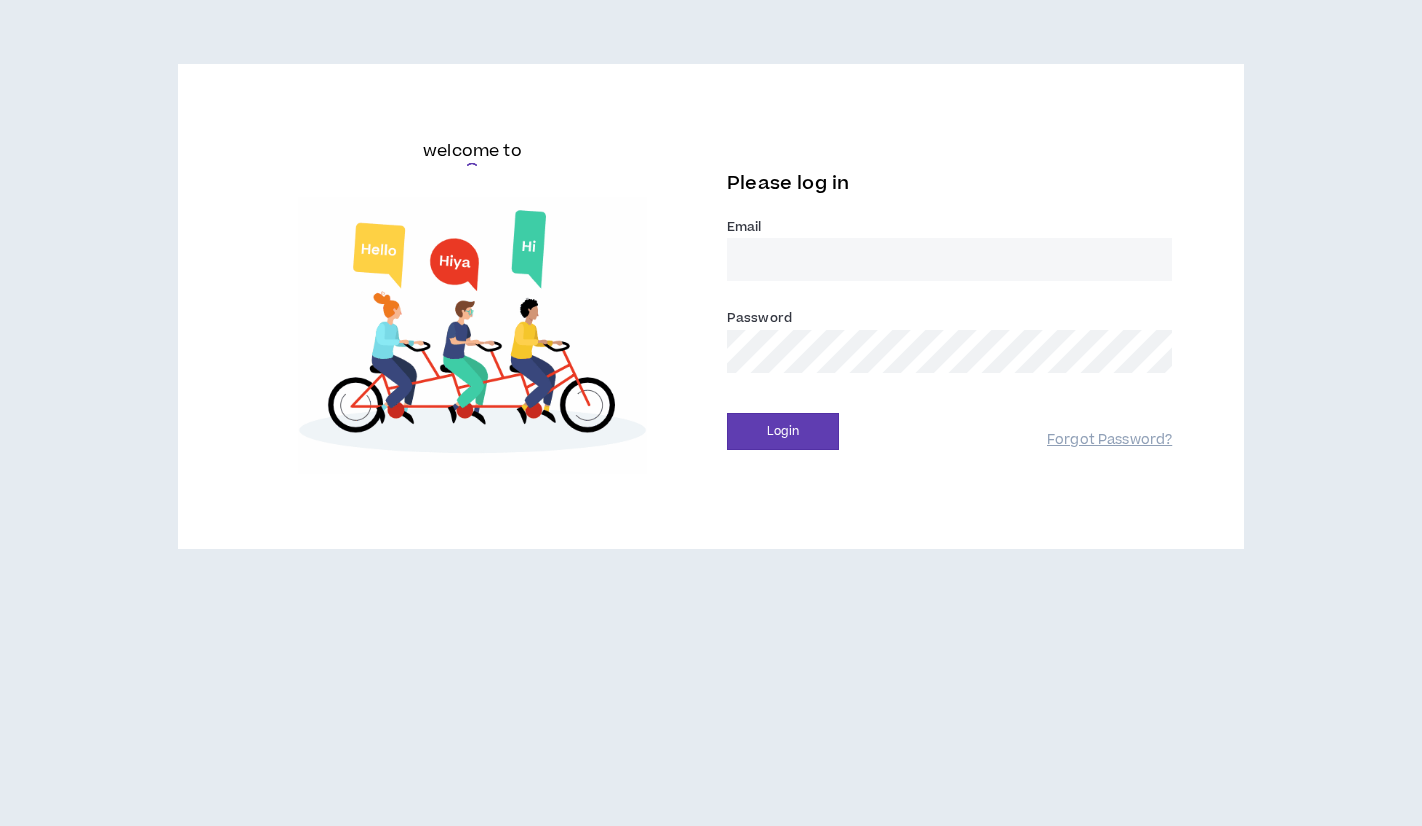 scroll, scrollTop: 0, scrollLeft: 0, axis: both 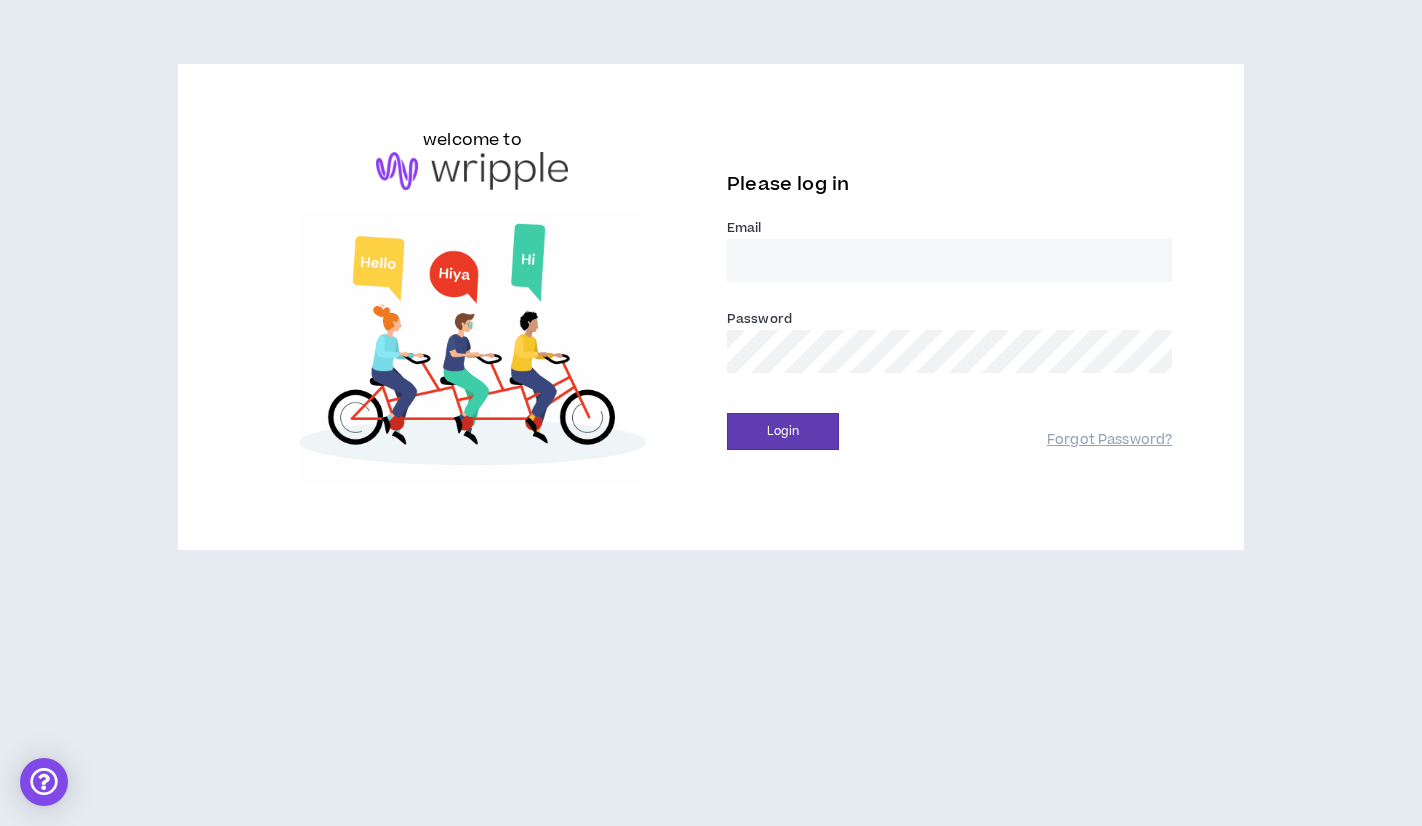 click on "Email  *" at bounding box center [949, 260] 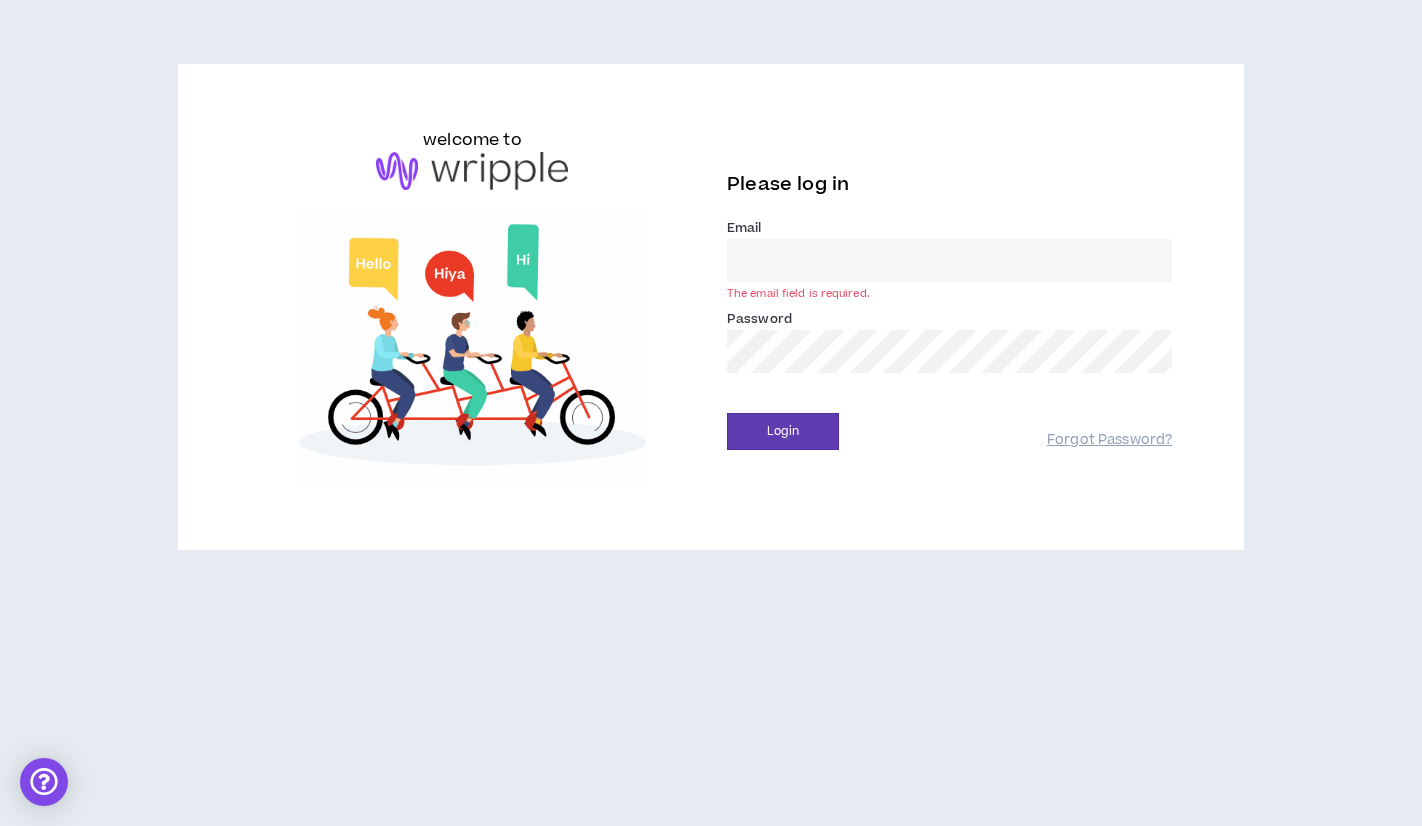type on "[PERSON_NAME][EMAIL_ADDRESS][DOMAIN_NAME]" 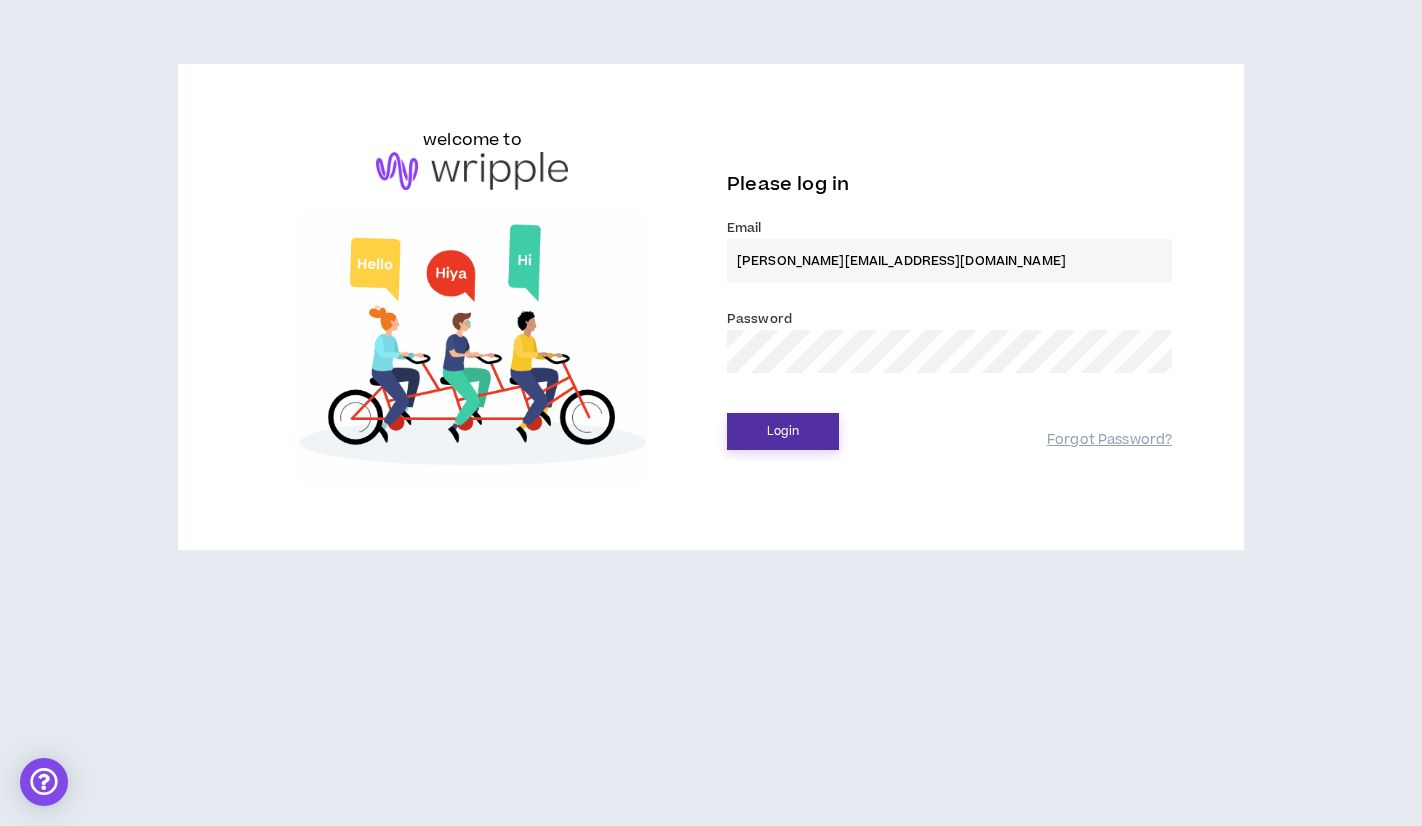click on "Login" at bounding box center (783, 431) 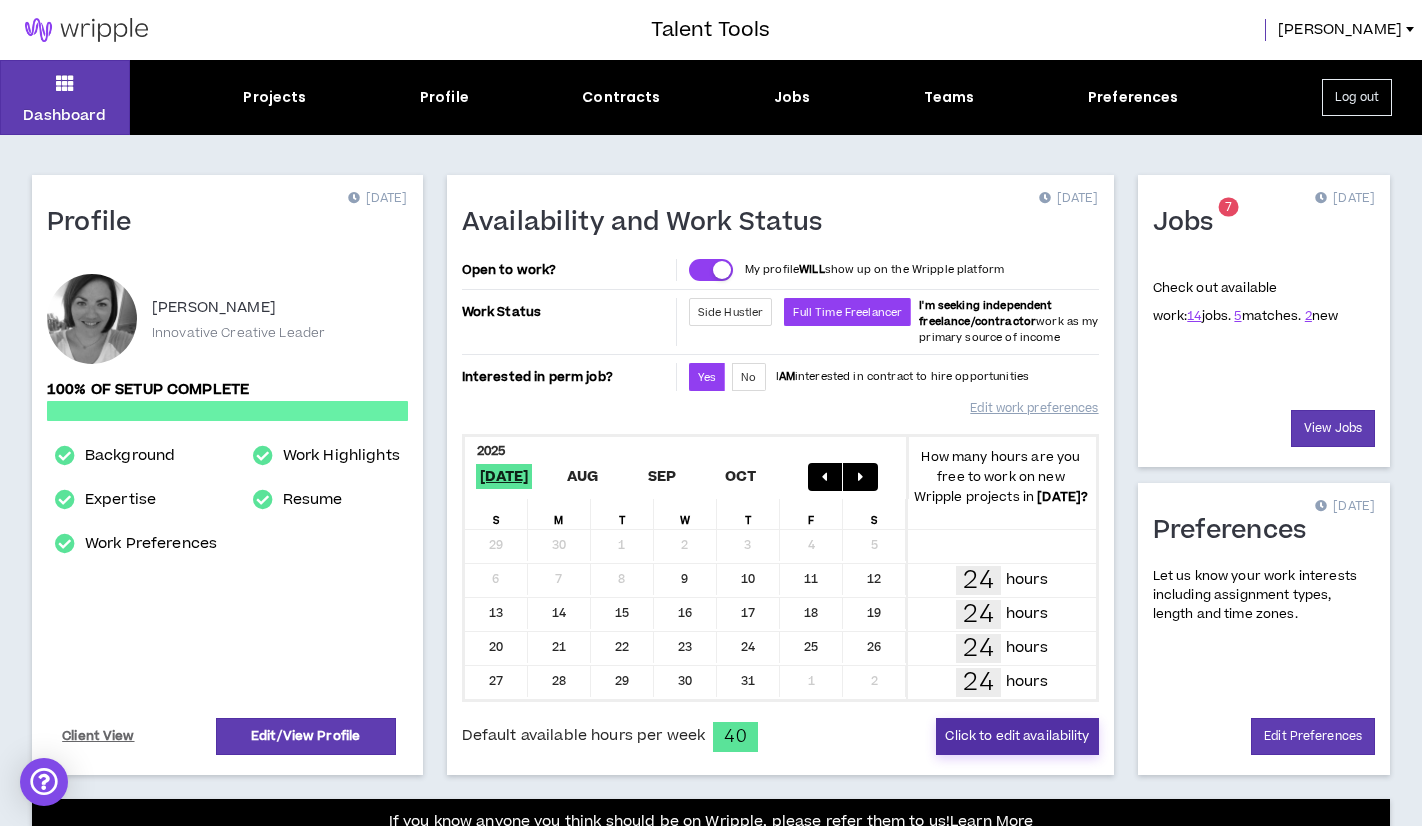 click on "Click to edit availability" at bounding box center [1017, 736] 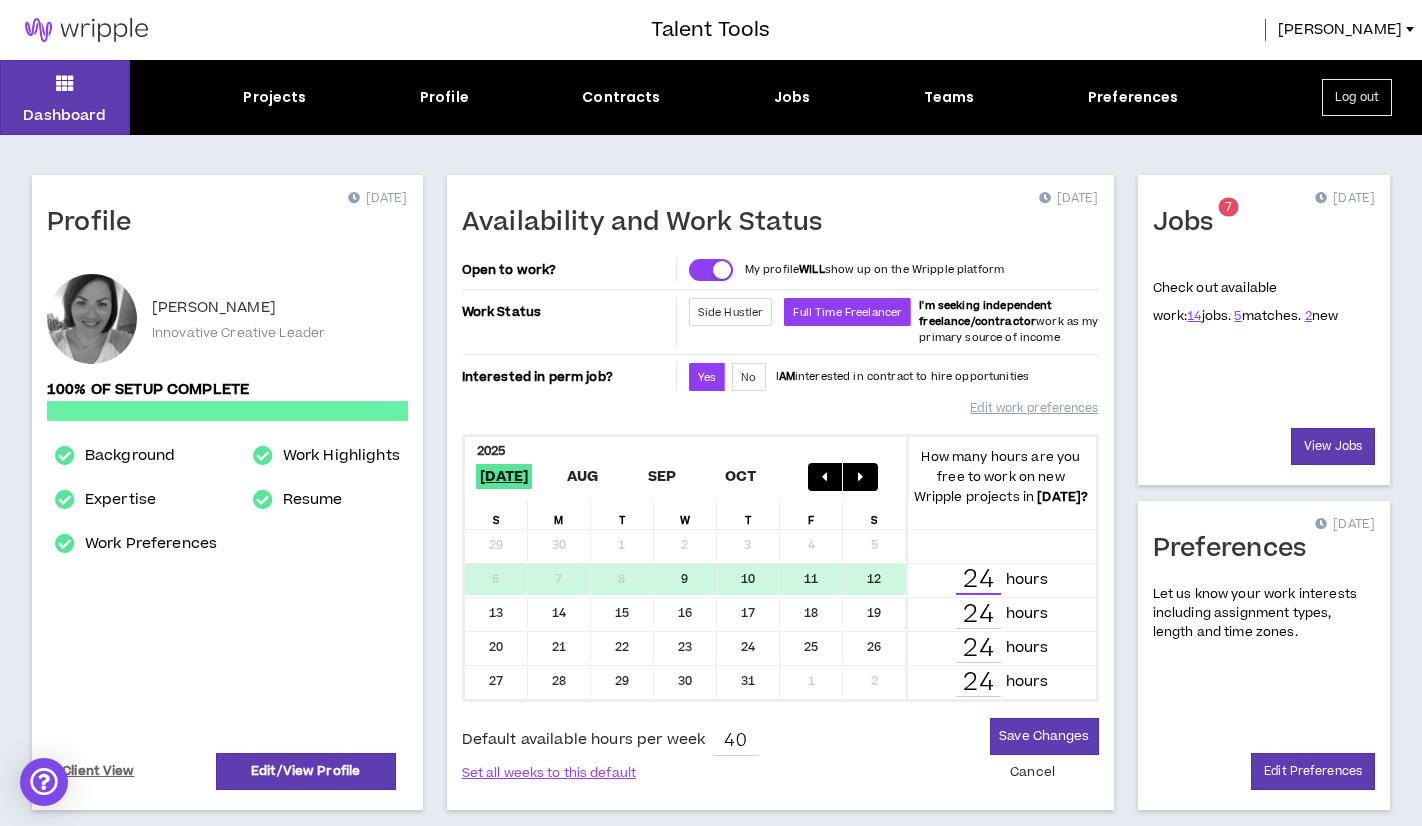 click on "24" at bounding box center [978, 580] 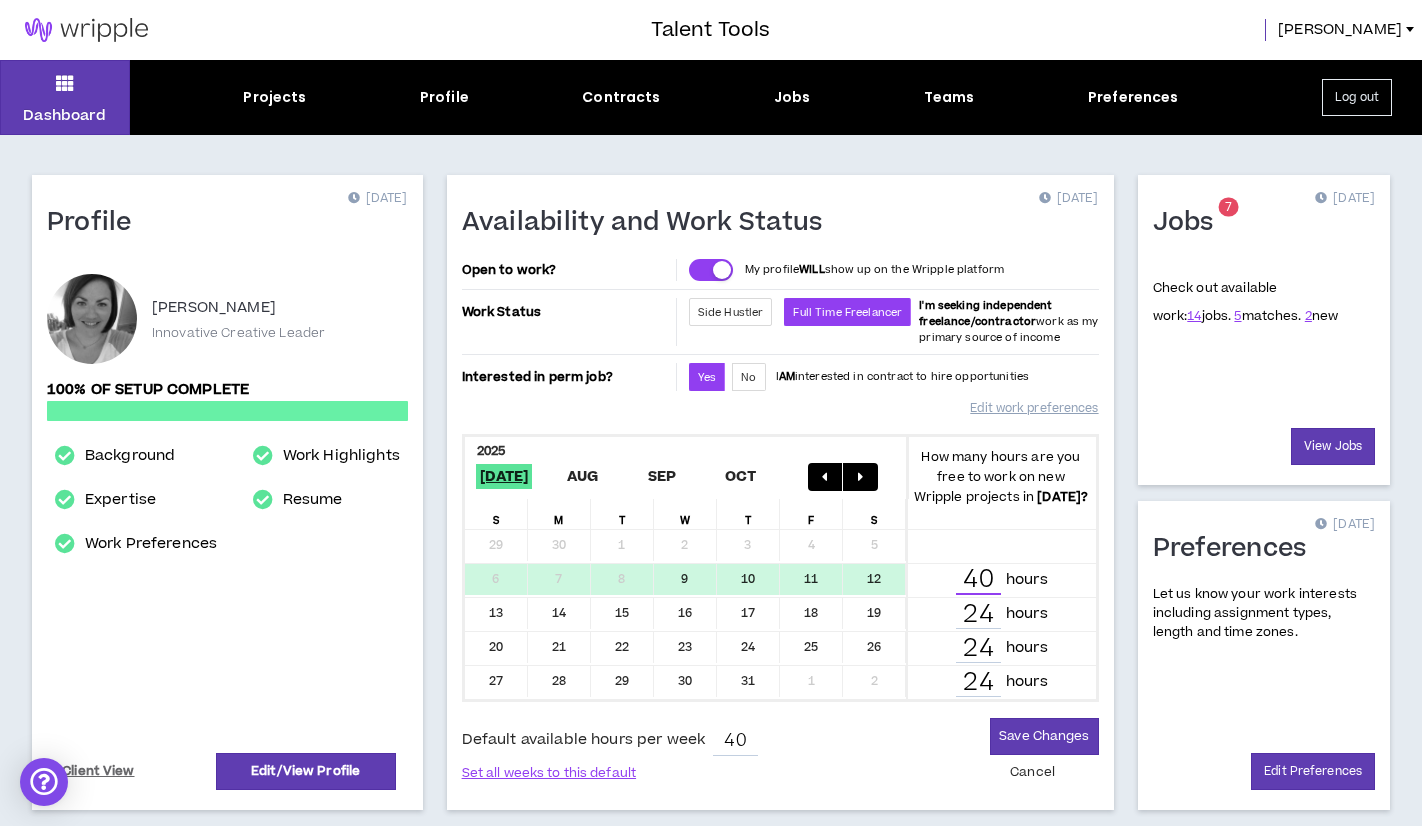 type on "40" 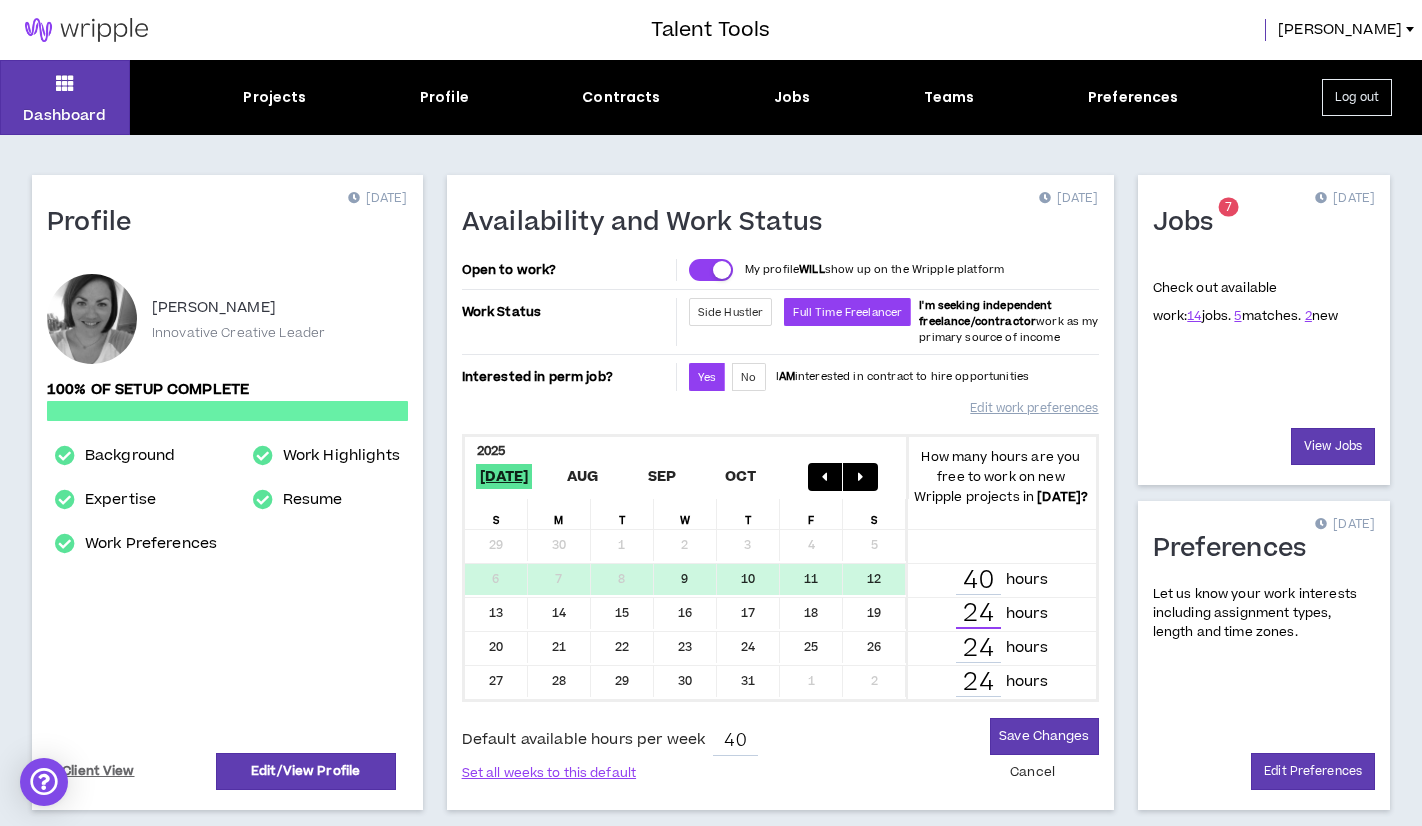 click on "24" at bounding box center (978, 614) 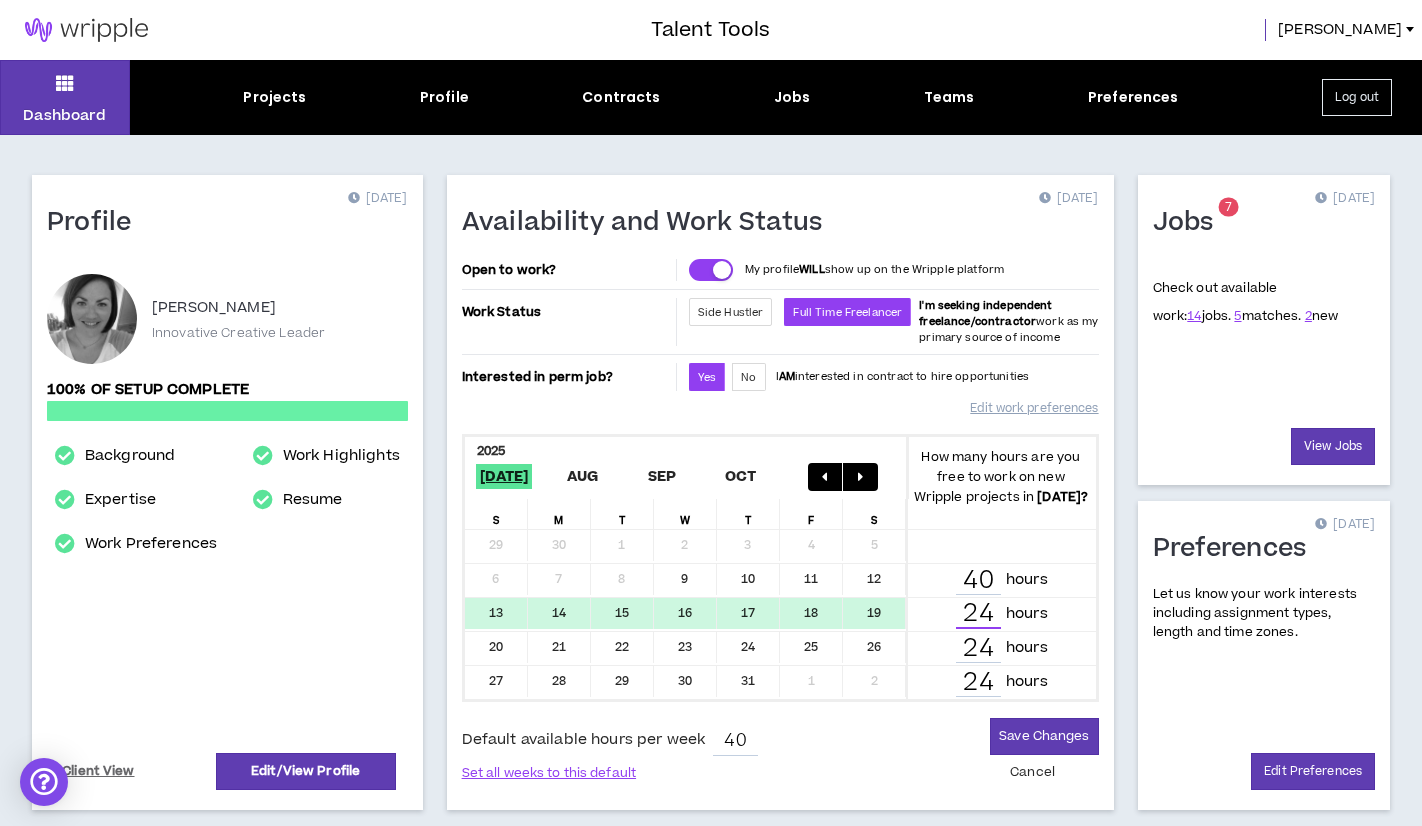 click on "24" at bounding box center (978, 614) 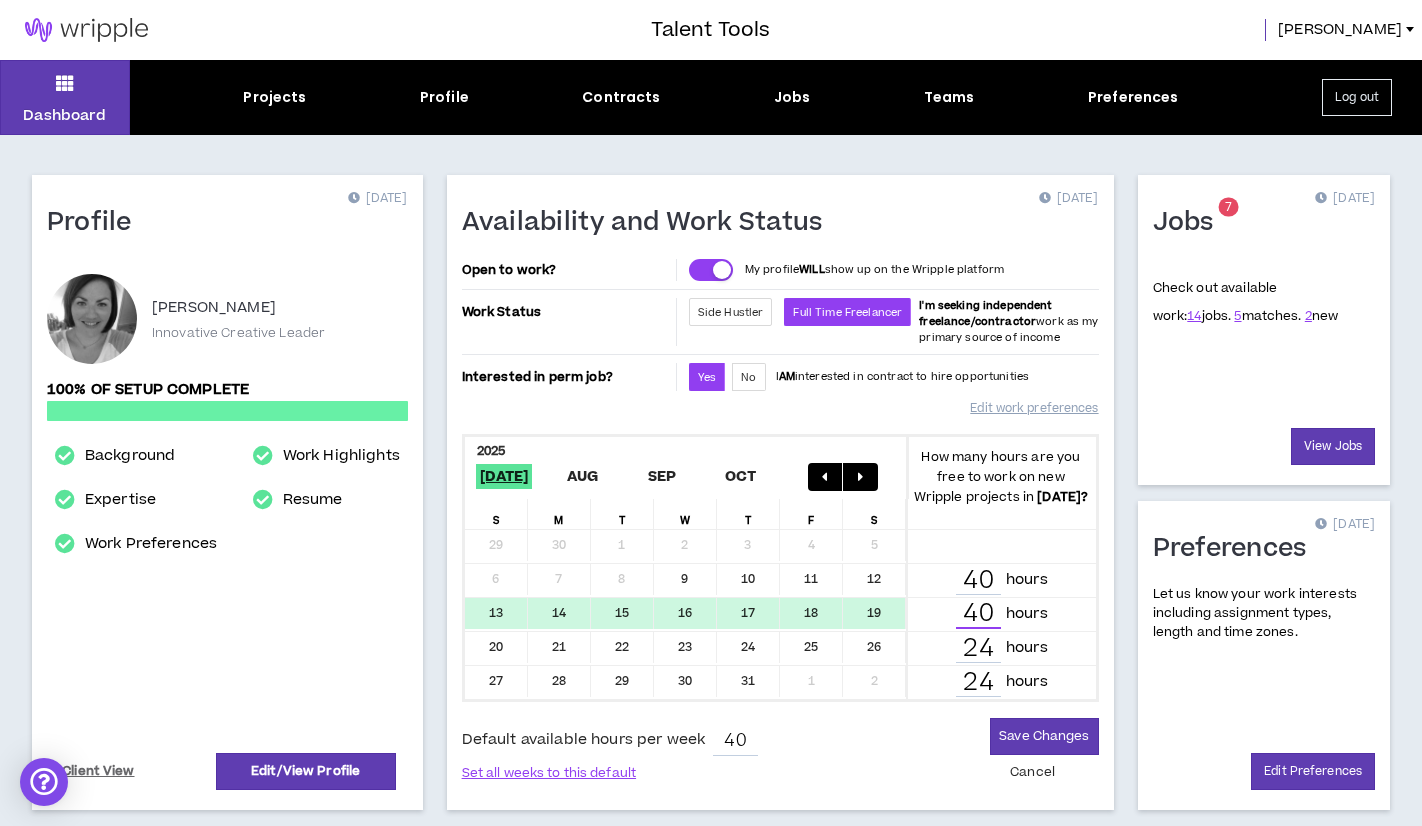 type on "40" 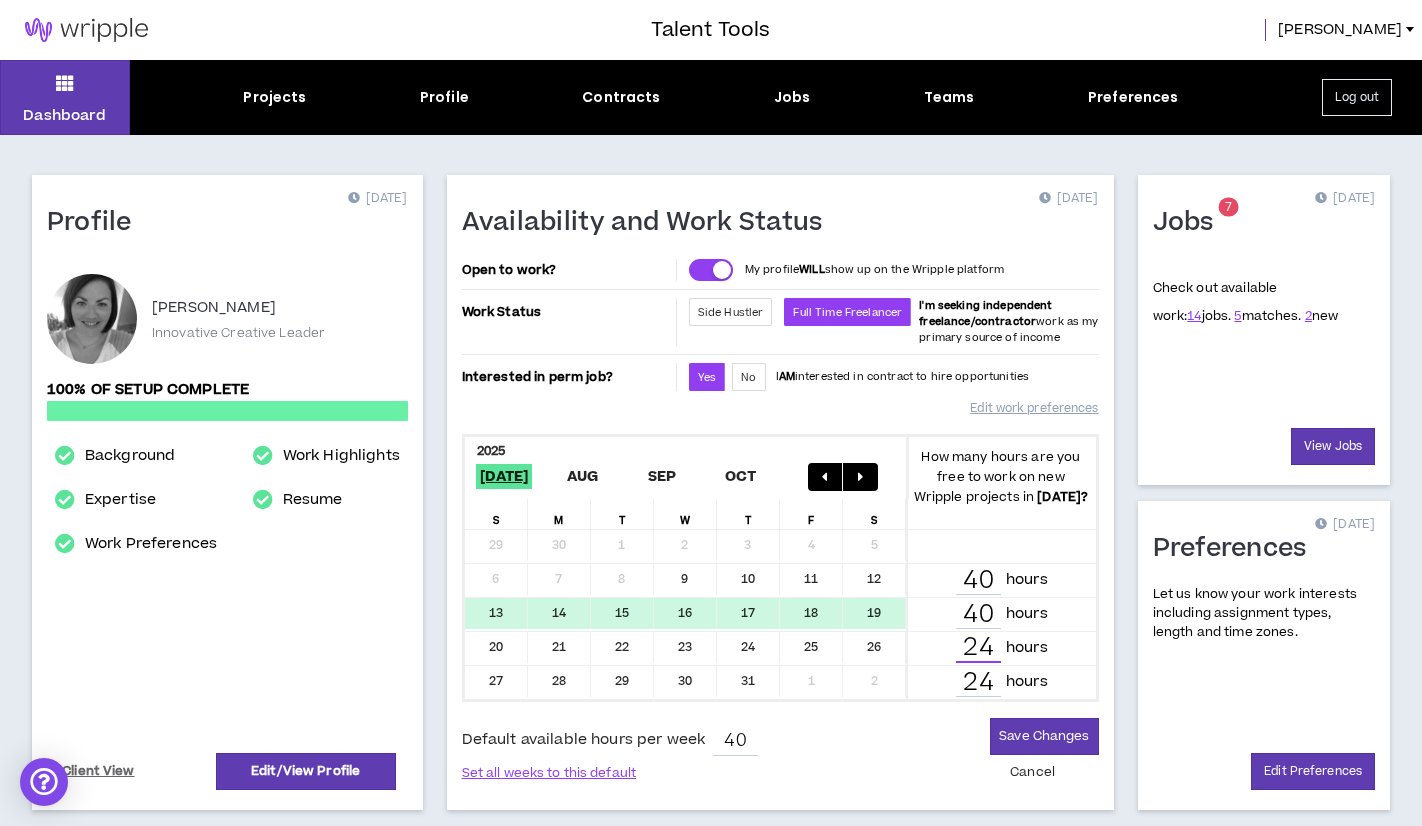click on "24" at bounding box center [978, 648] 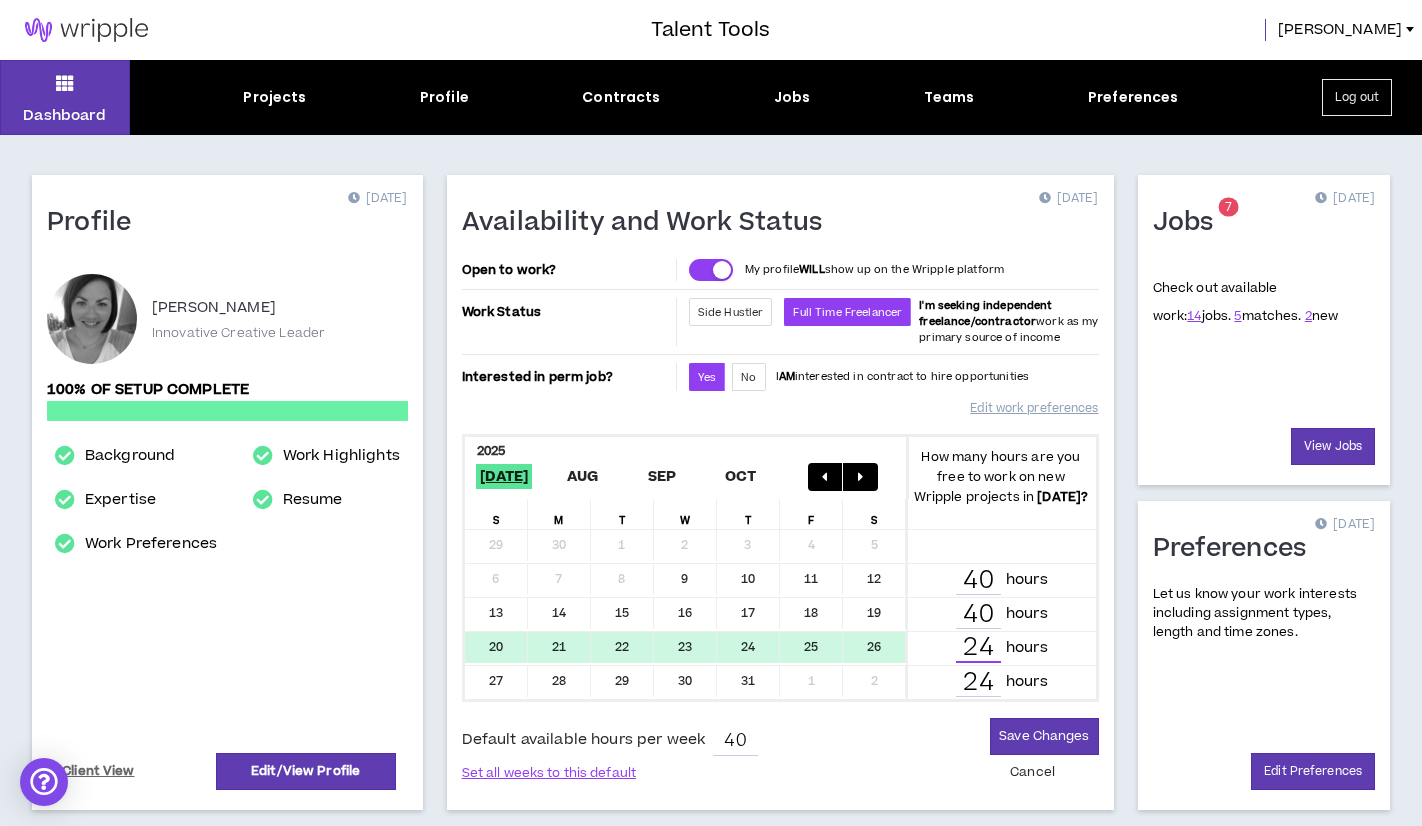 click on "24" at bounding box center [978, 648] 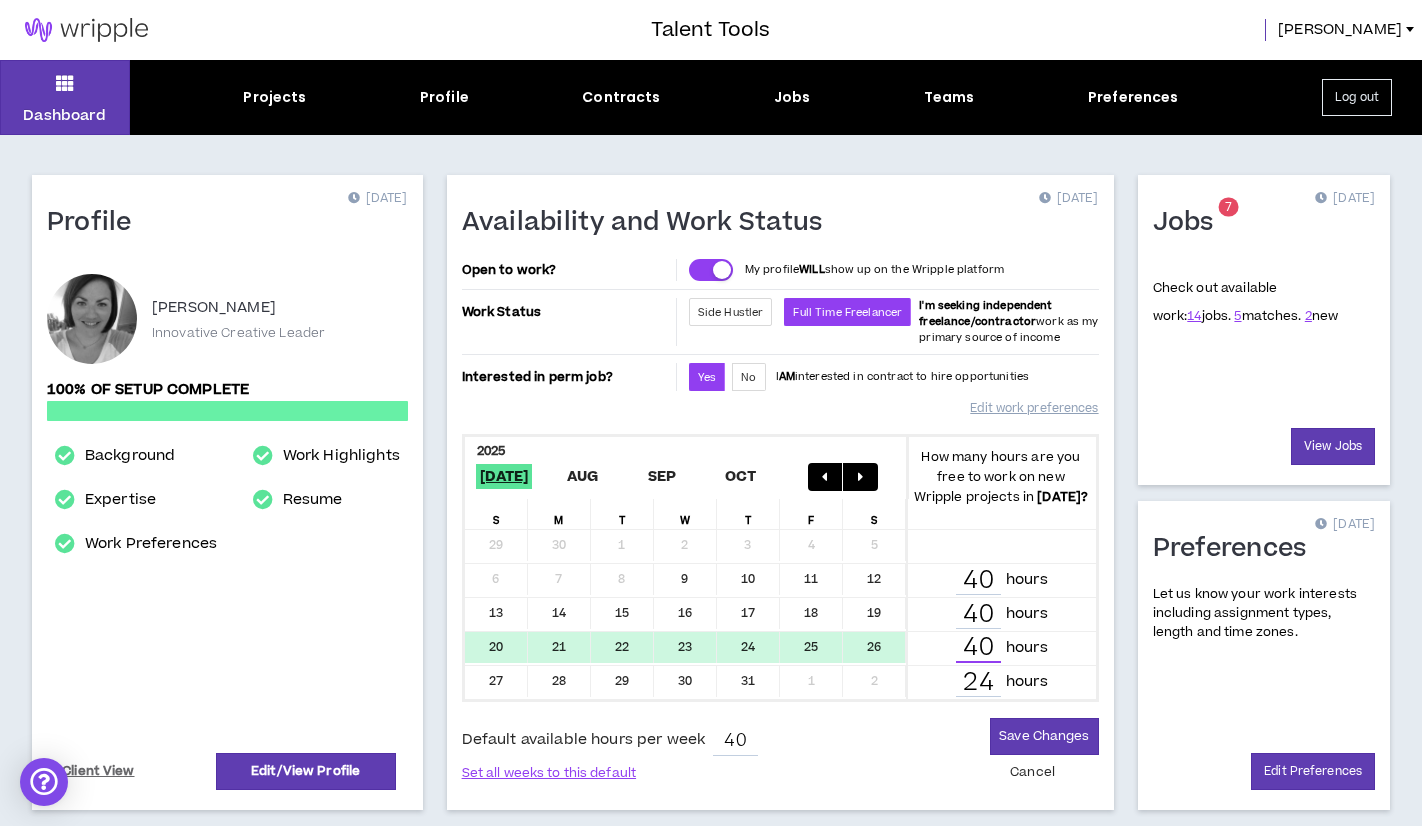 type on "40" 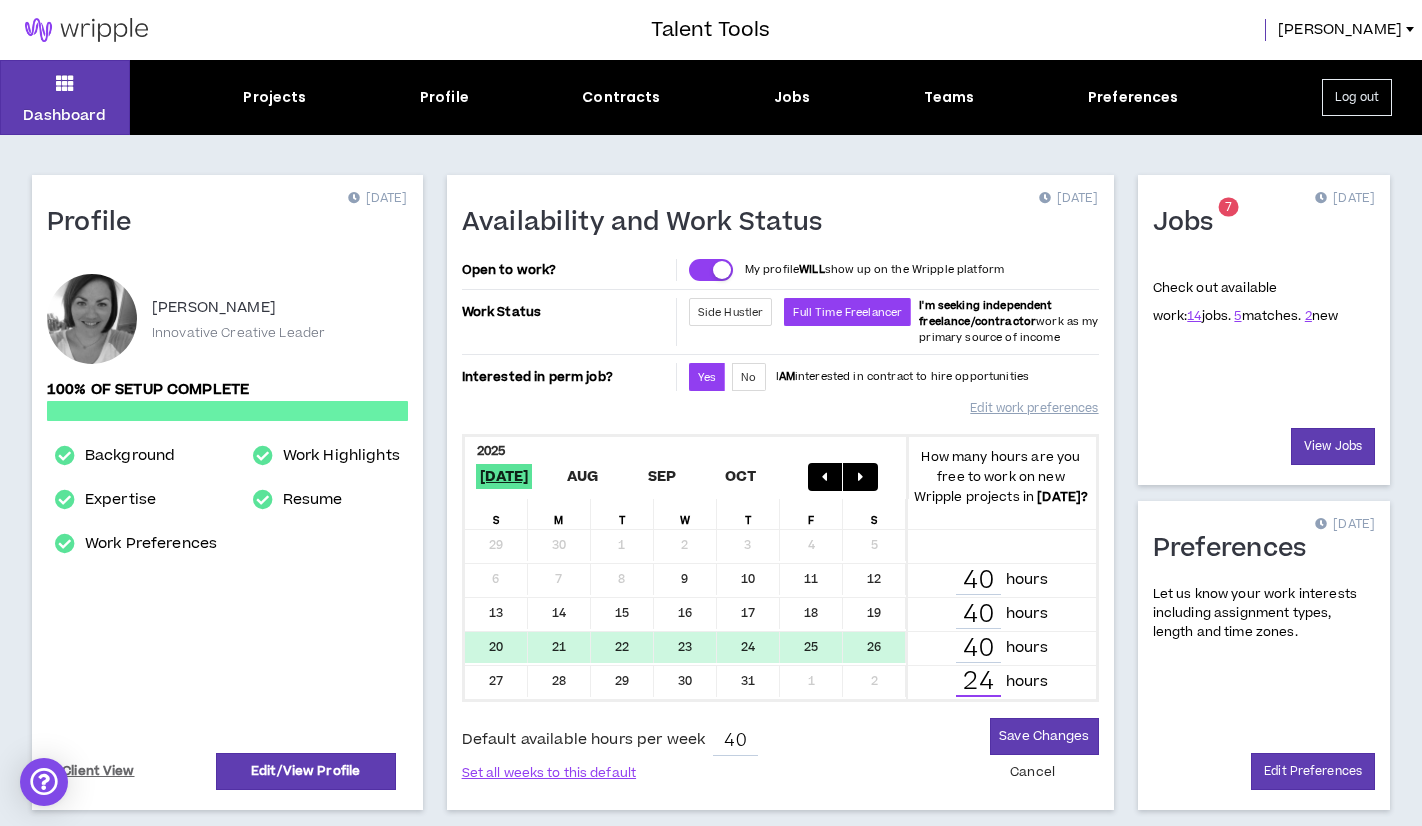 click on "24" at bounding box center [978, 682] 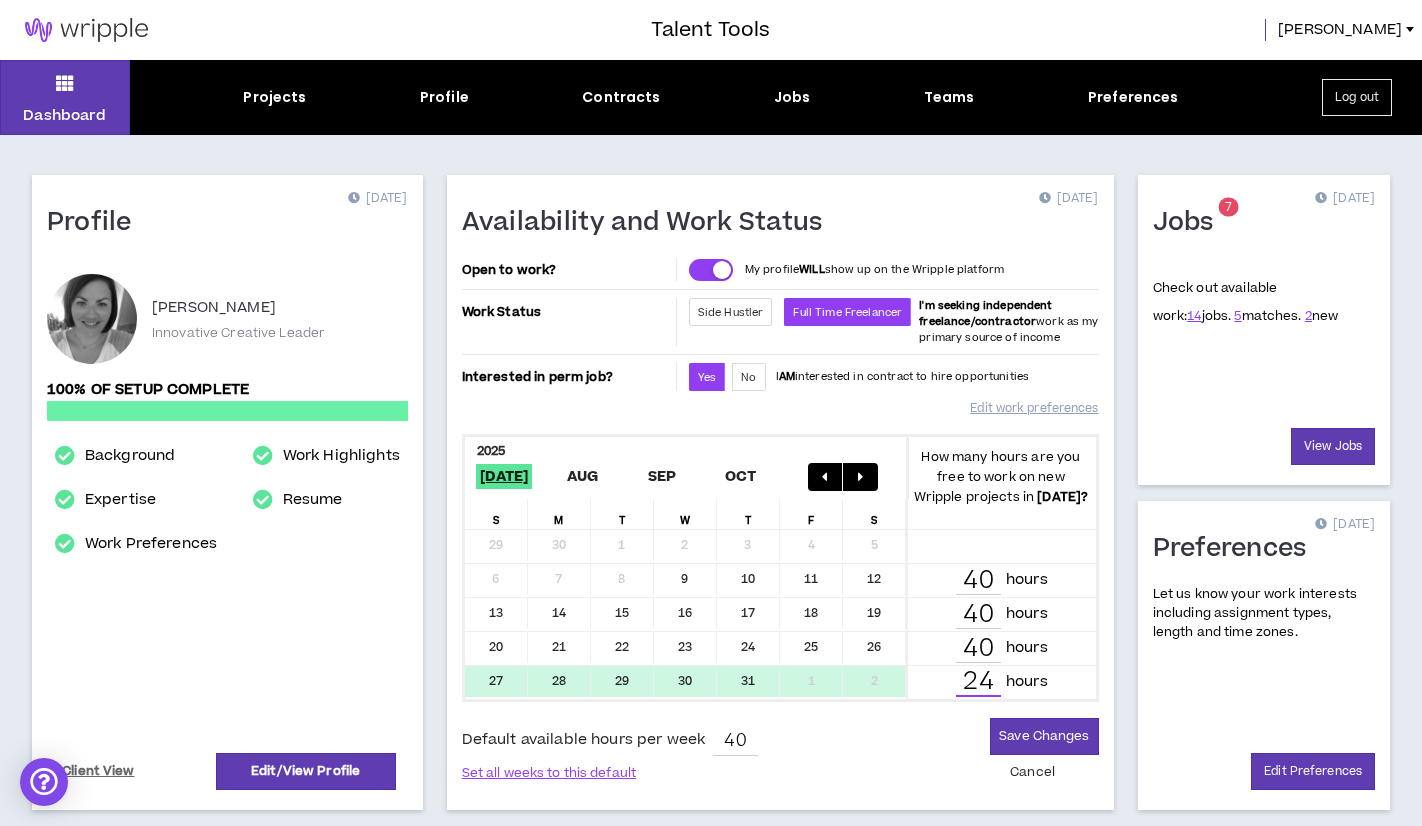 click on "24" at bounding box center [978, 682] 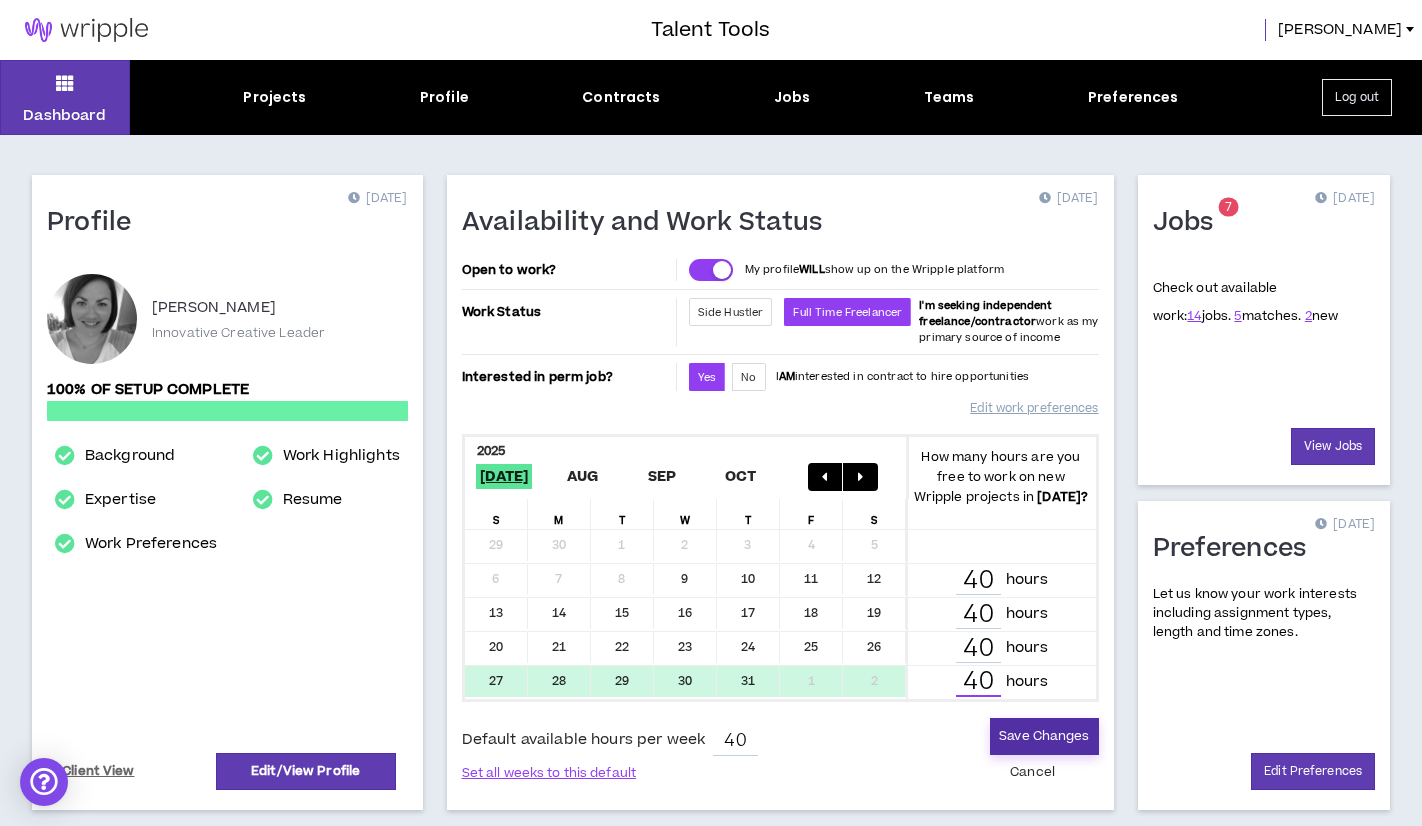 type on "40" 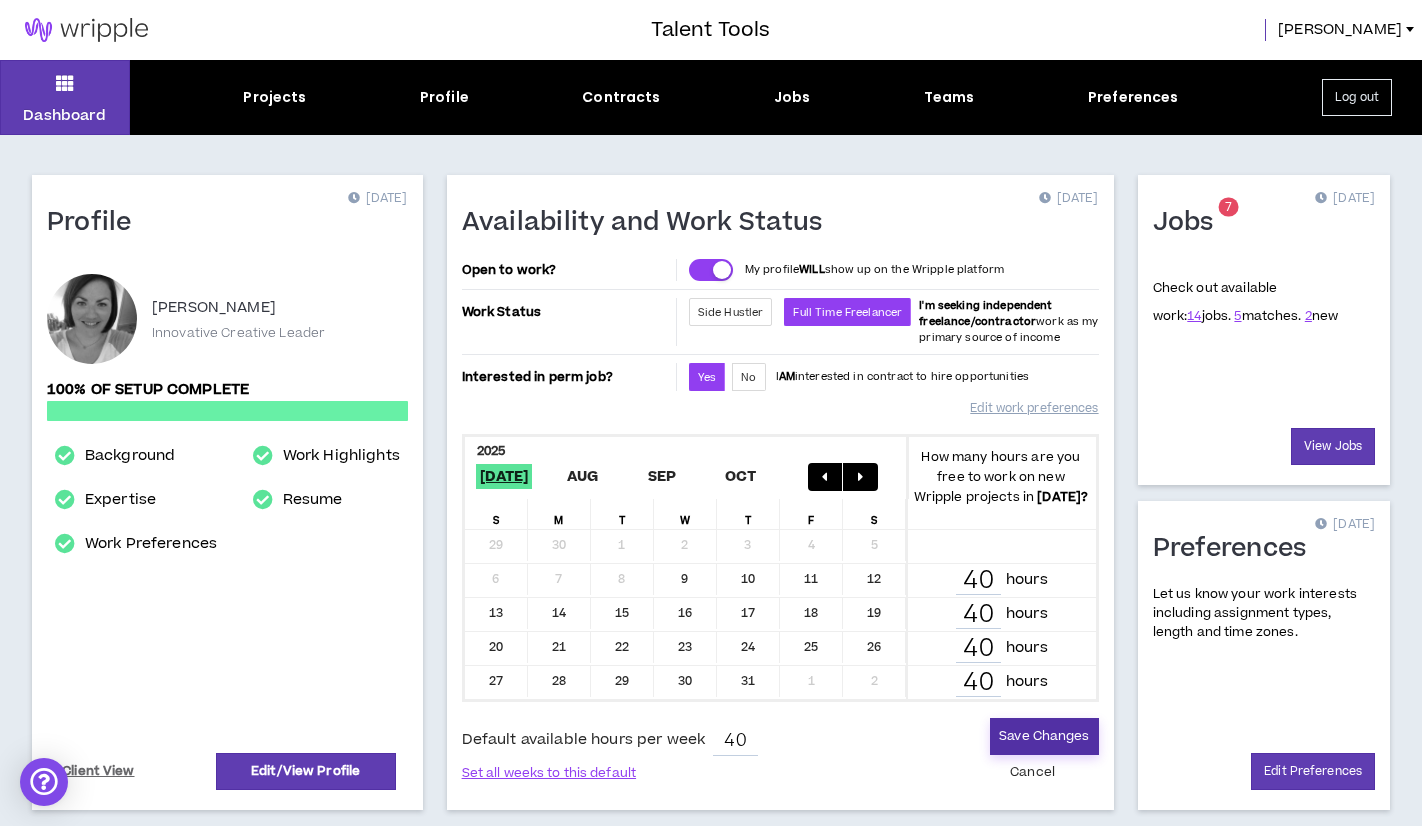 click on "Save Changes" at bounding box center [1044, 736] 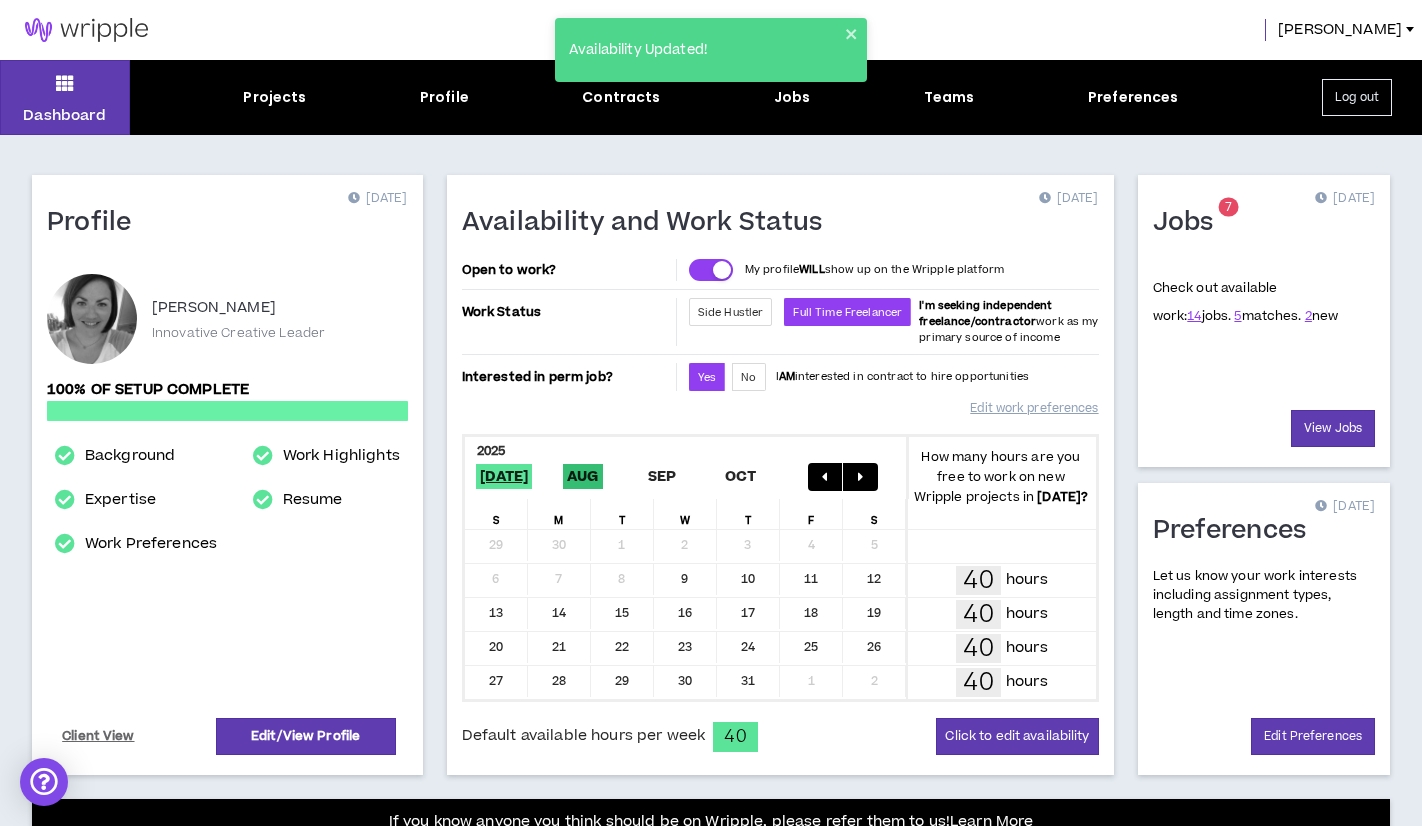 click on "Aug" at bounding box center (583, 476) 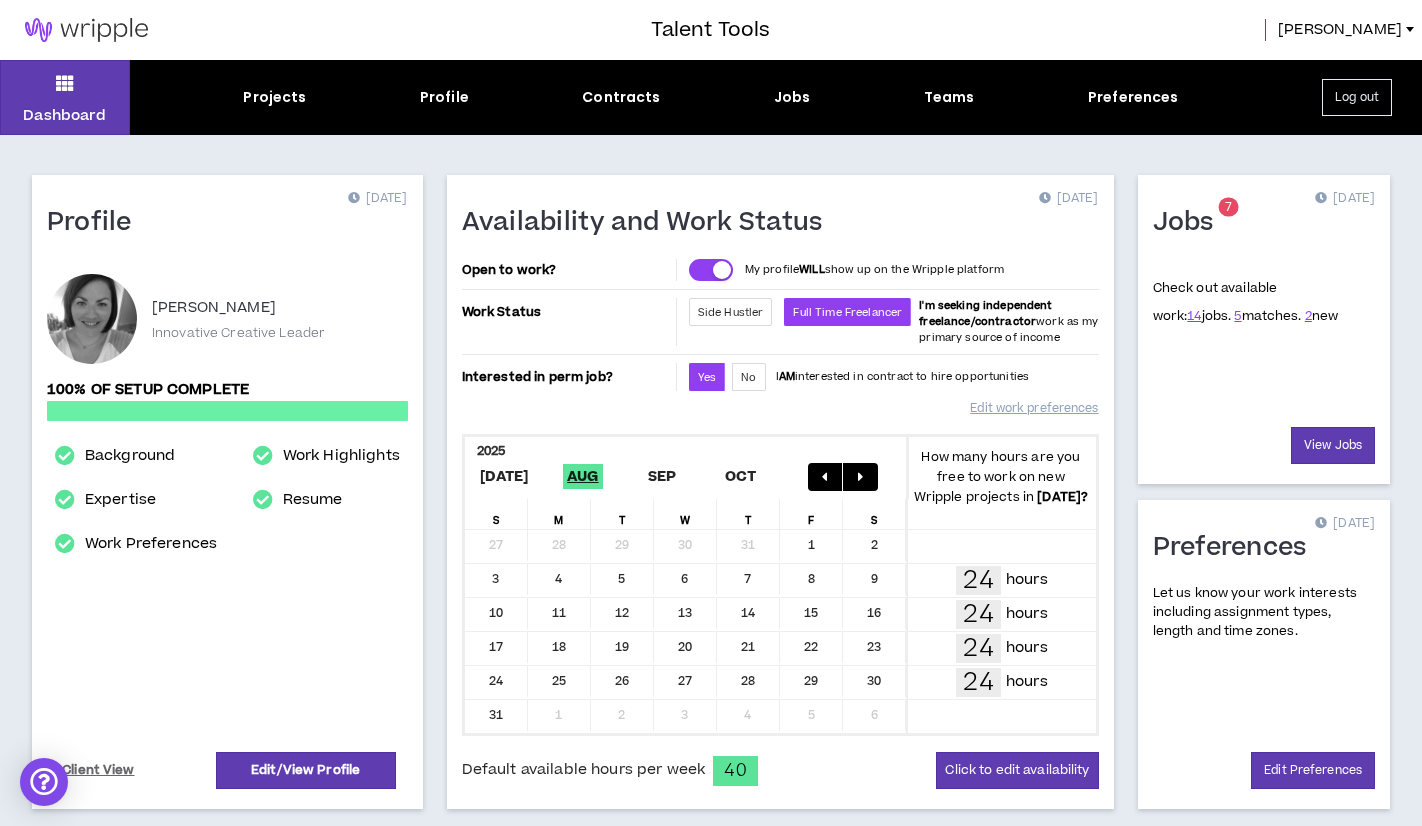 click on "hours" at bounding box center [1027, 580] 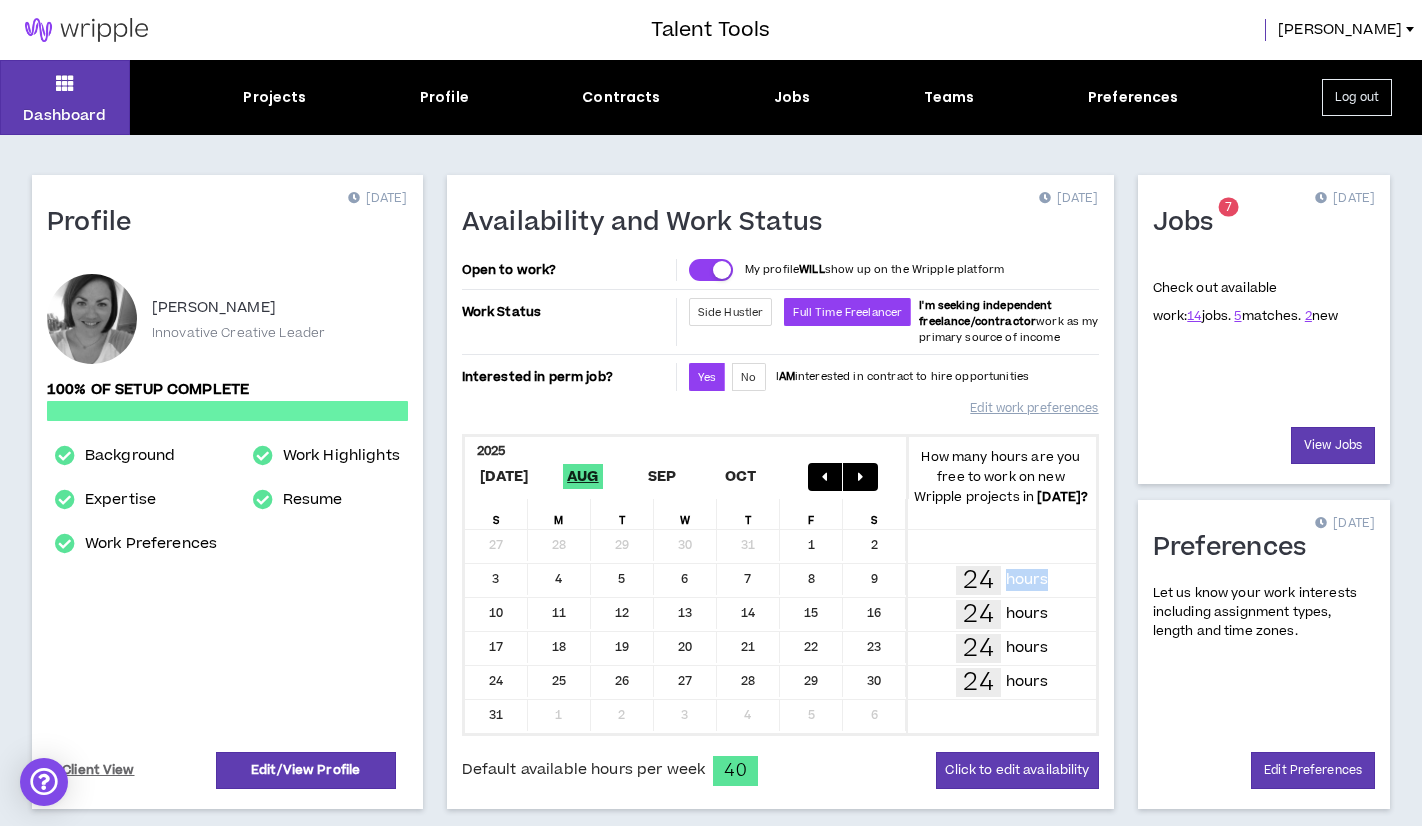 click on "hours" at bounding box center (1027, 580) 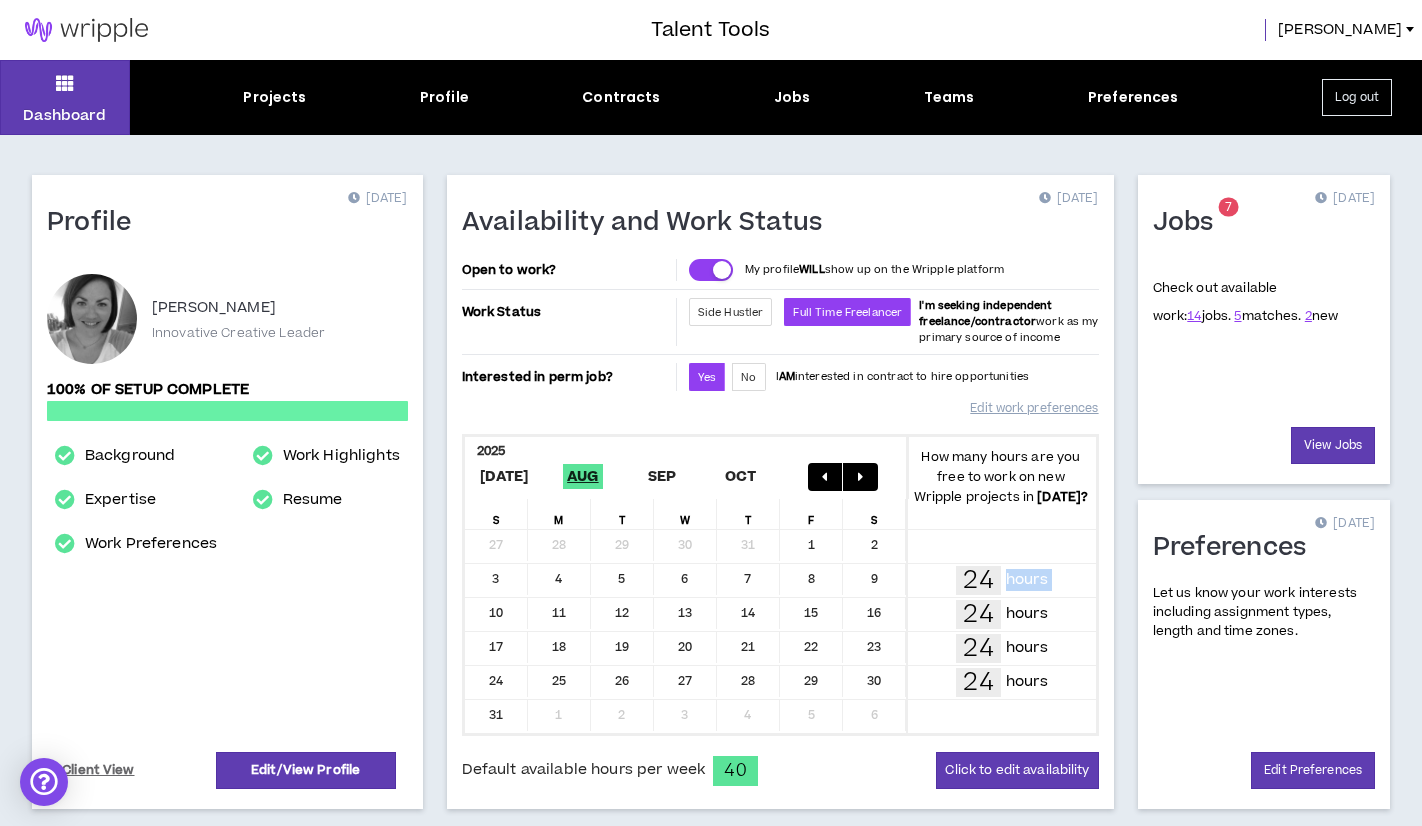 click on "hours" at bounding box center (1027, 580) 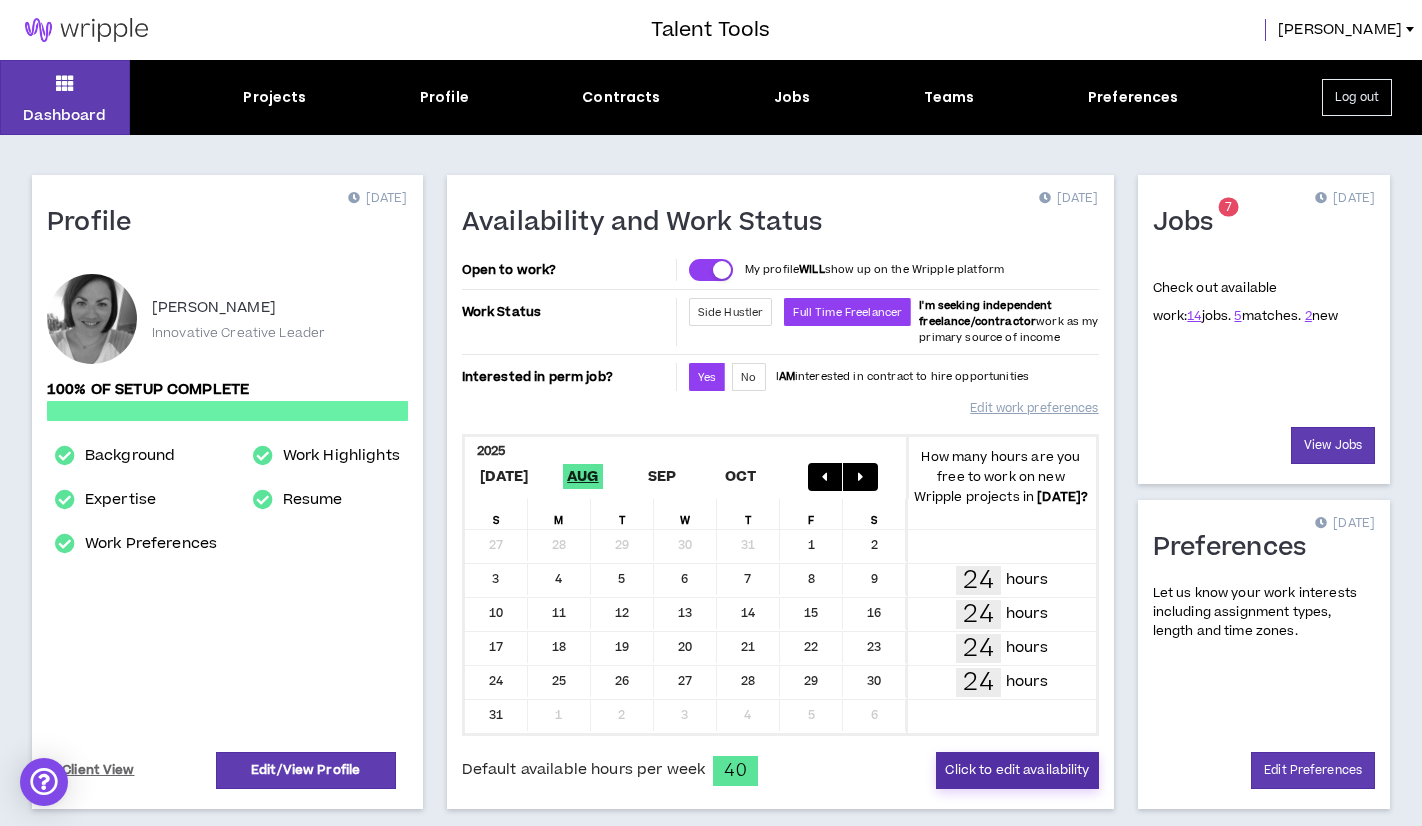 click on "Click to edit availability" at bounding box center [1017, 770] 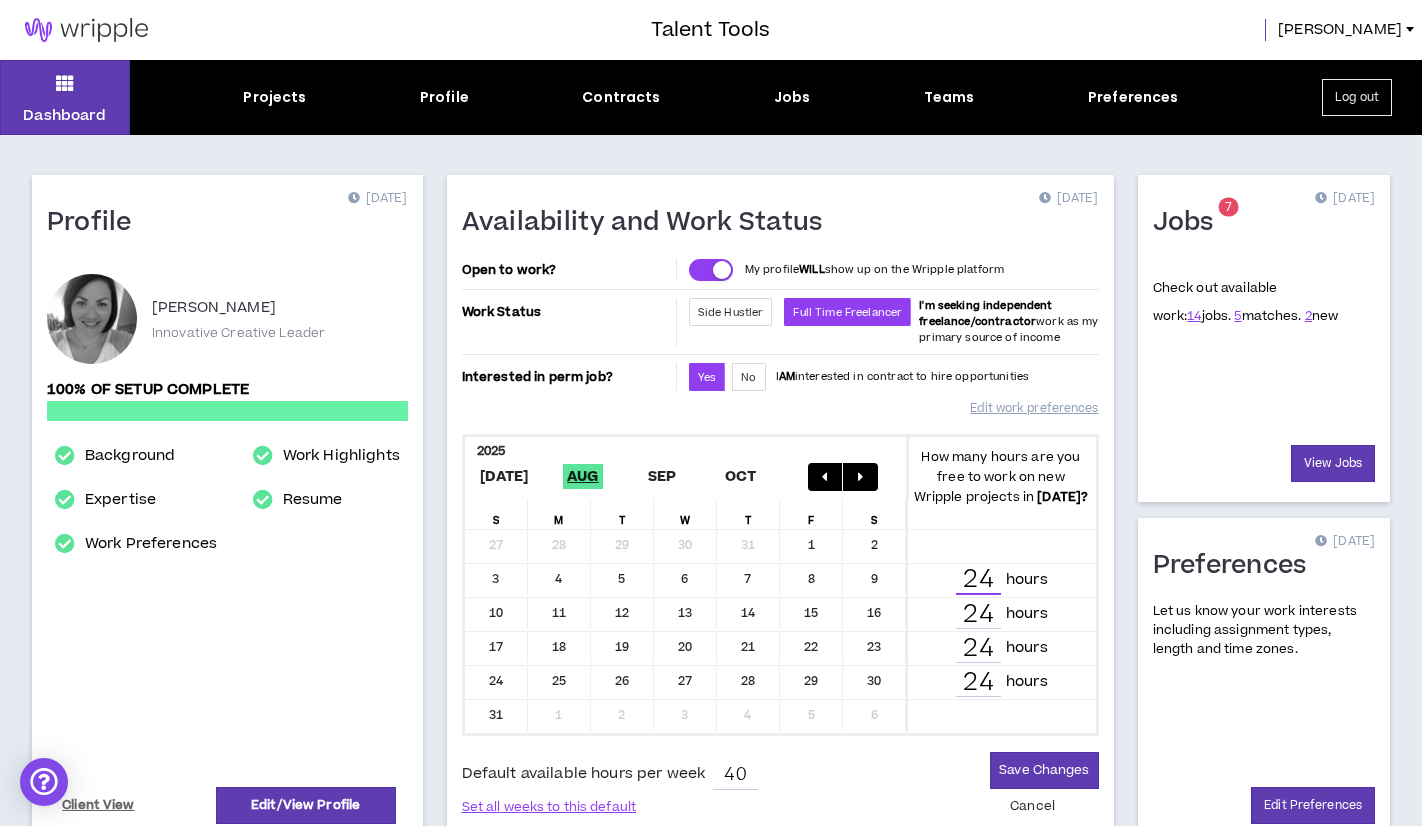 click on "24" at bounding box center (978, 580) 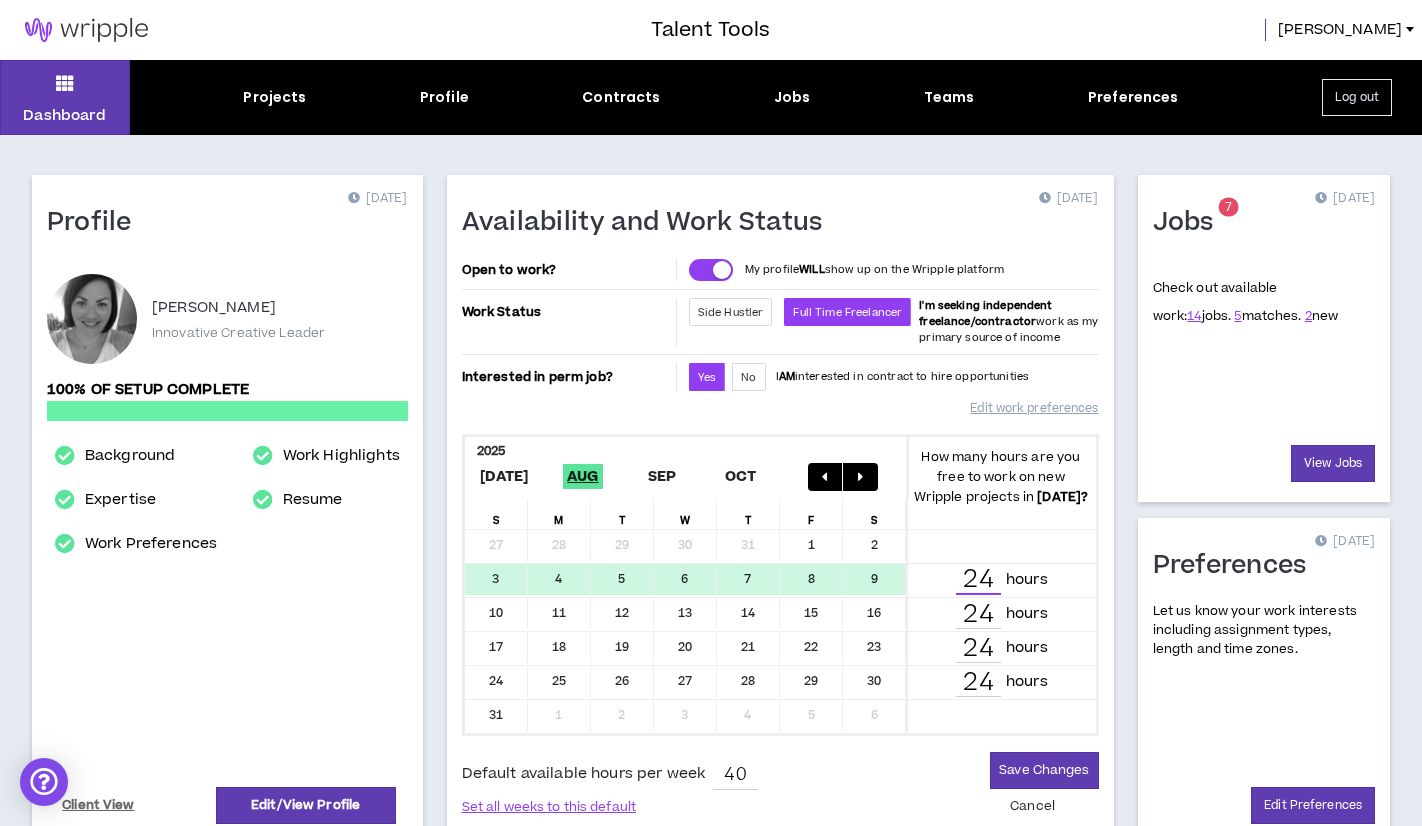 click on "24" at bounding box center (978, 580) 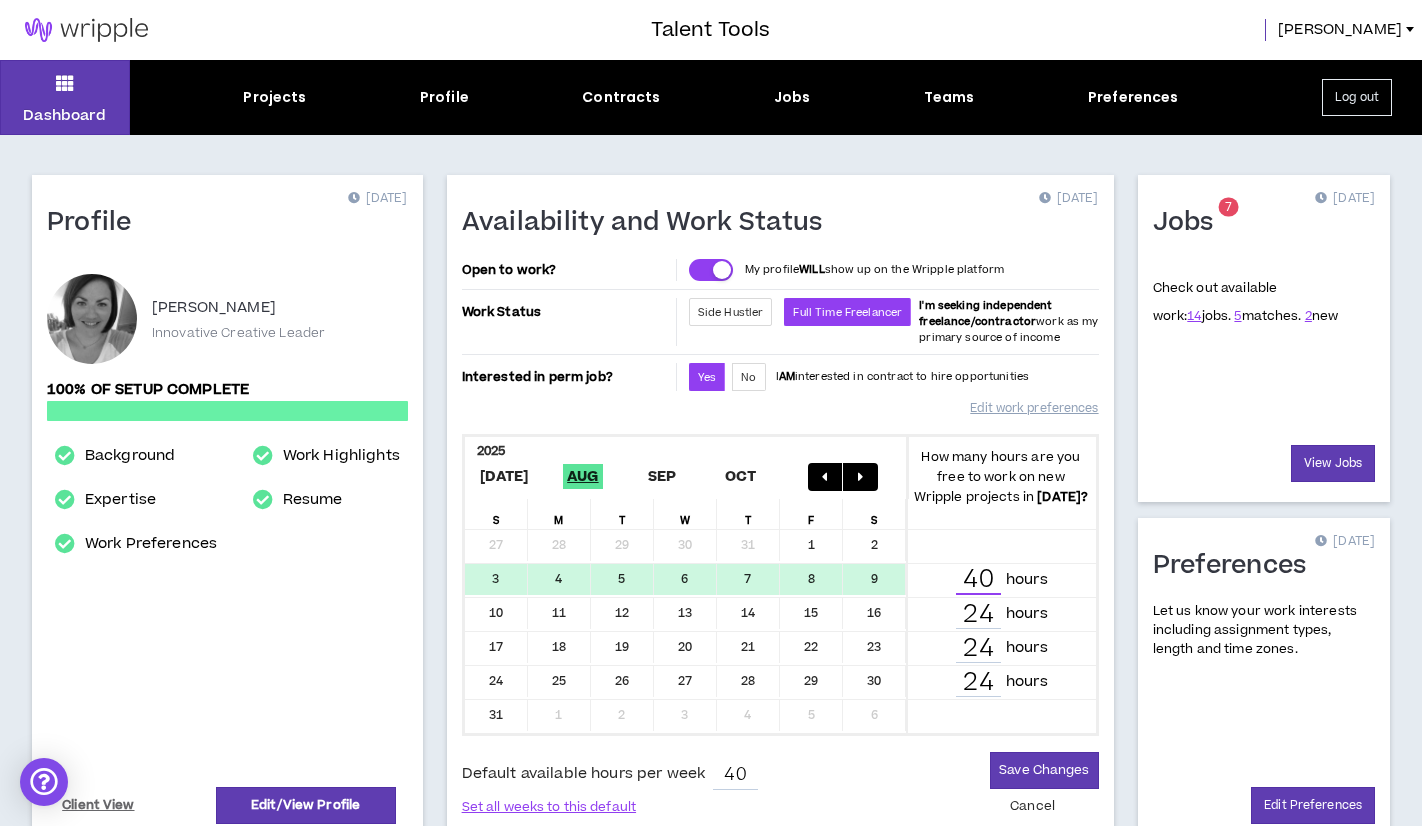 type on "40" 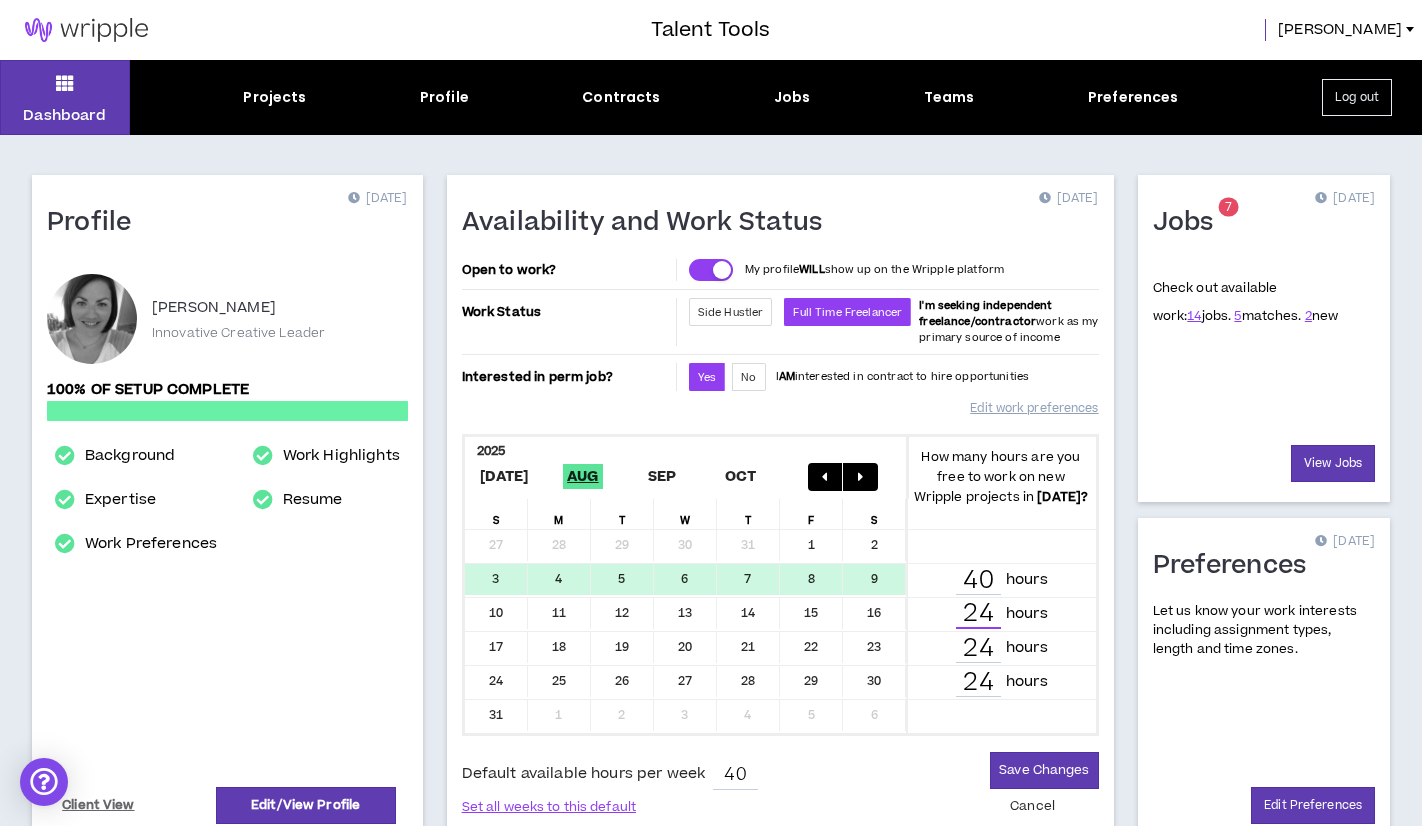 click on "24" at bounding box center (978, 614) 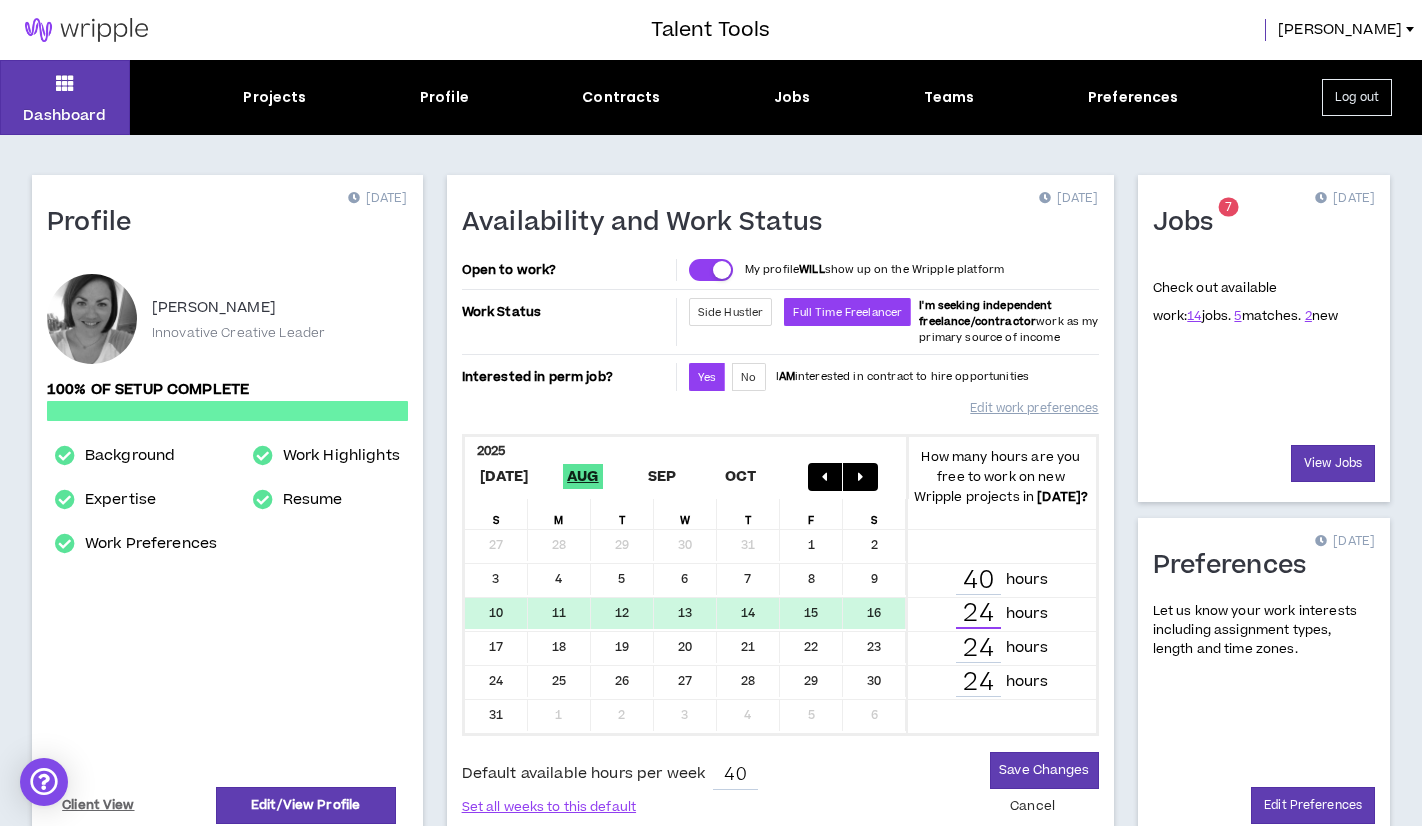 click on "24" at bounding box center [978, 614] 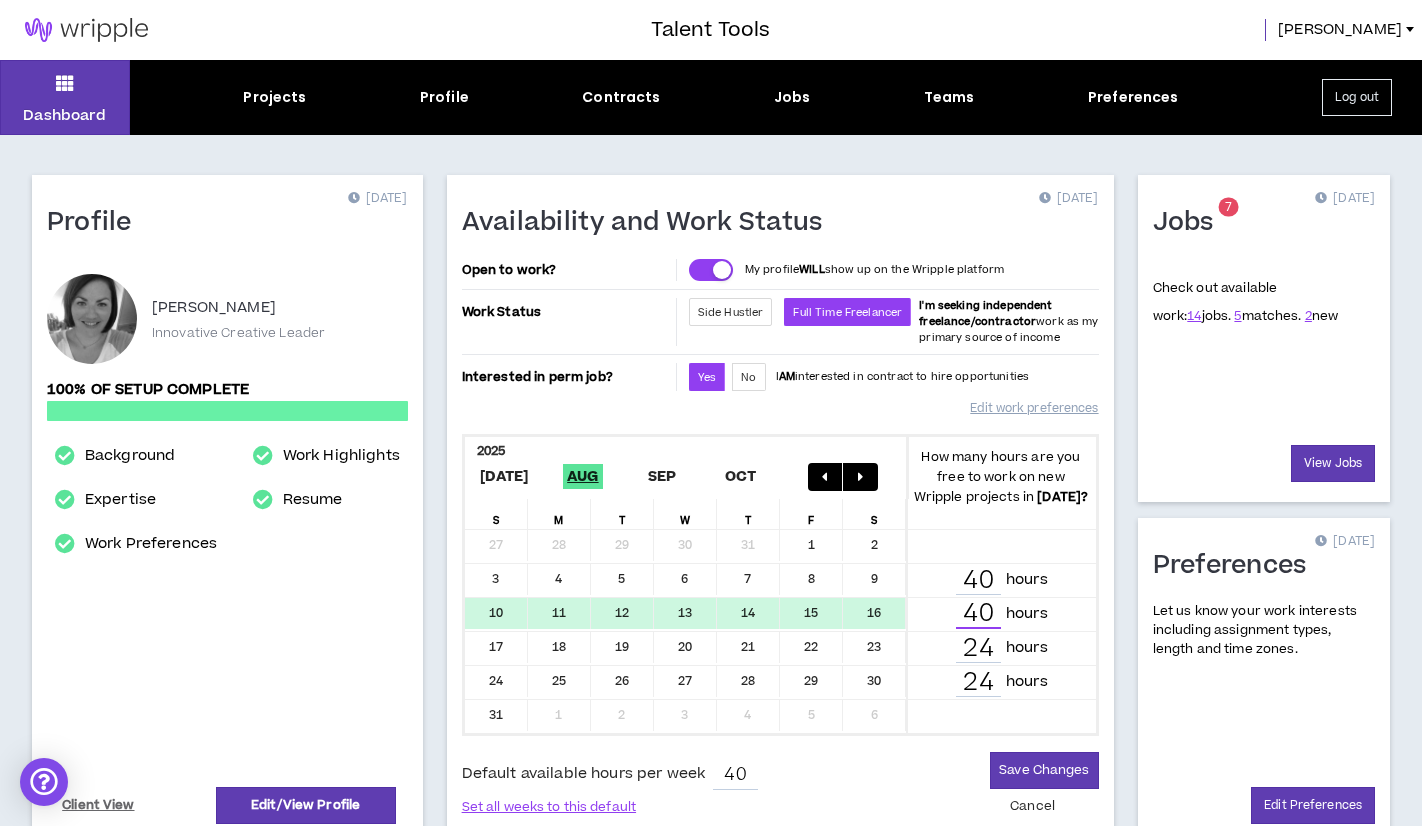 type on "40" 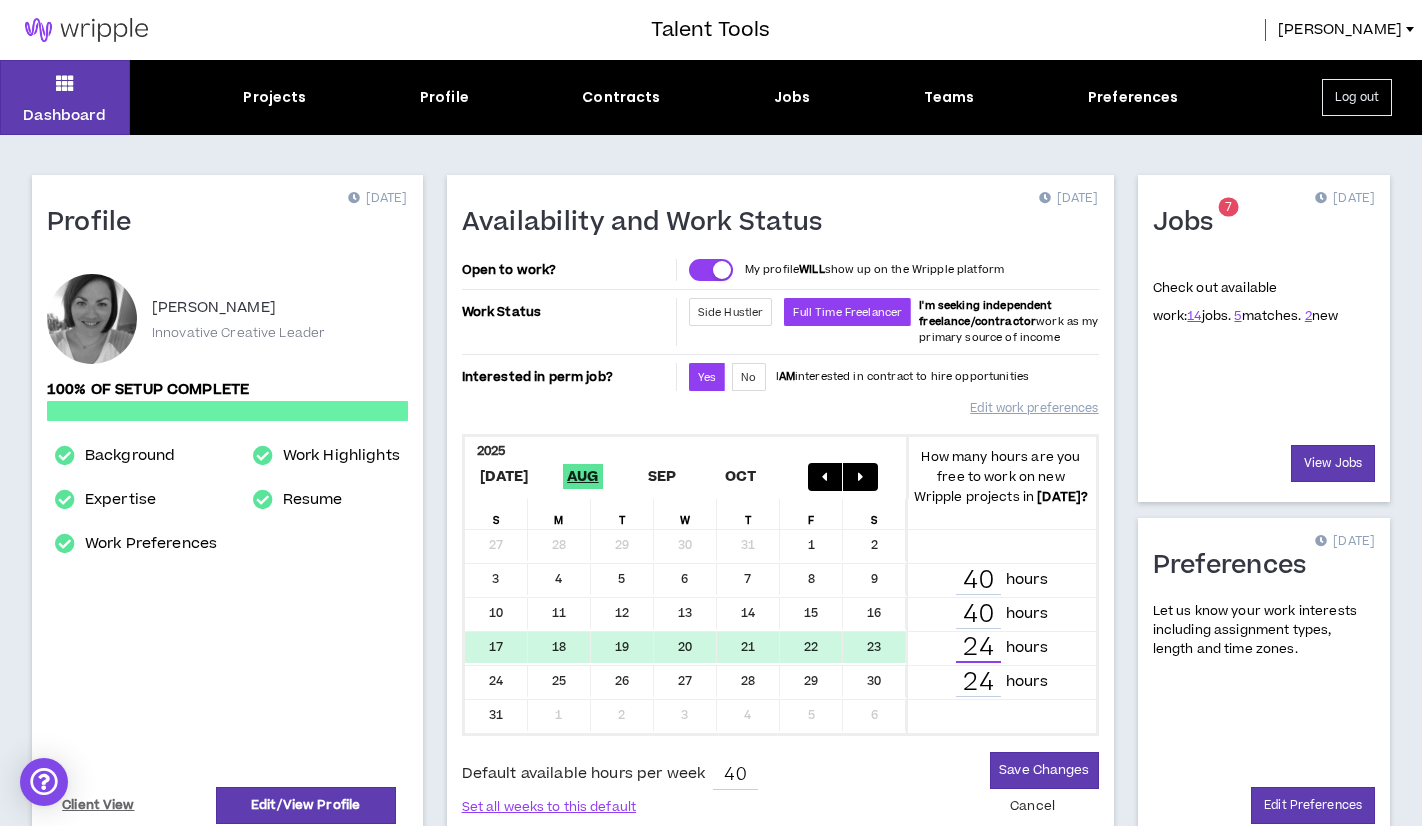 click on "24" at bounding box center [978, 648] 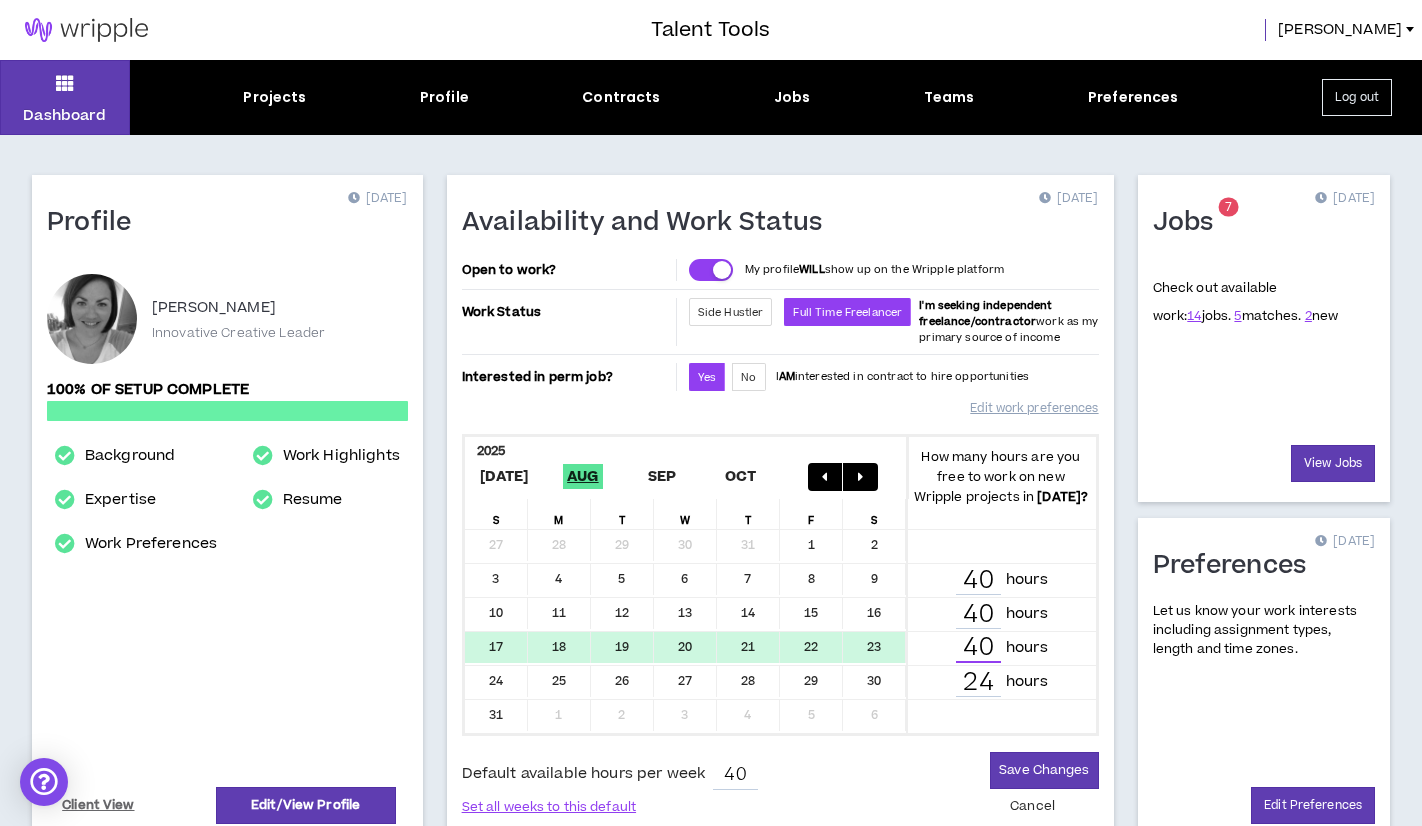 type on "40" 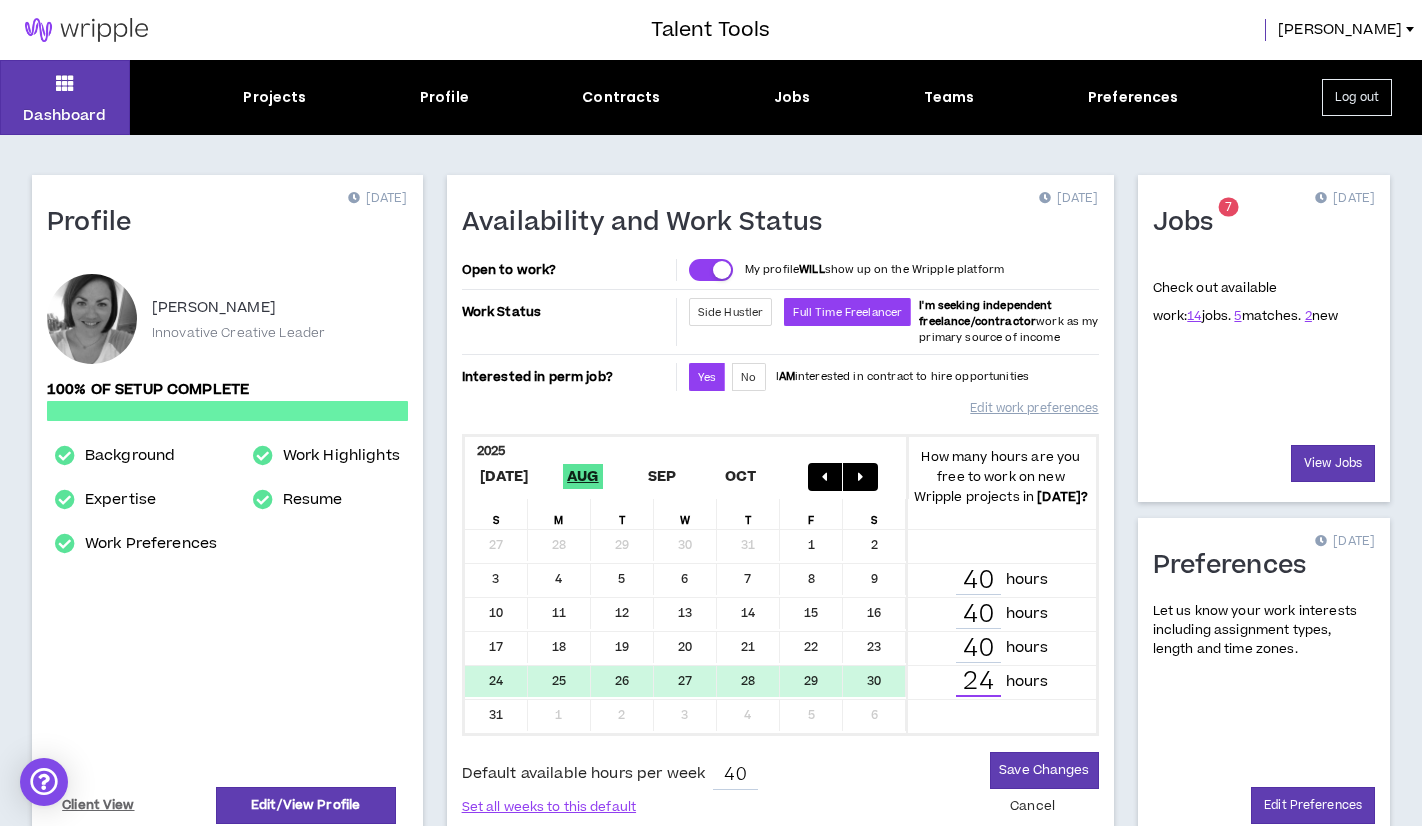 click on "24" at bounding box center (978, 682) 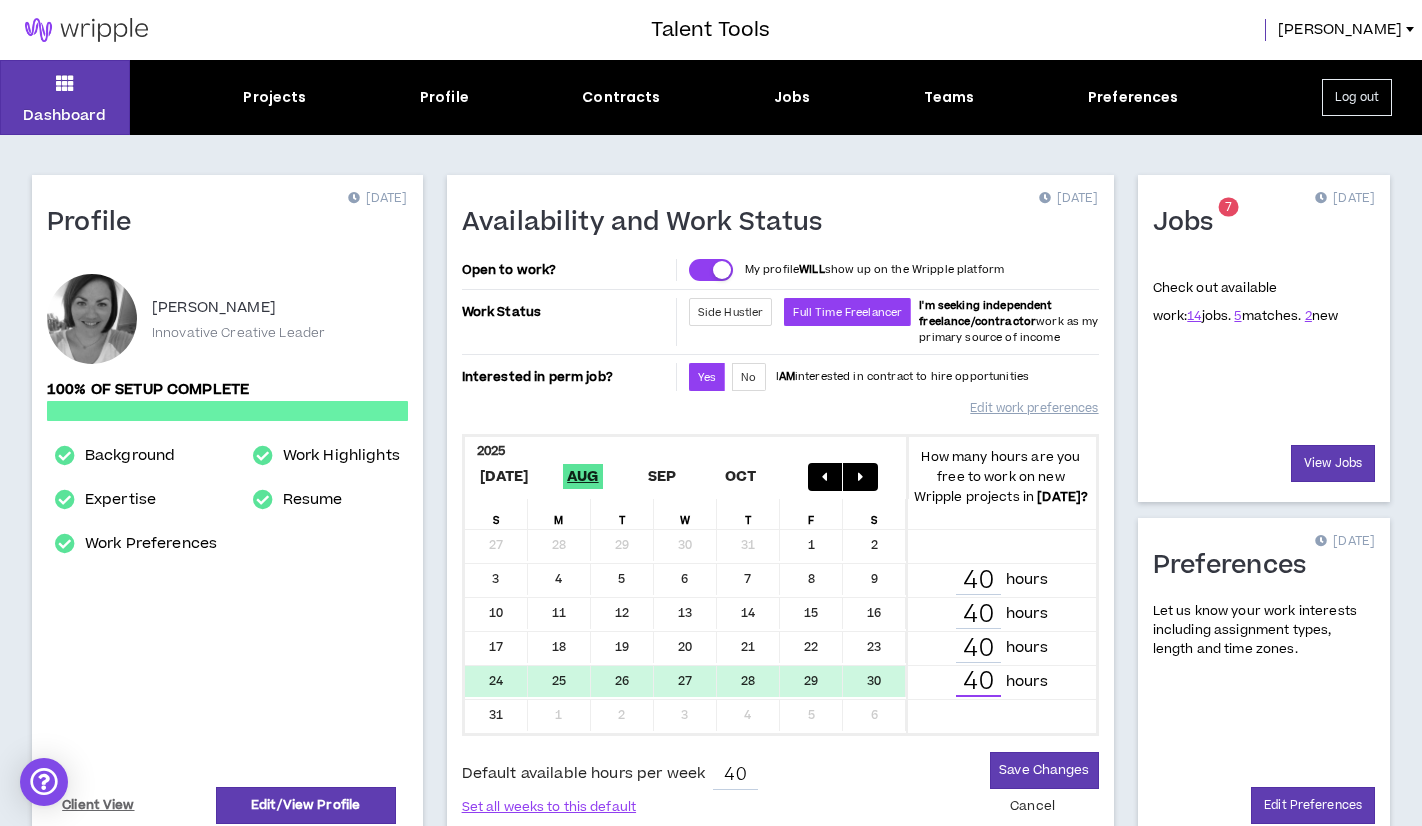 type on "40" 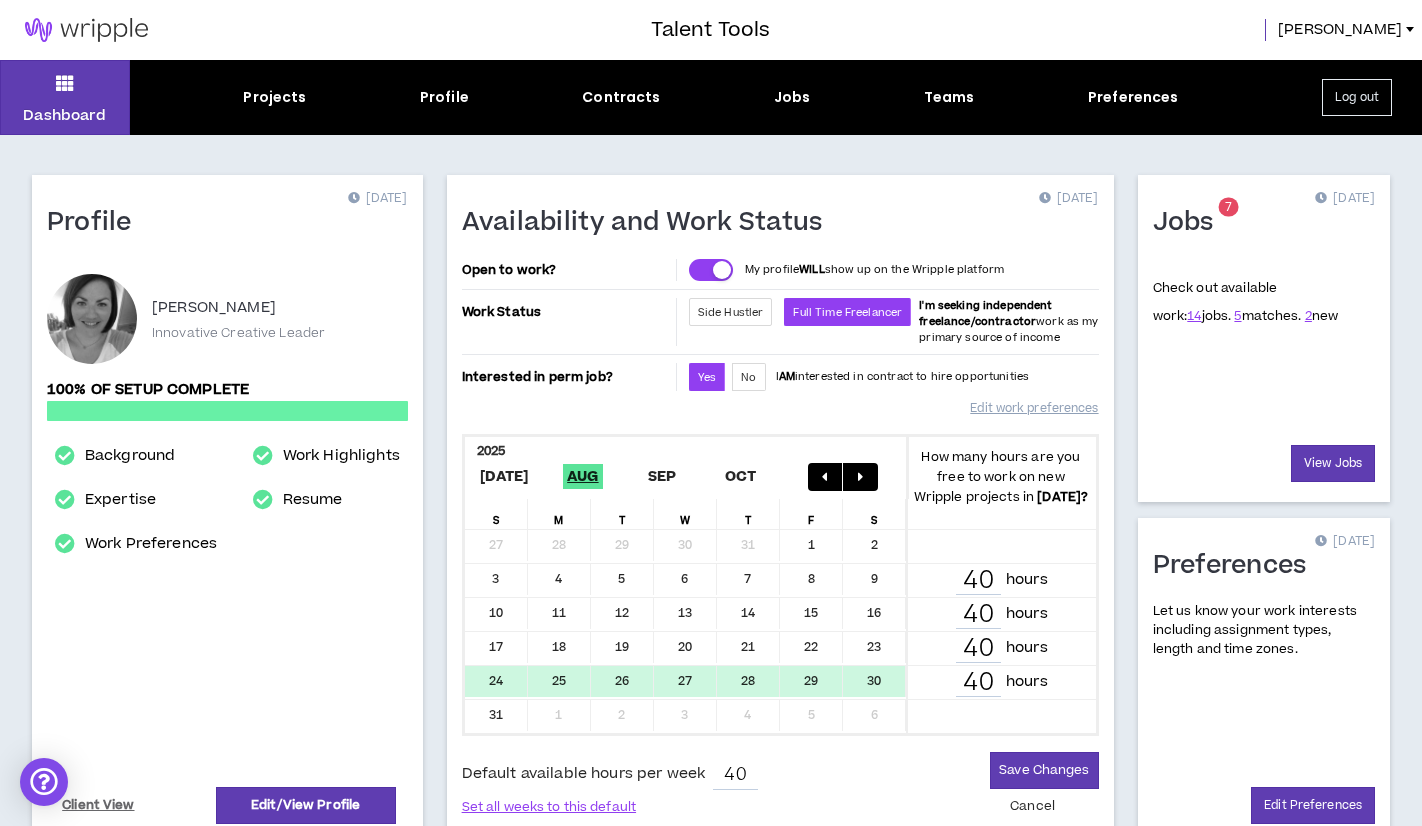 click at bounding box center (860, 477) 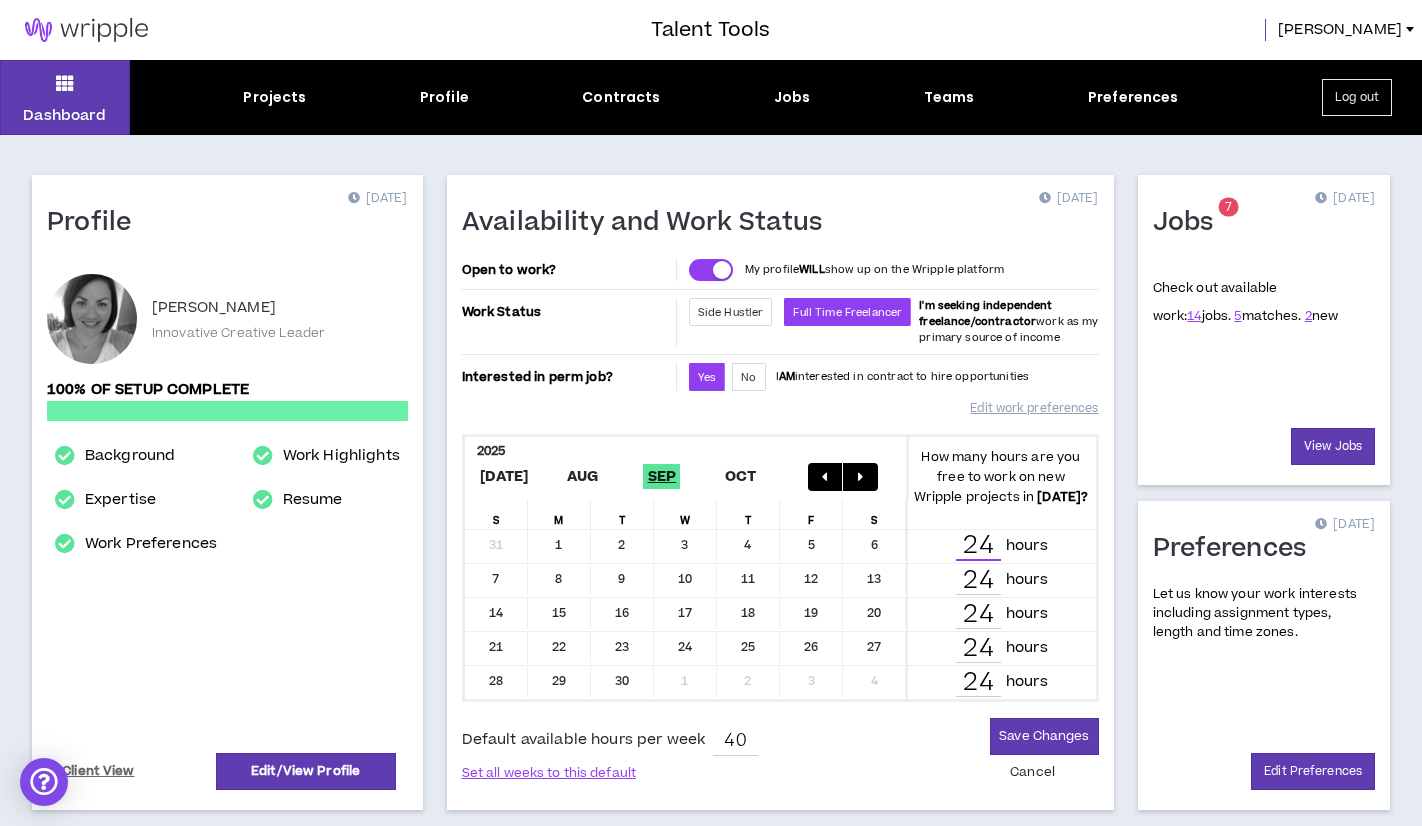 click on "24" at bounding box center [978, 546] 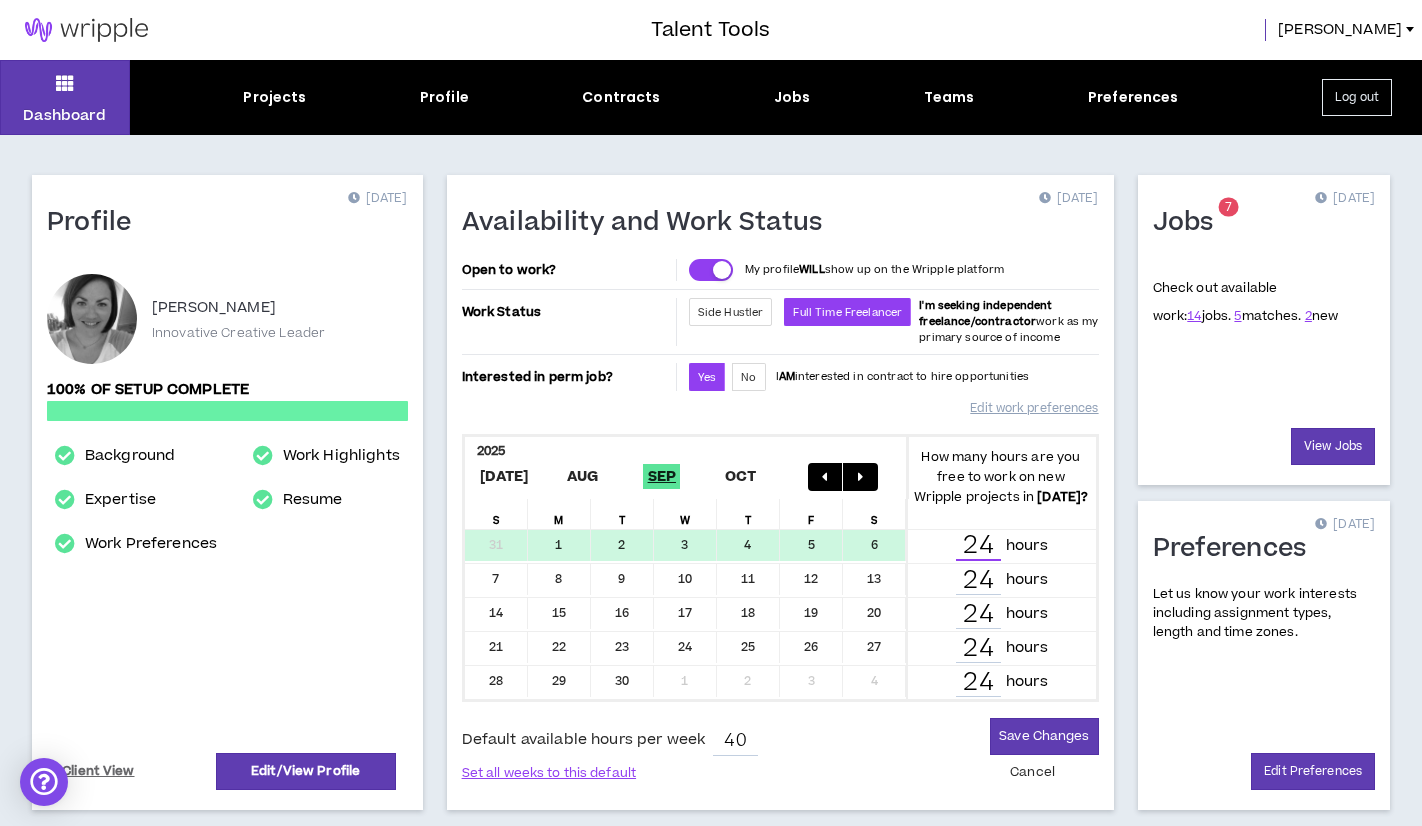 click on "24" at bounding box center (978, 546) 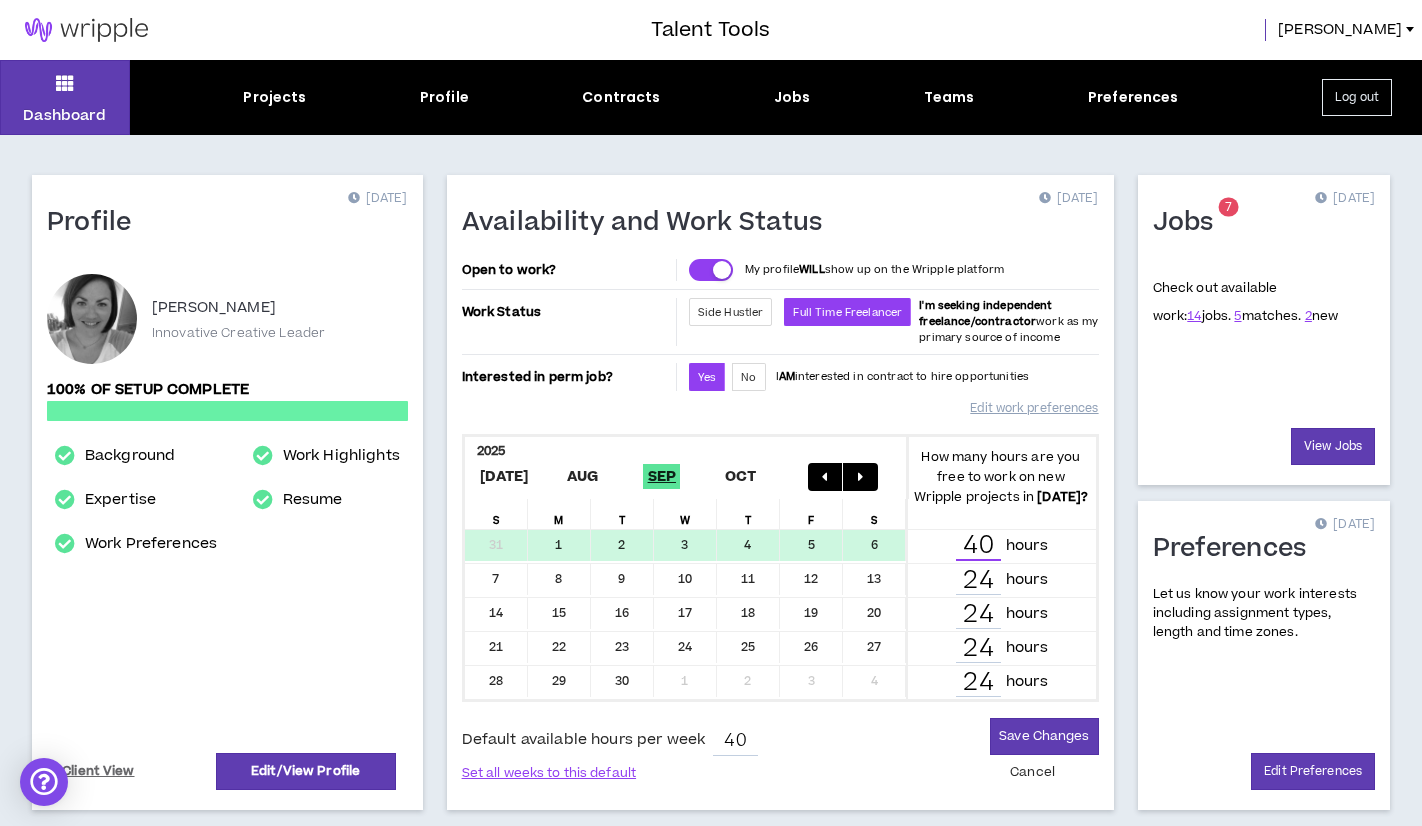 type on "40" 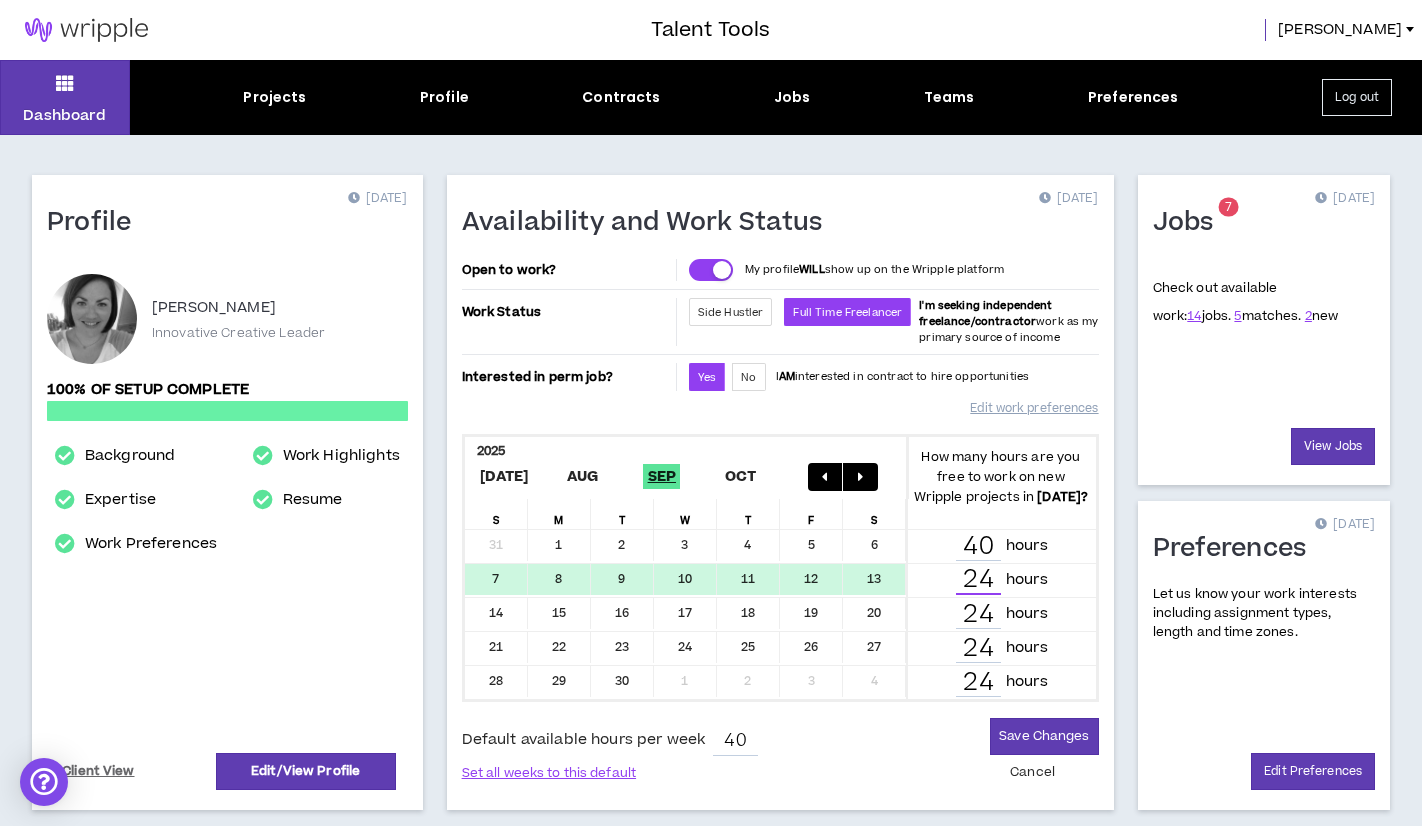 click on "24" at bounding box center (978, 580) 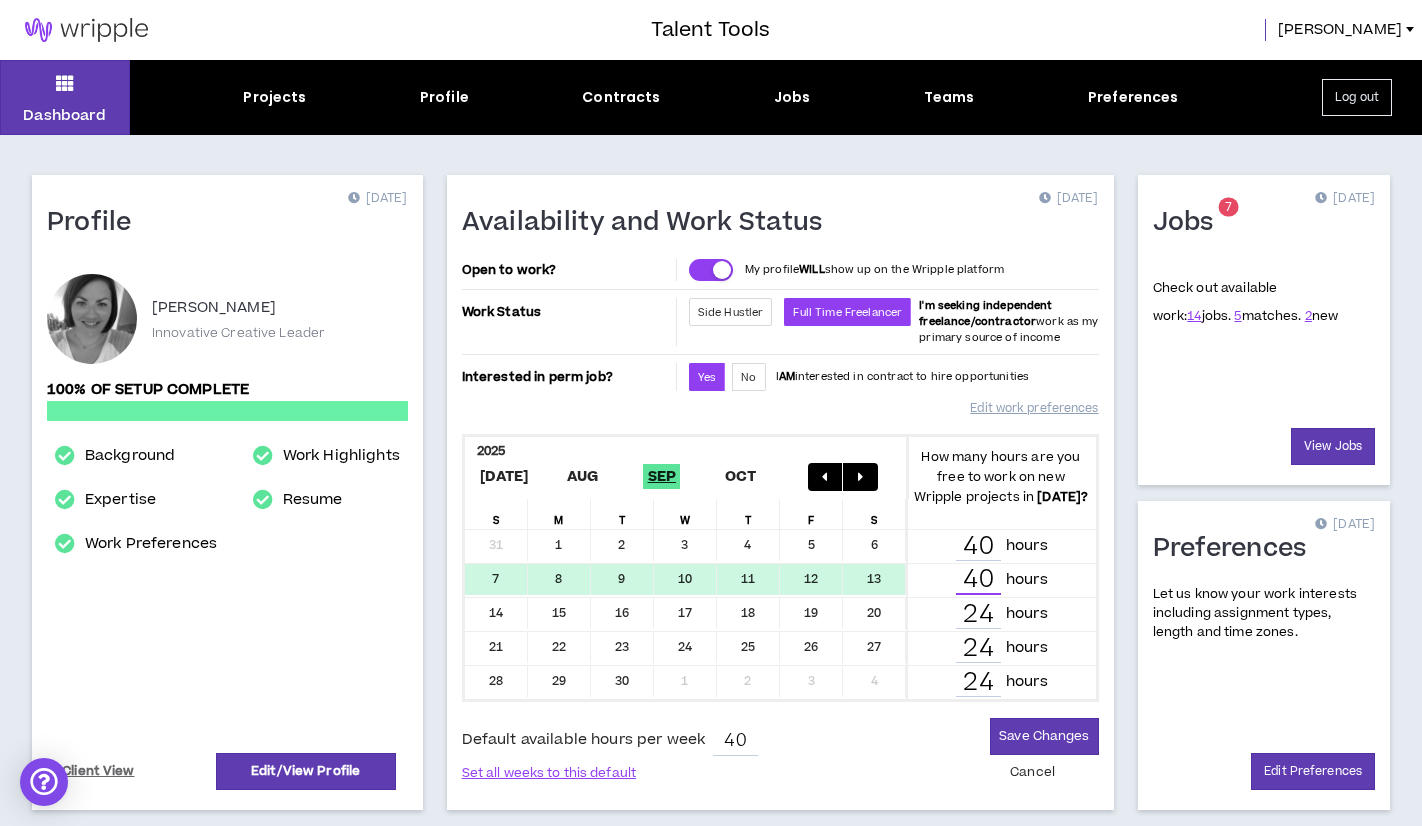 type on "40" 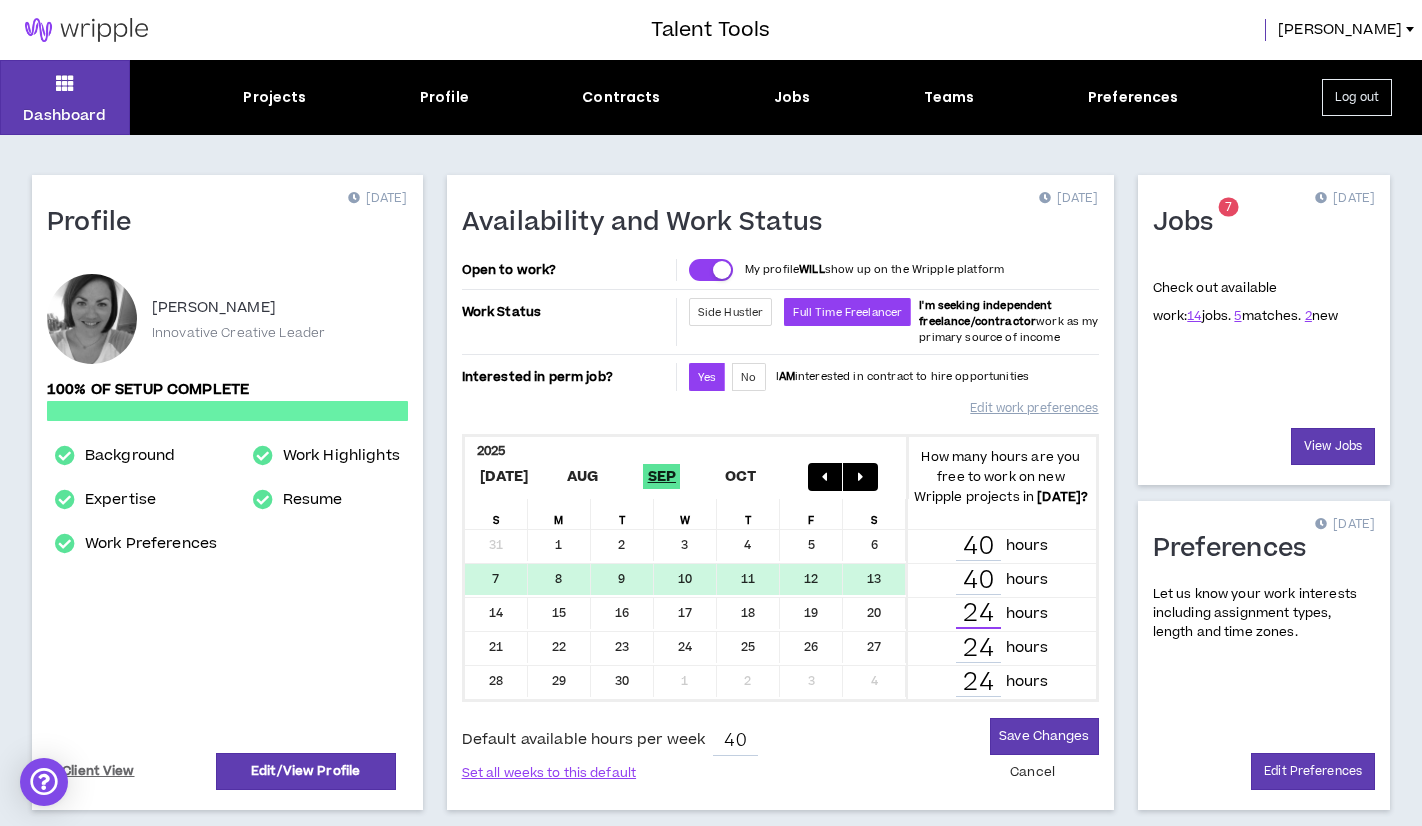 click on "24" at bounding box center (978, 614) 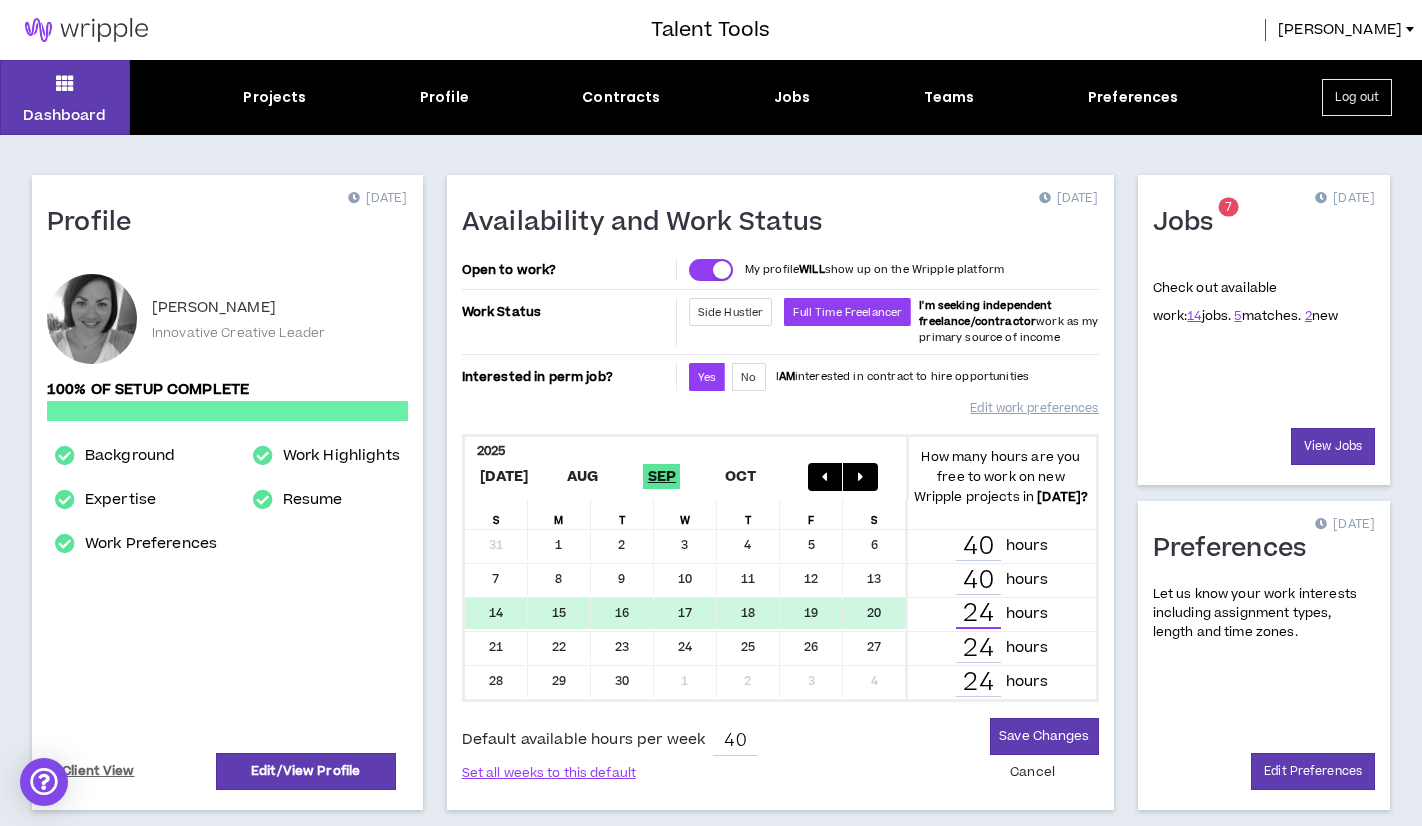 click on "24" at bounding box center [978, 614] 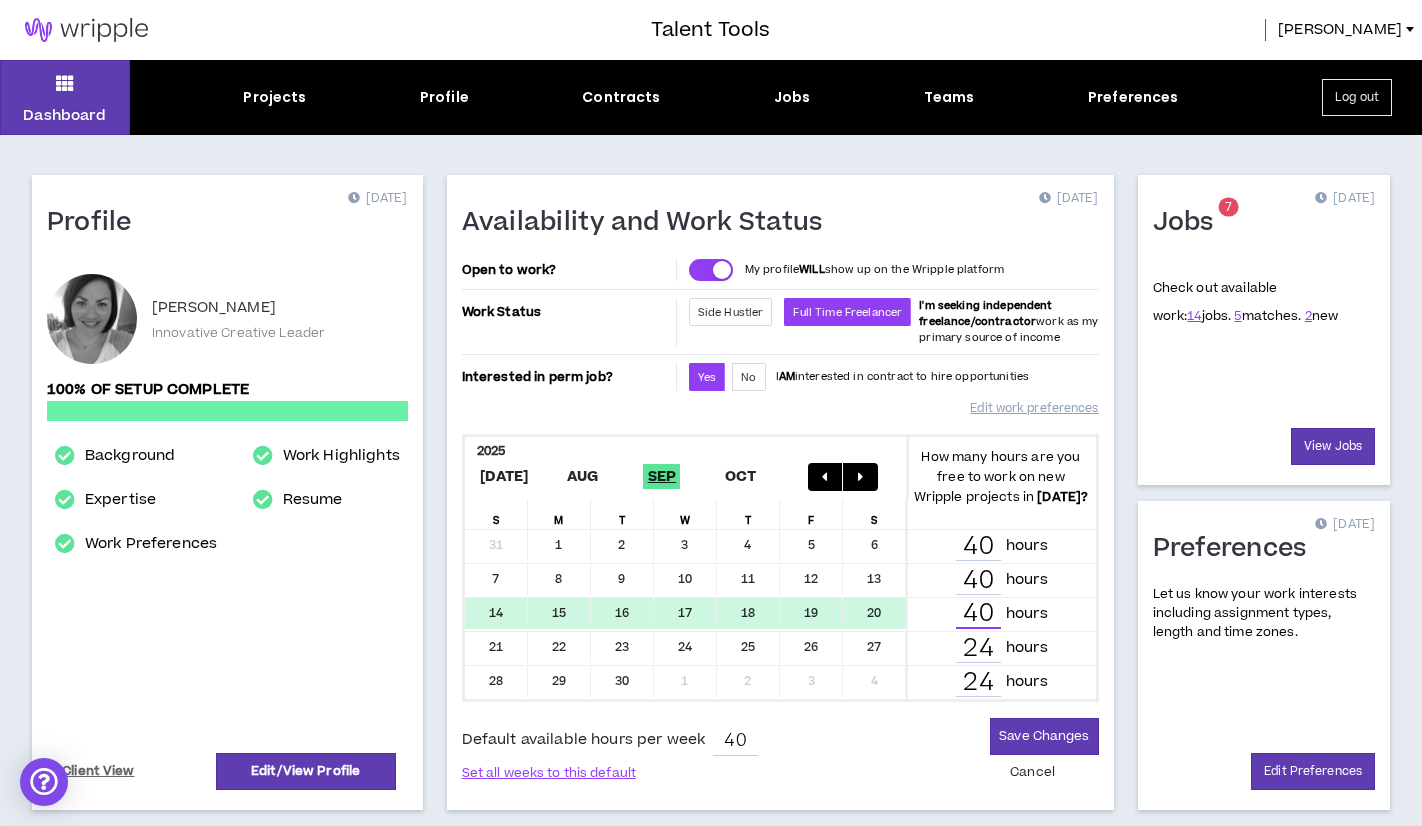 type on "40" 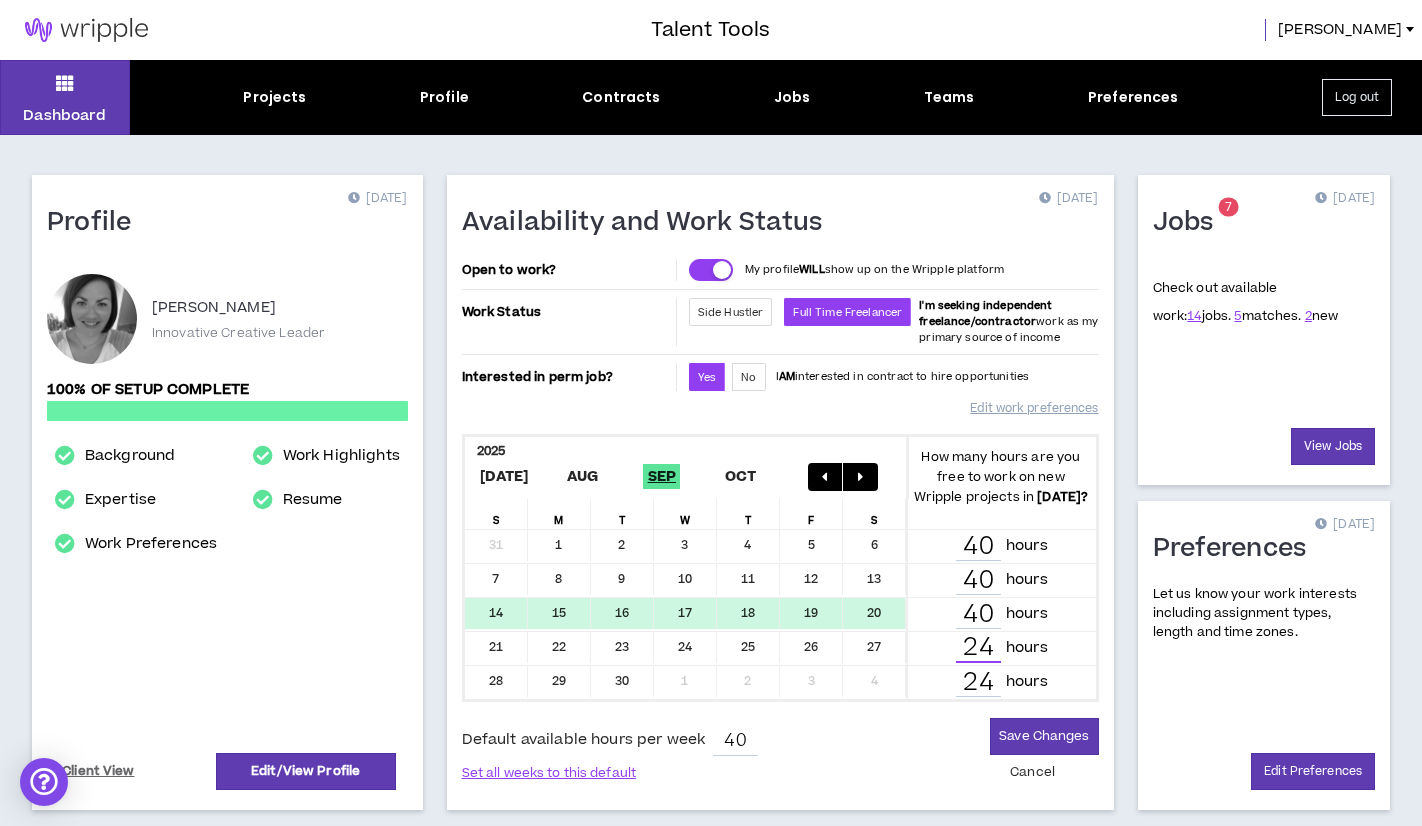 click on "24" at bounding box center (978, 648) 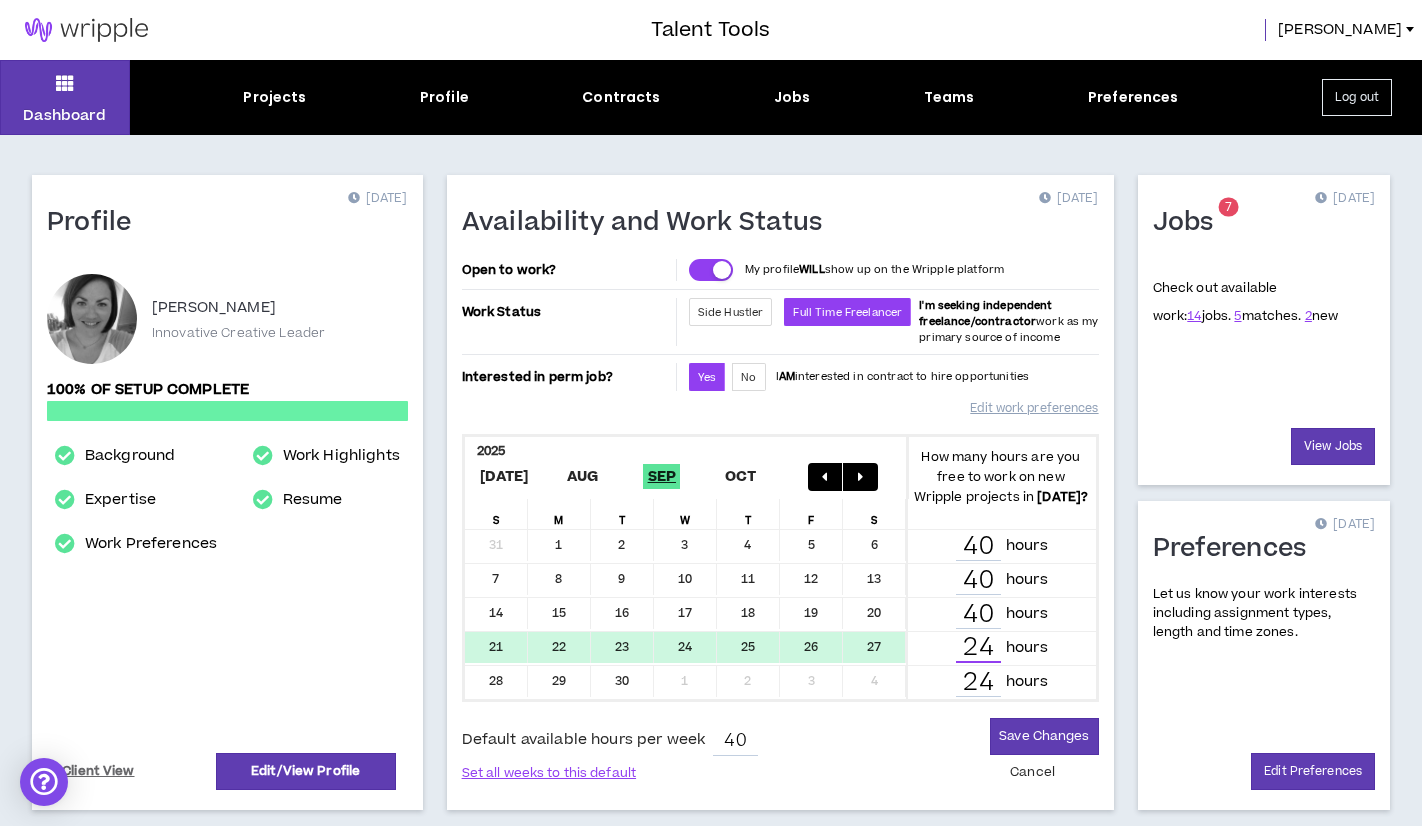 click on "24" at bounding box center (978, 648) 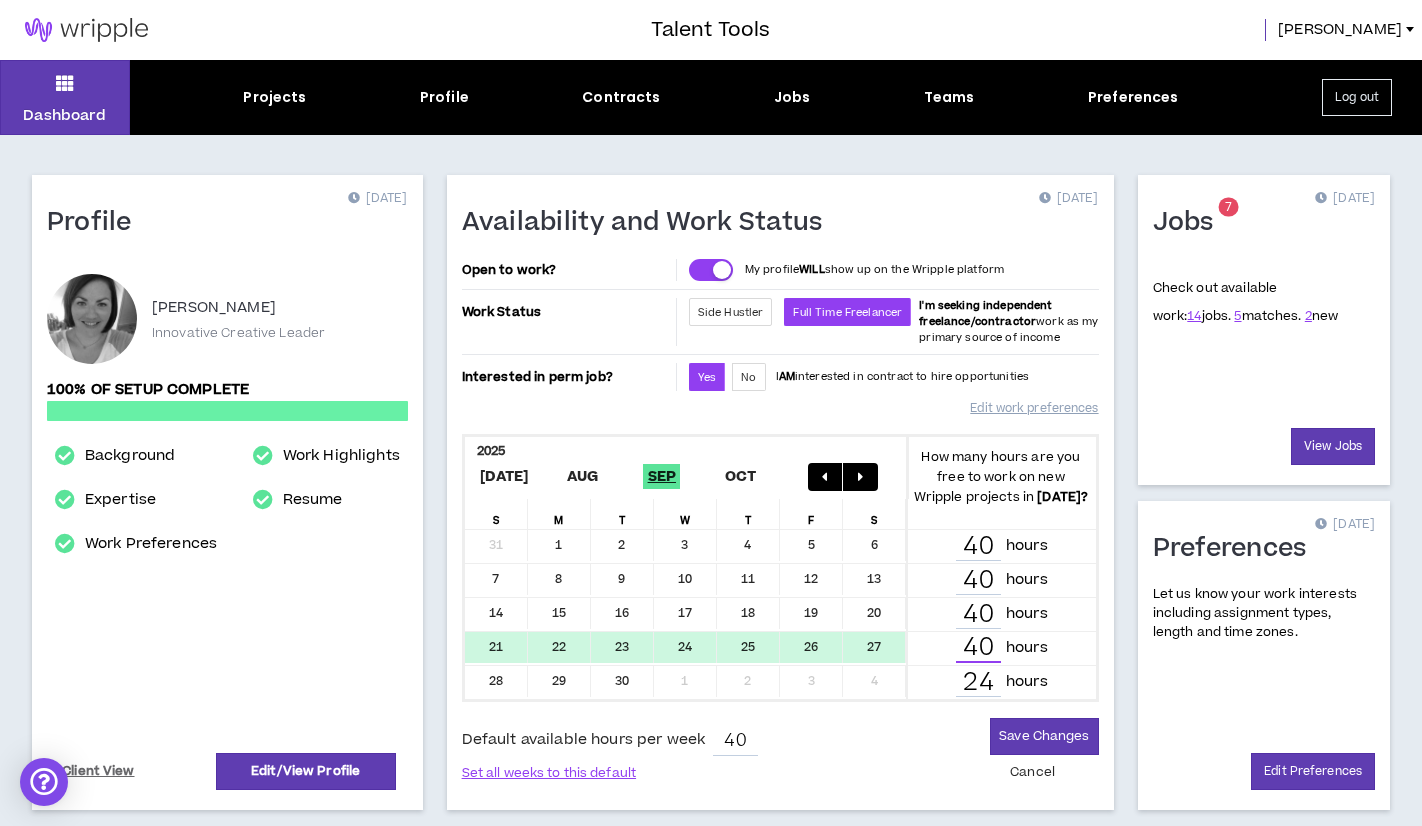 type on "40" 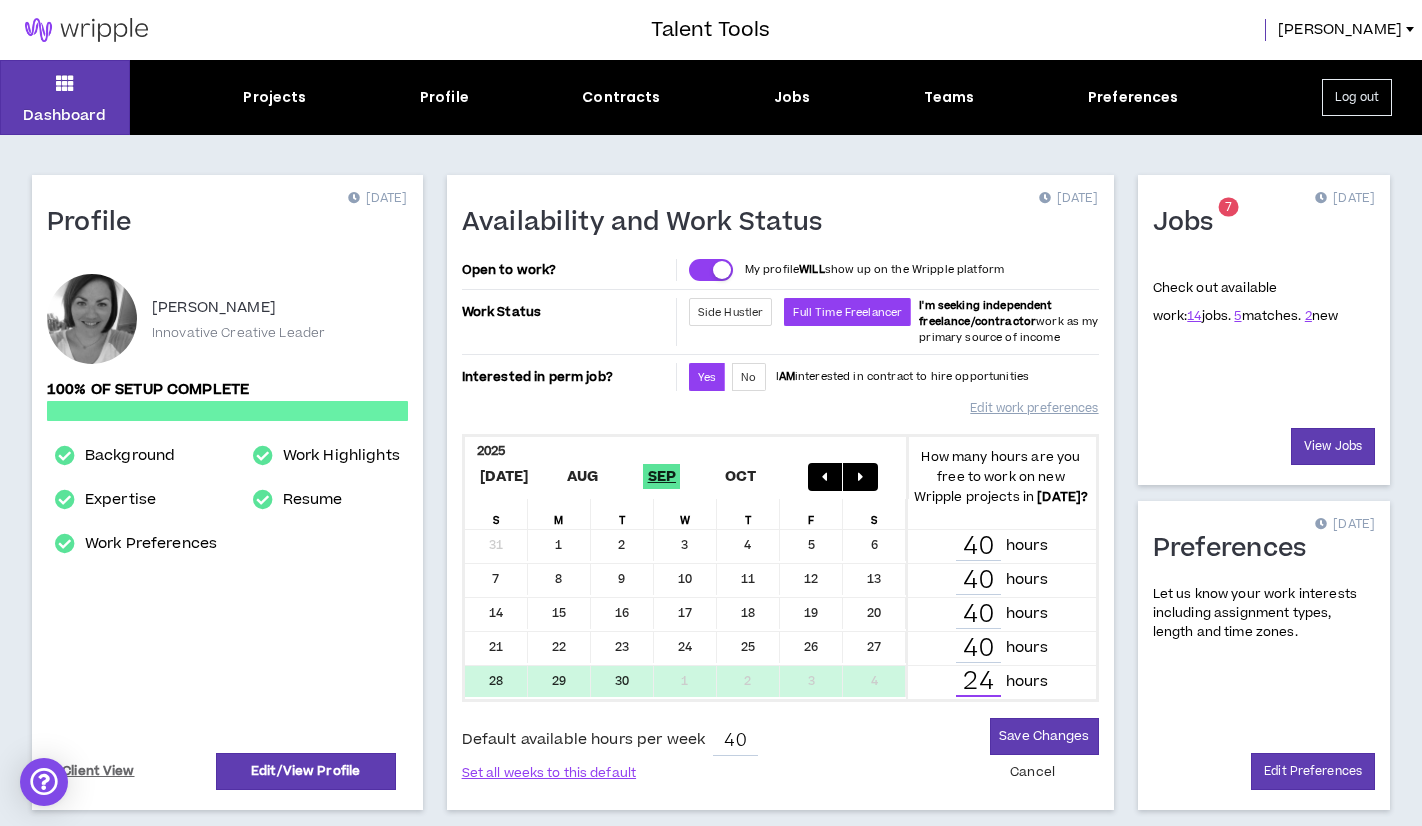 click on "24" at bounding box center [978, 682] 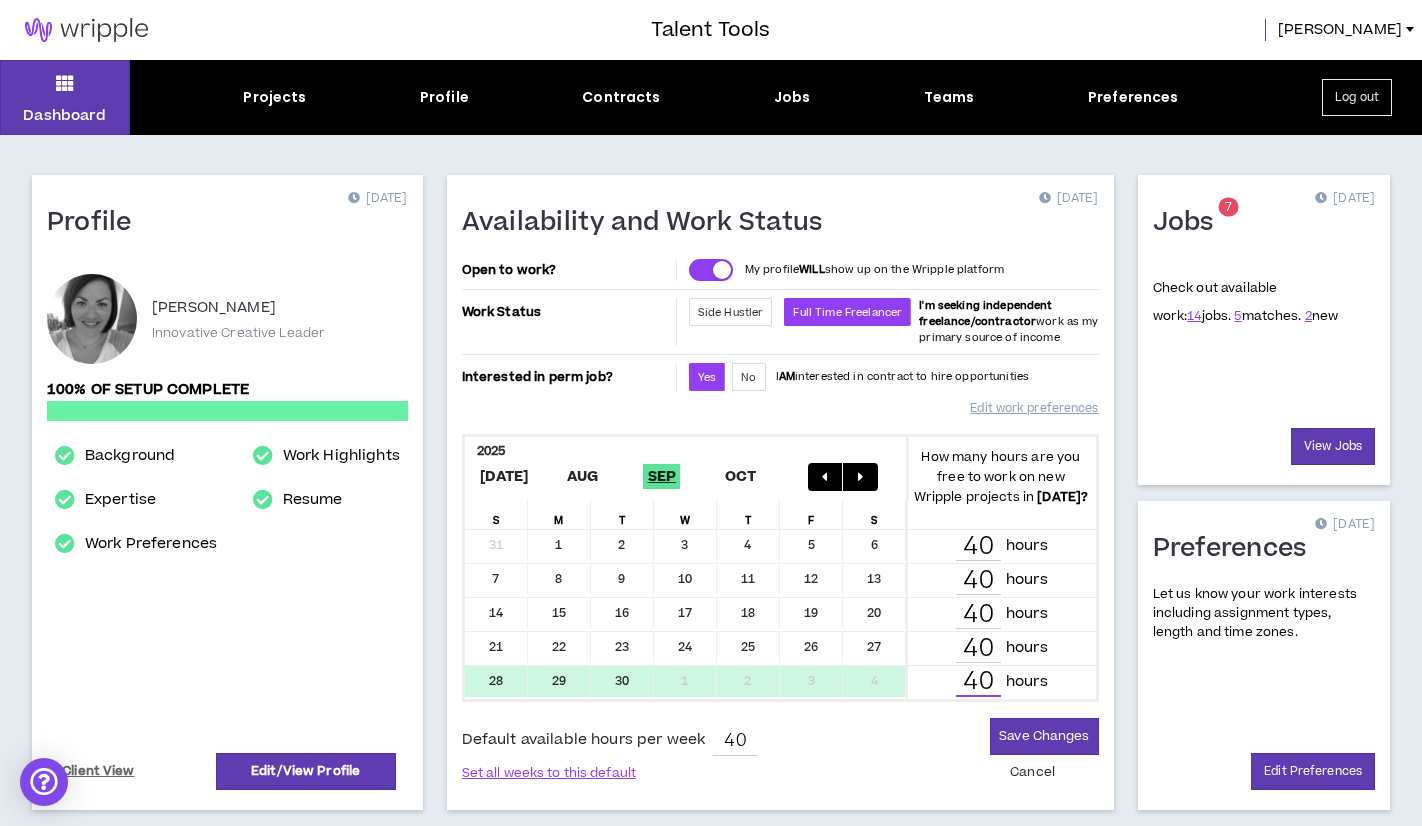 type on "40" 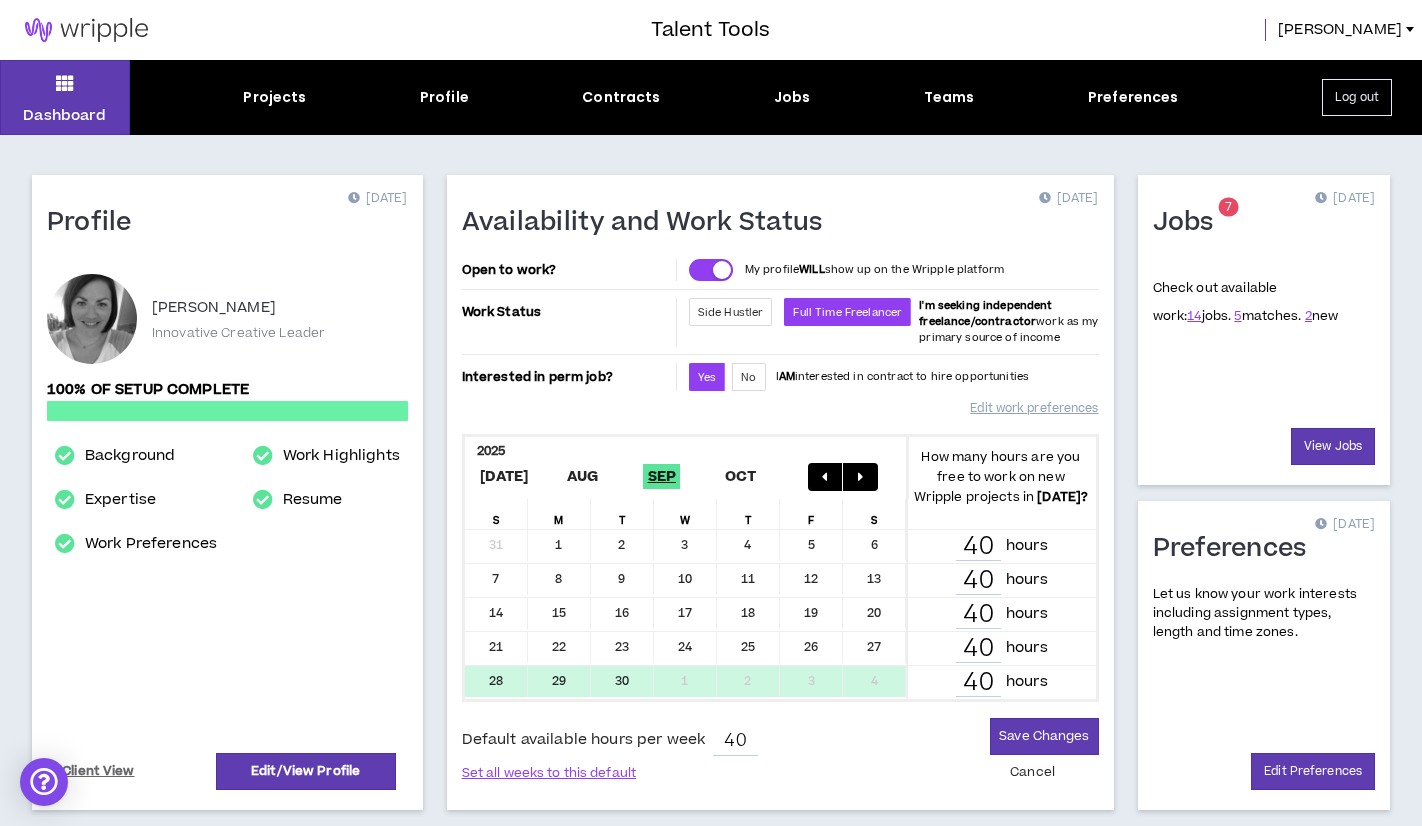 click at bounding box center [860, 477] 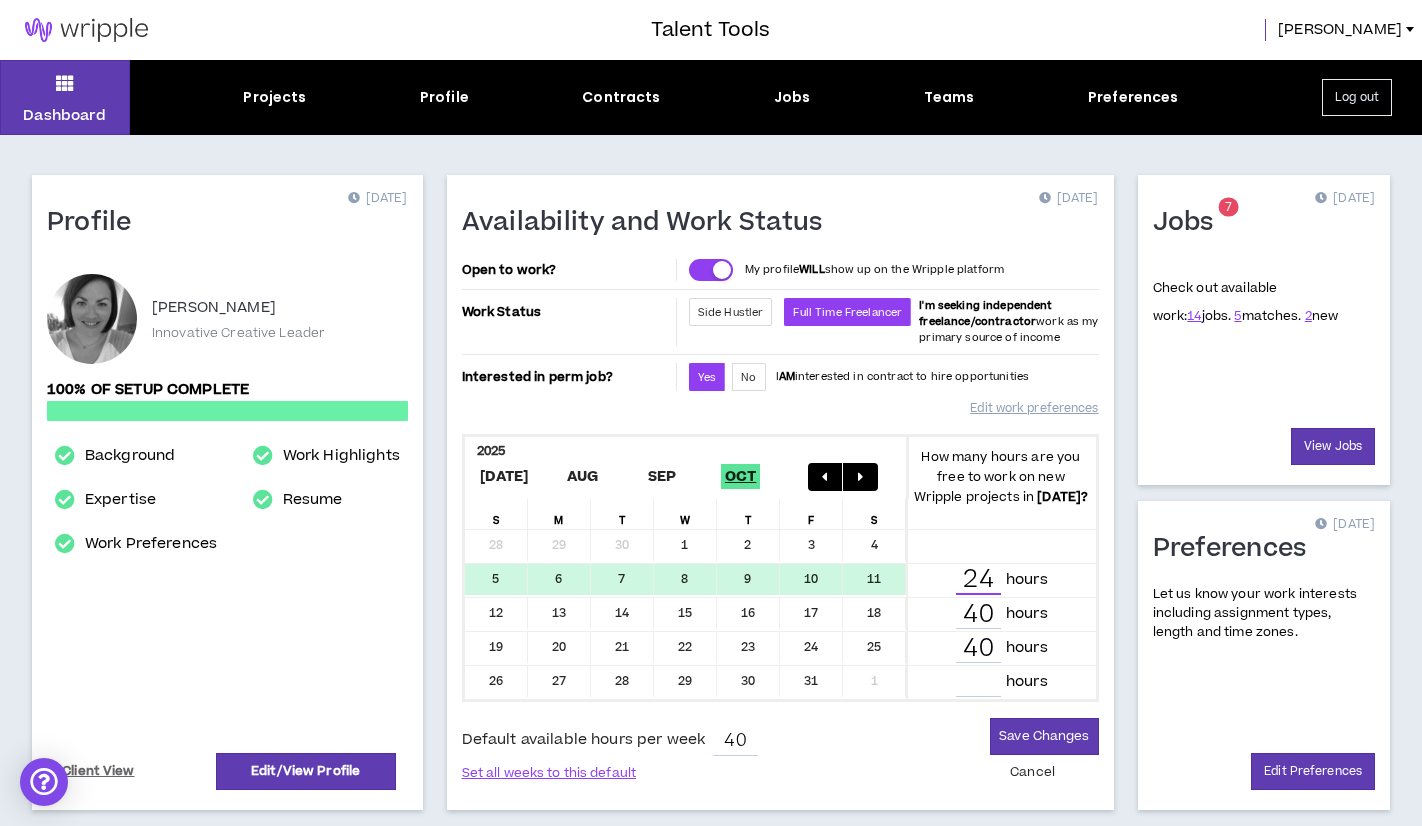 click on "24" at bounding box center (978, 580) 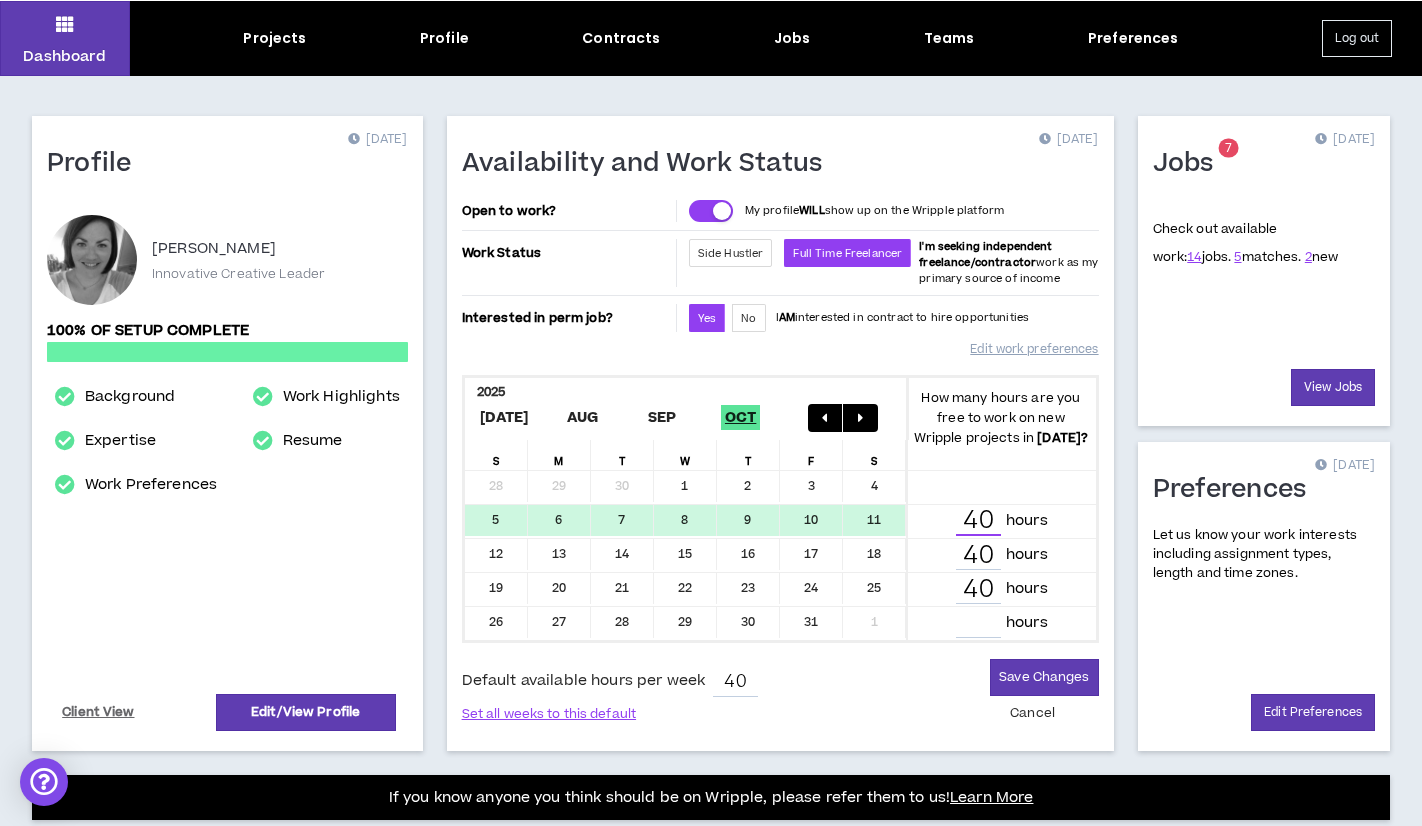 scroll, scrollTop: 60, scrollLeft: 0, axis: vertical 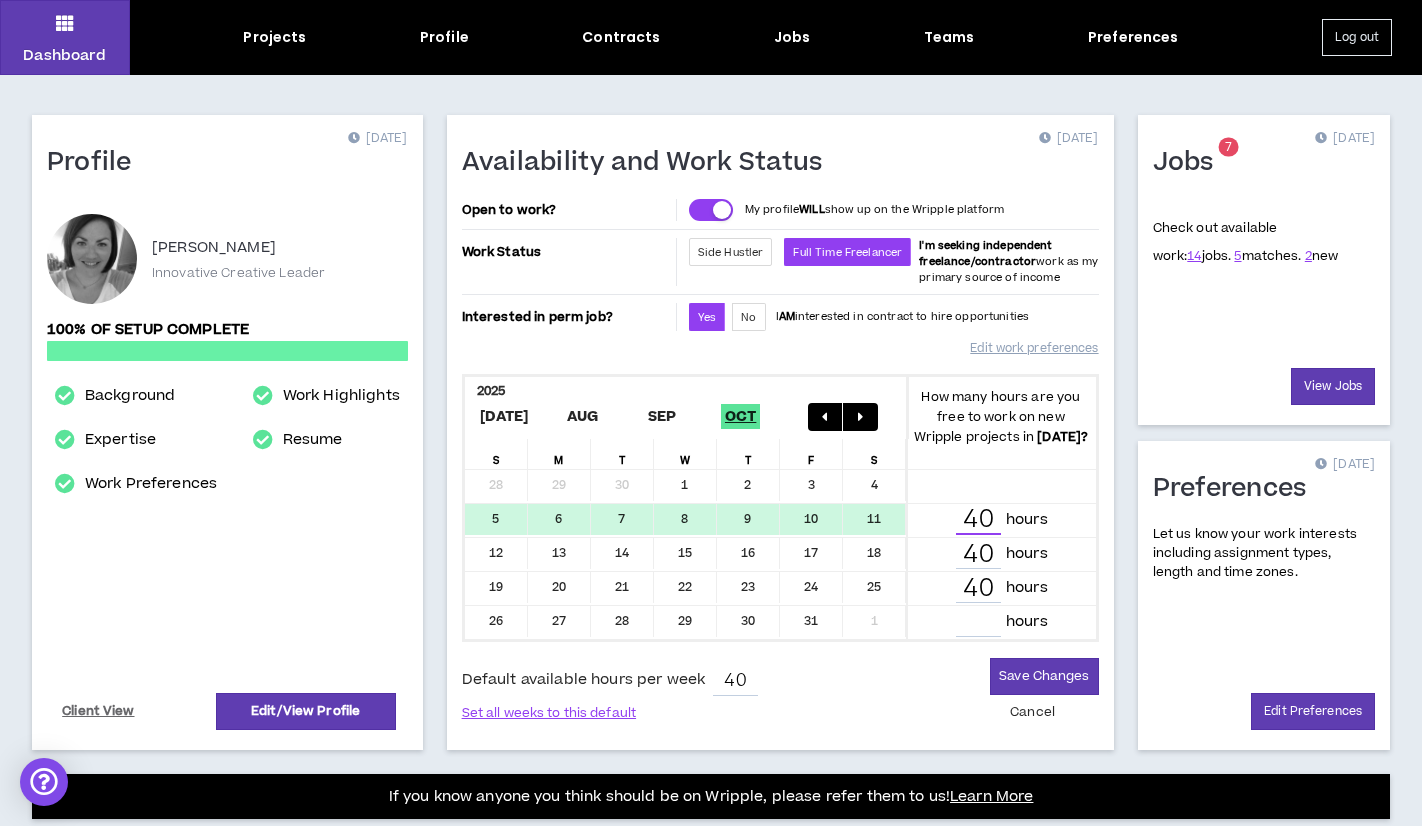 type on "40" 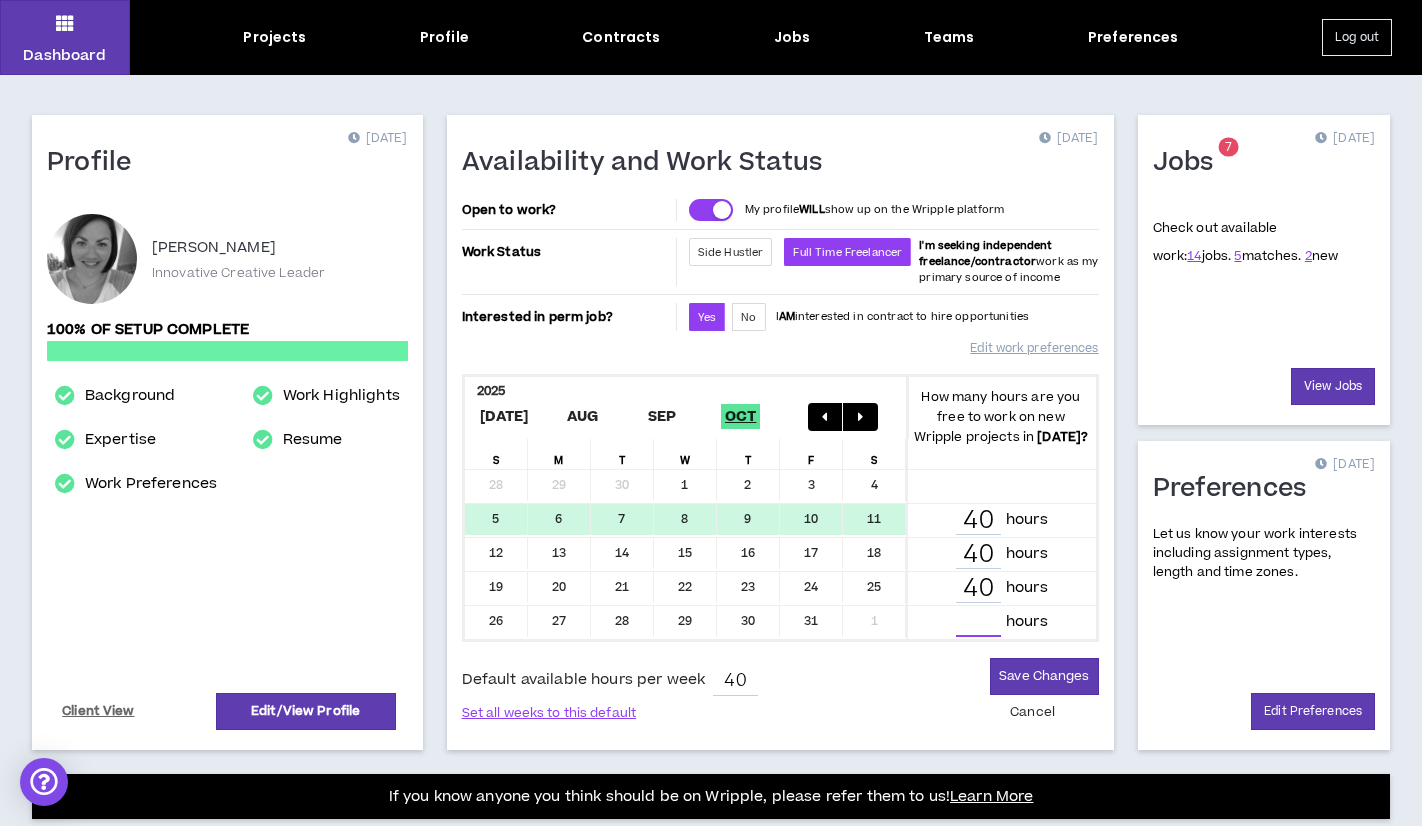 click at bounding box center [978, 622] 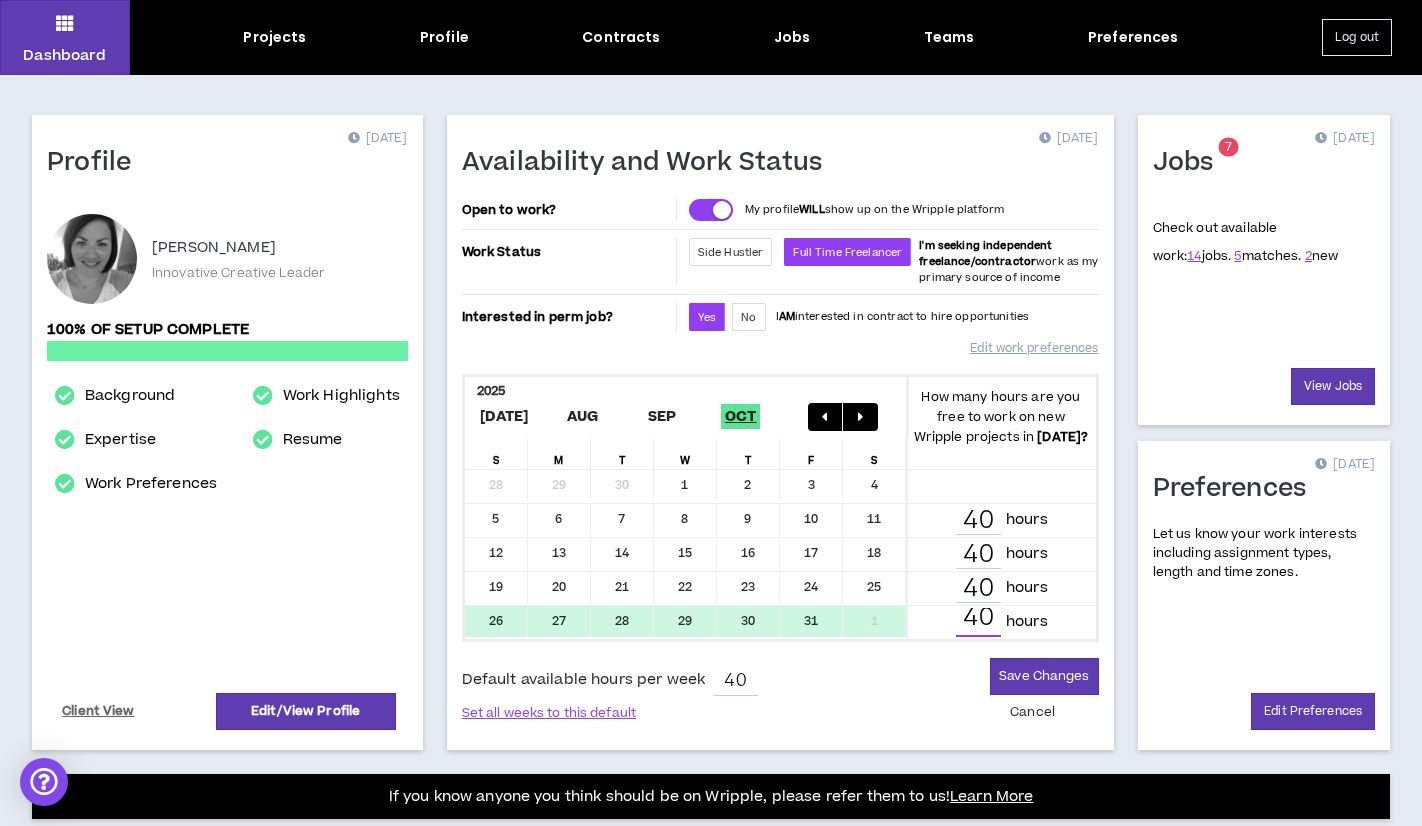 scroll, scrollTop: 3, scrollLeft: 0, axis: vertical 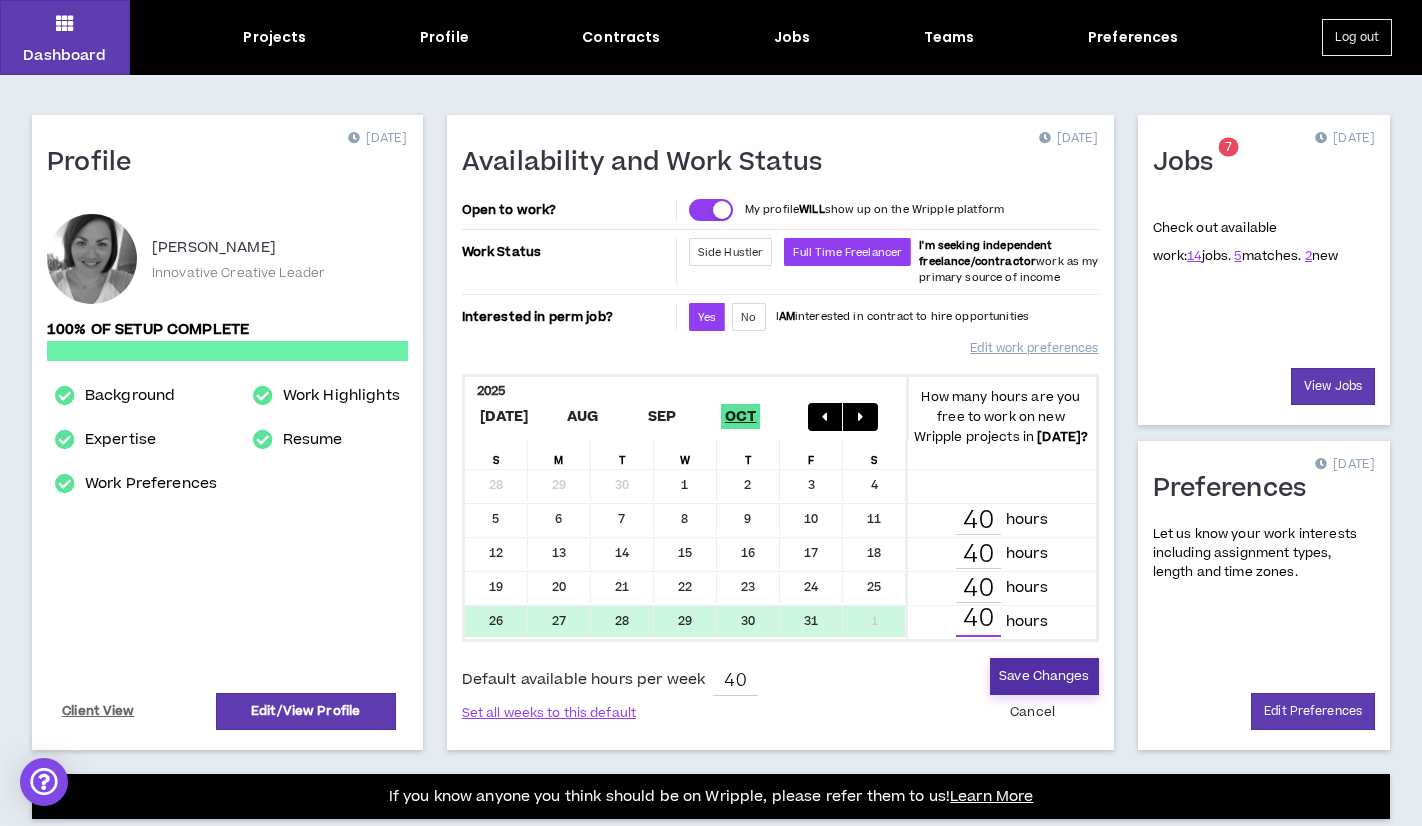 type on "40" 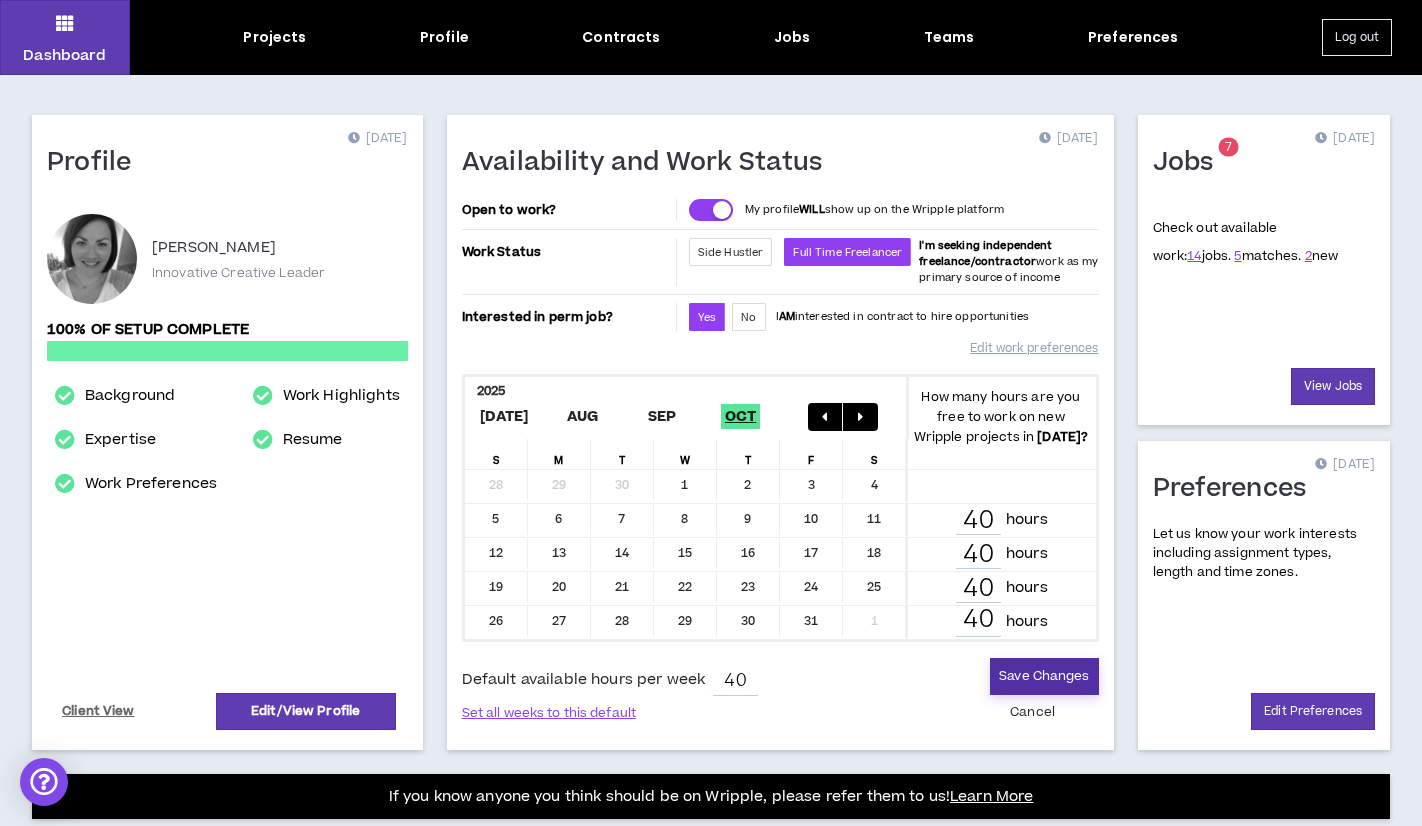 click on "Save Changes" at bounding box center [1044, 676] 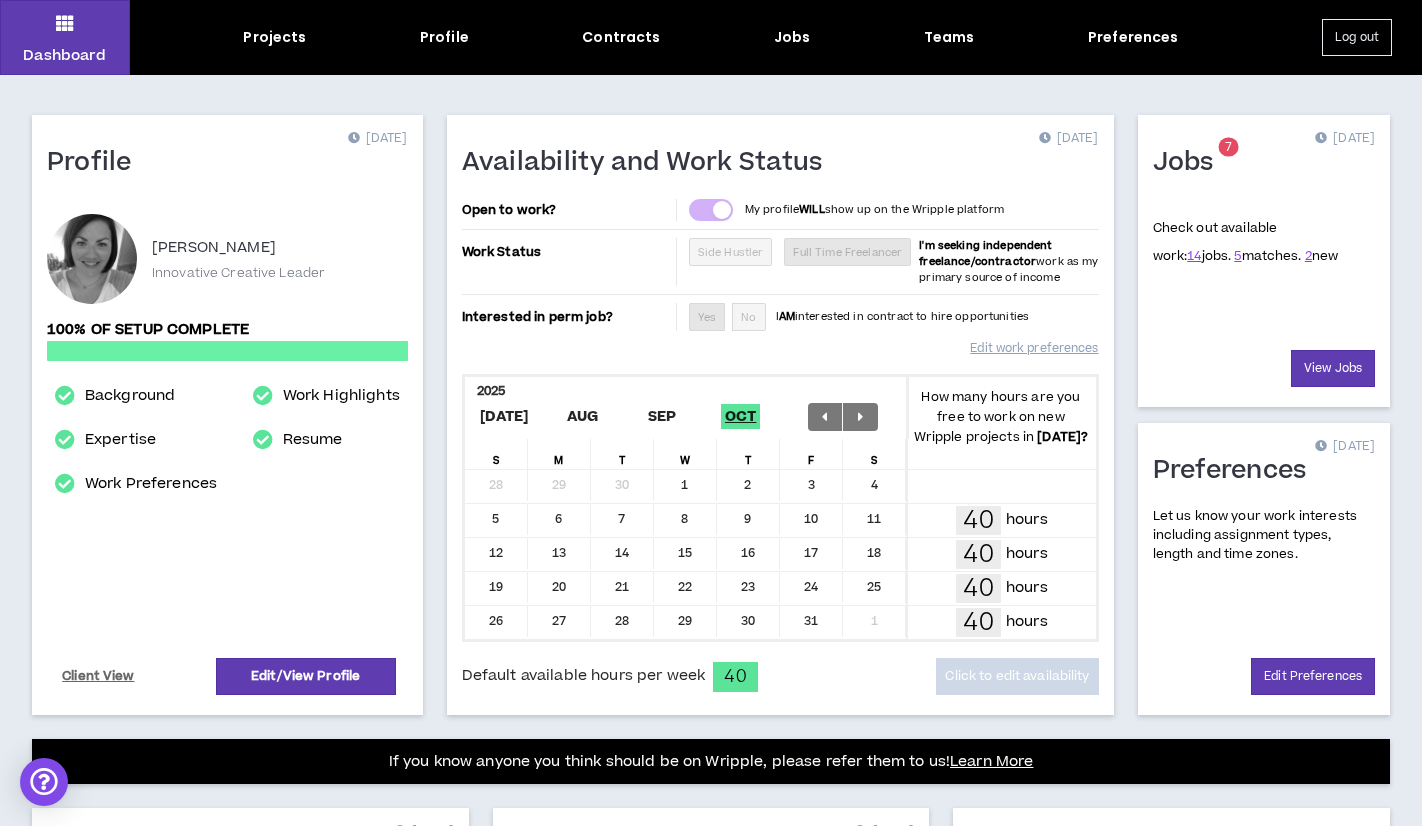 type 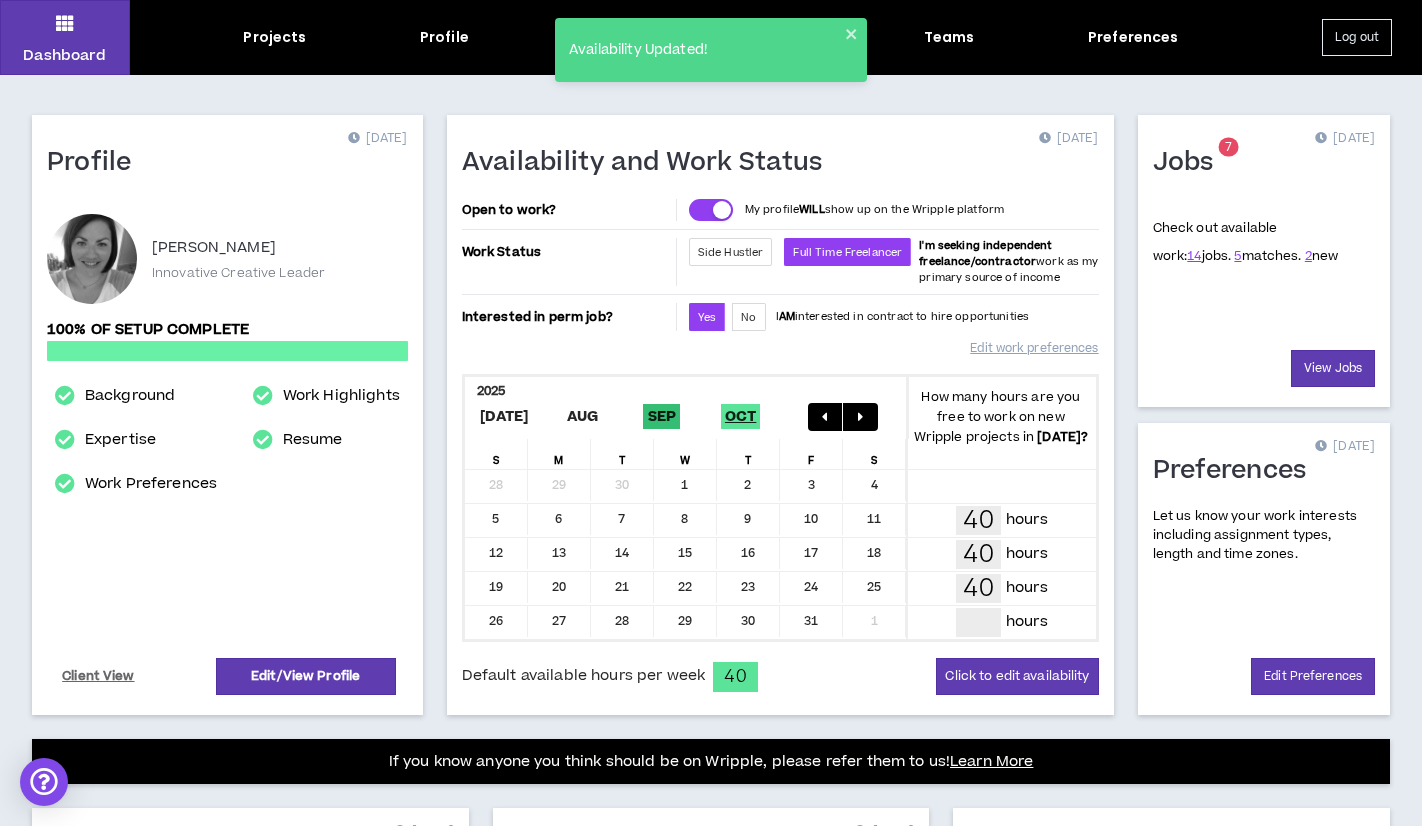 click on "Sep" at bounding box center (661, 416) 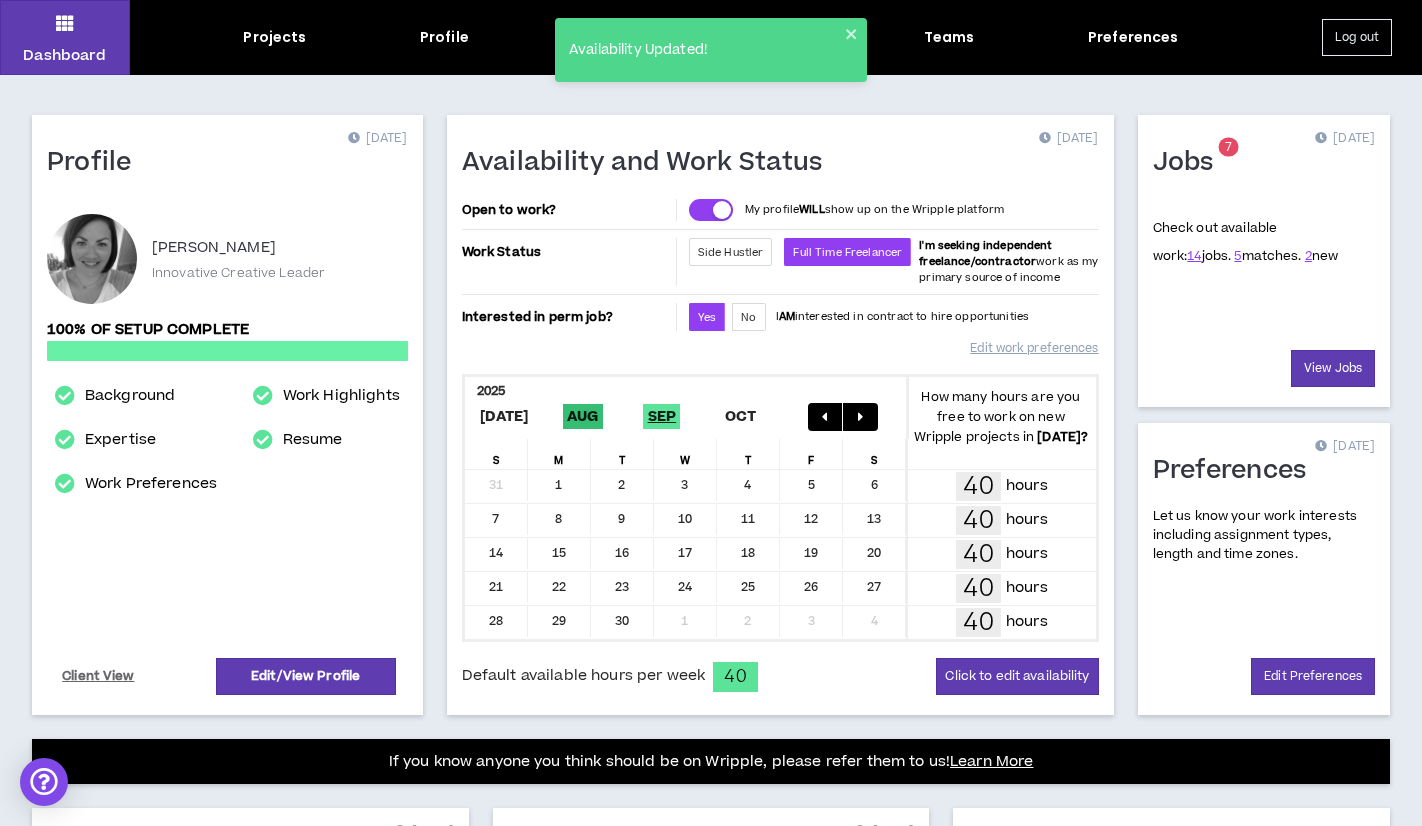 click on "Aug" at bounding box center [583, 416] 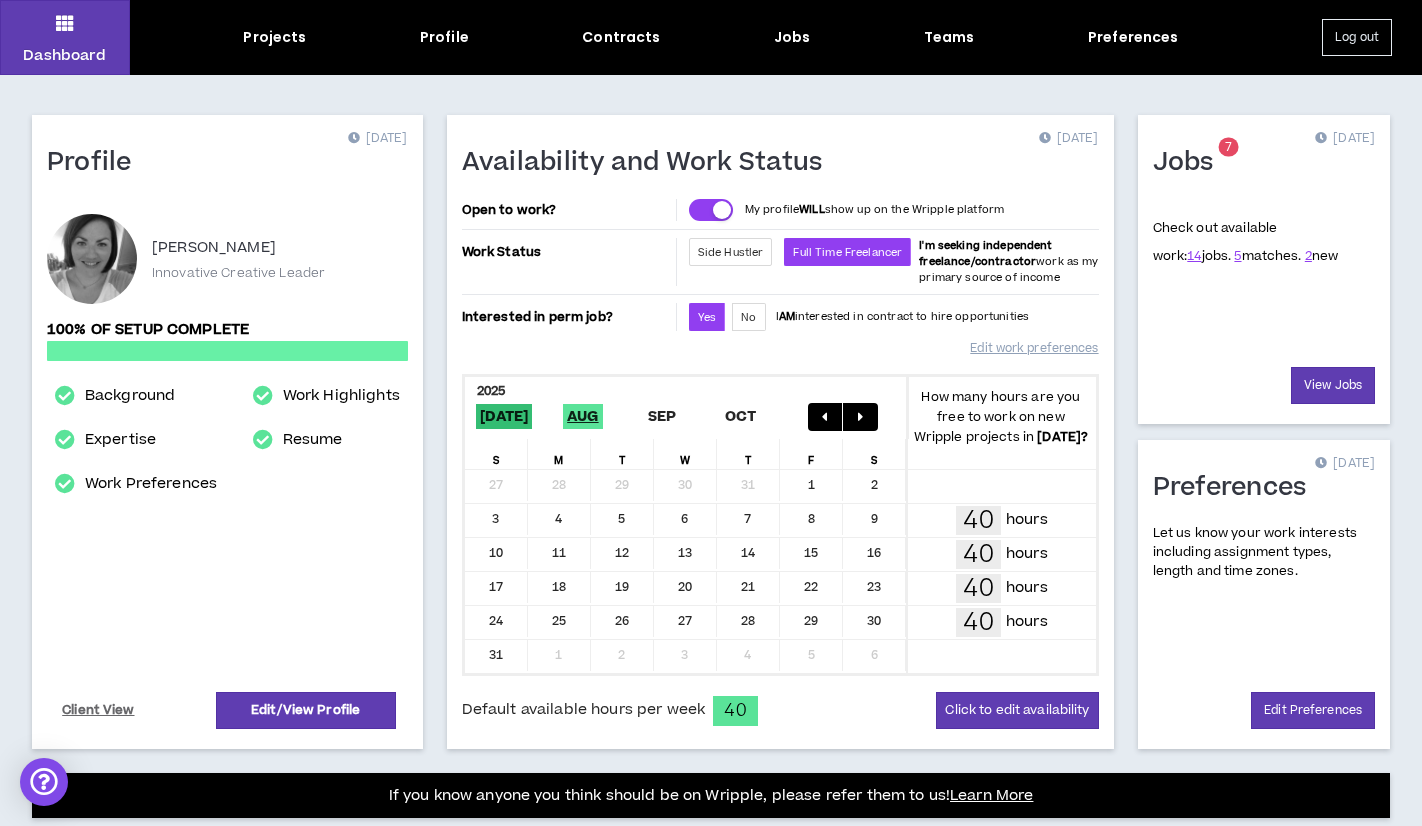 click on "[DATE]" at bounding box center (504, 416) 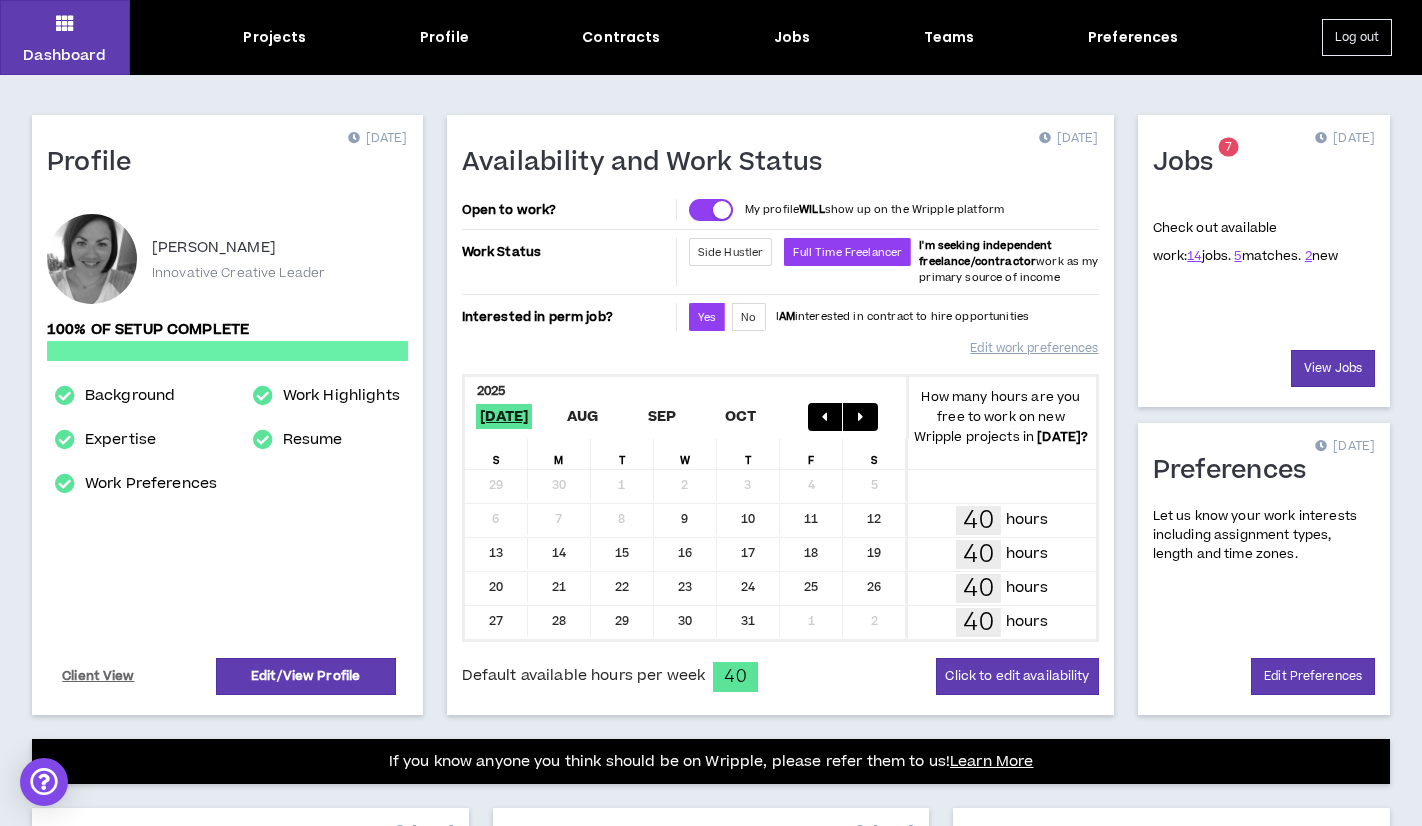 scroll, scrollTop: 0, scrollLeft: 0, axis: both 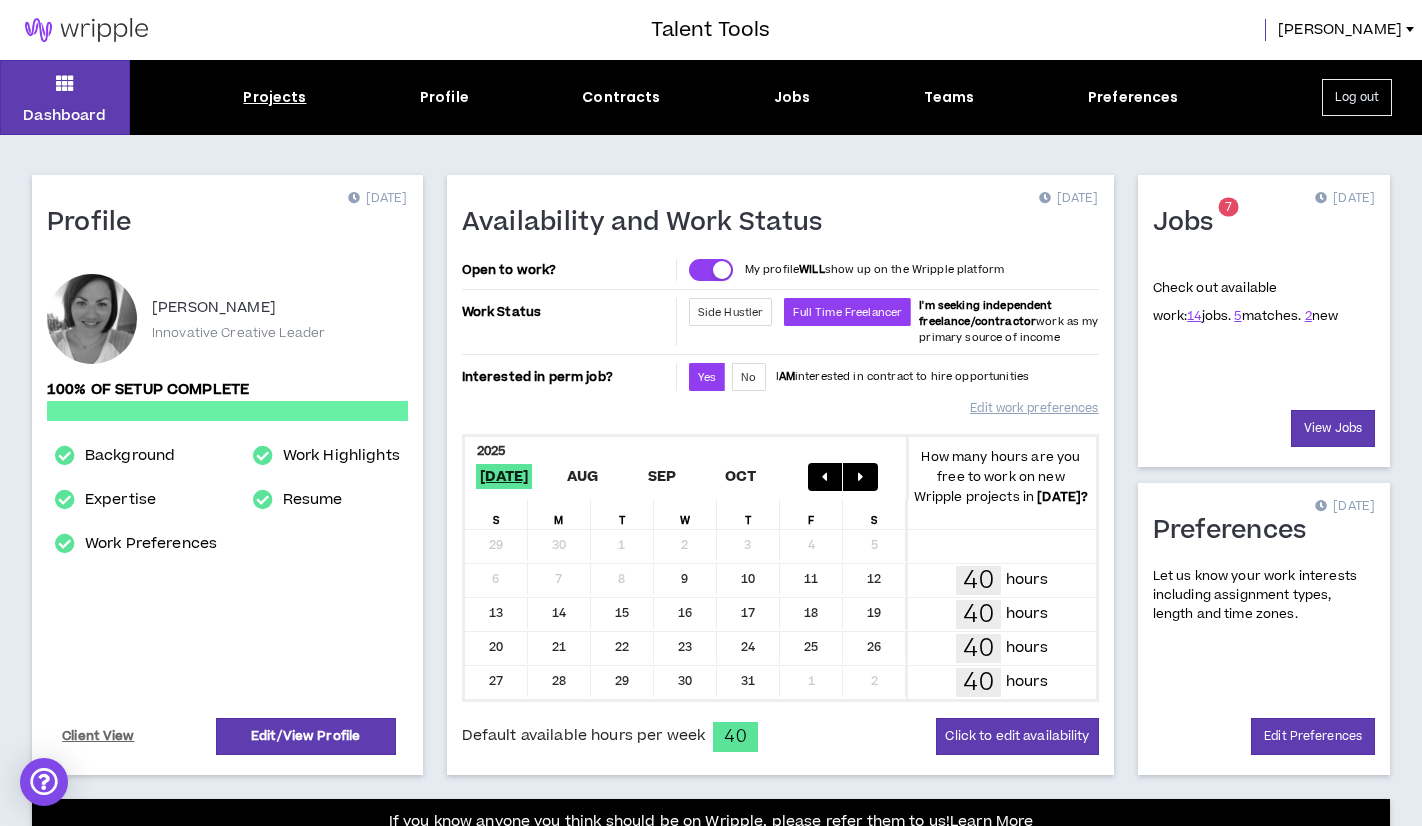 click on "Projects" at bounding box center [274, 97] 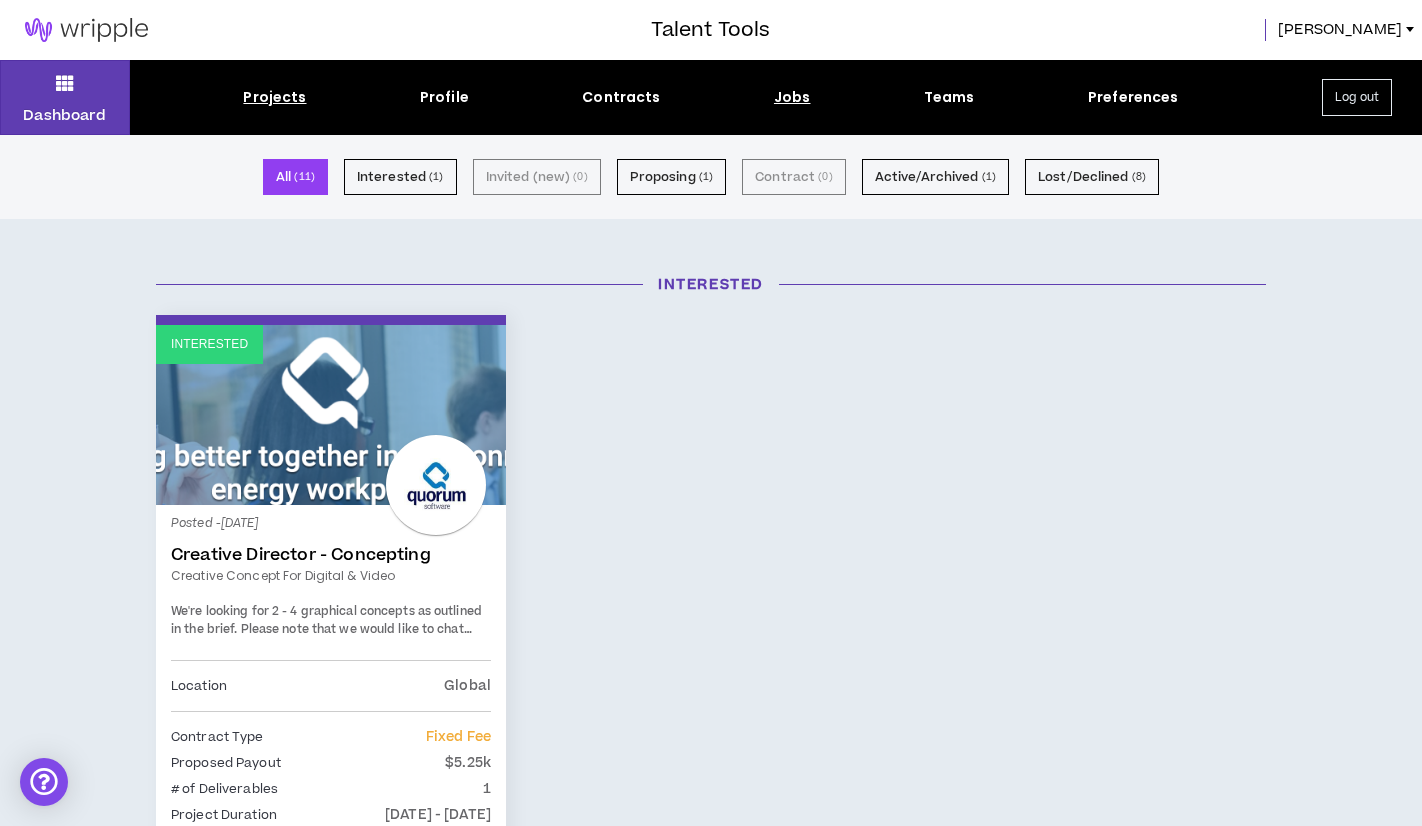 click on "Jobs" at bounding box center [792, 97] 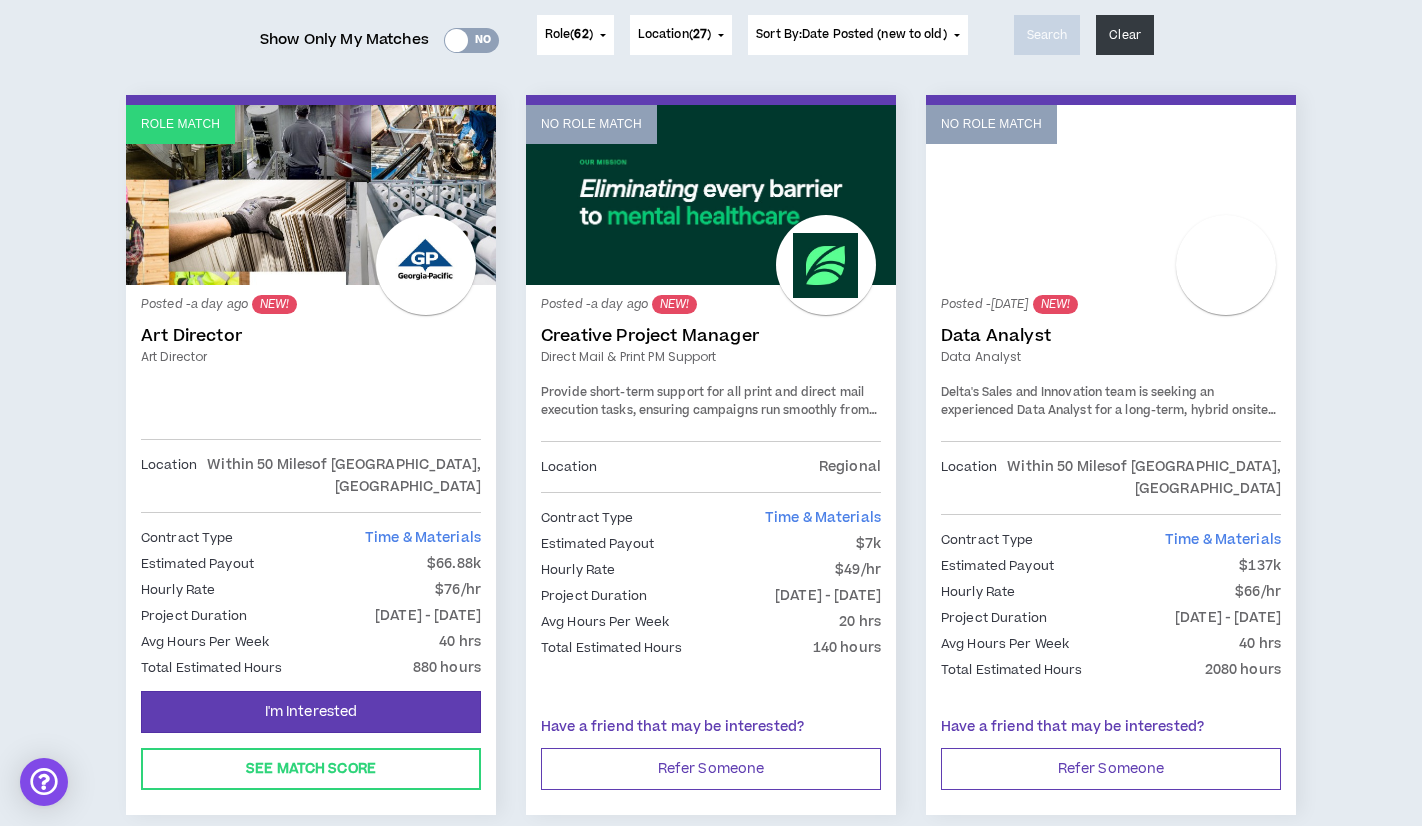 scroll, scrollTop: 272, scrollLeft: 0, axis: vertical 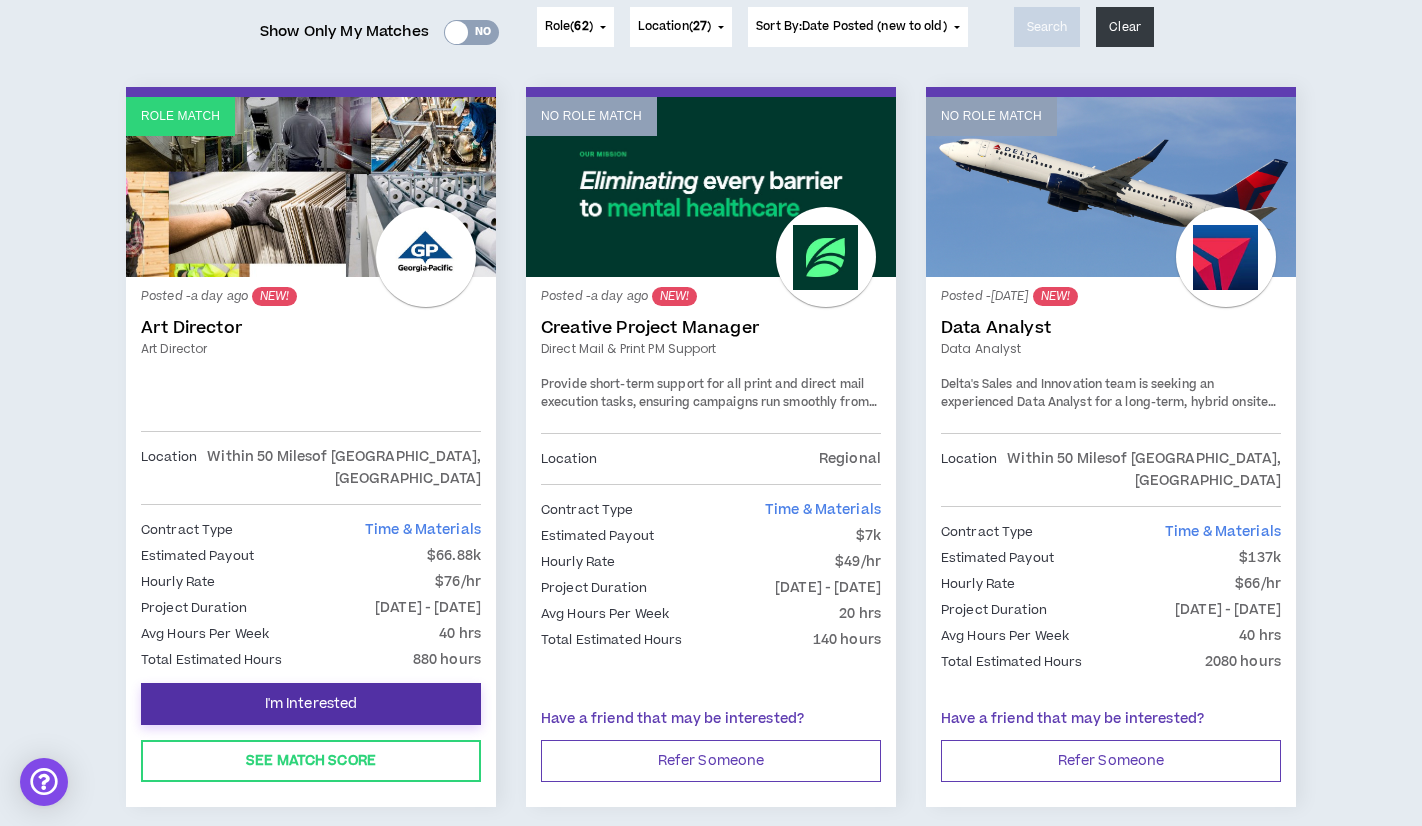 click on "I'm Interested" at bounding box center (311, 704) 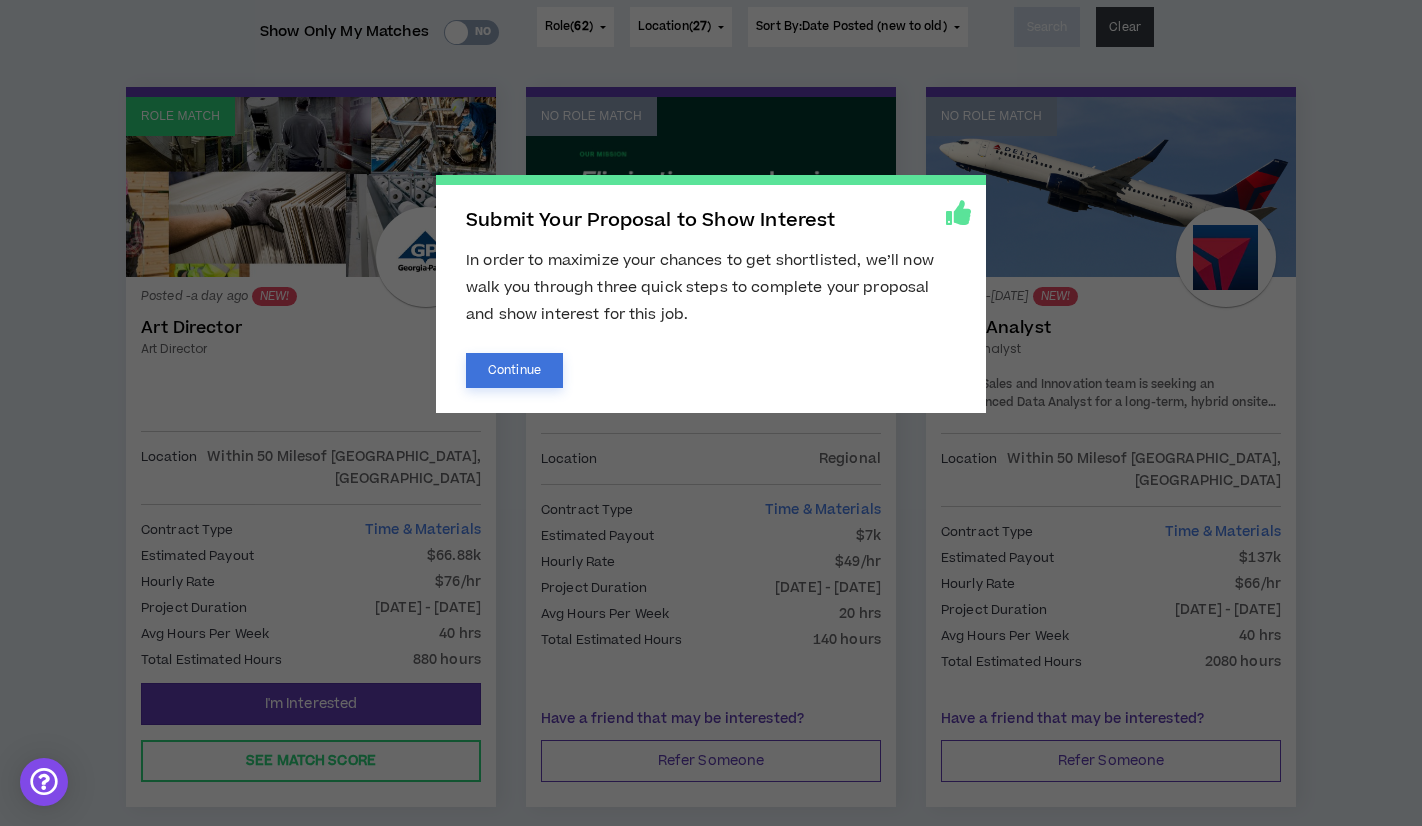 click on "Continue" at bounding box center (514, 370) 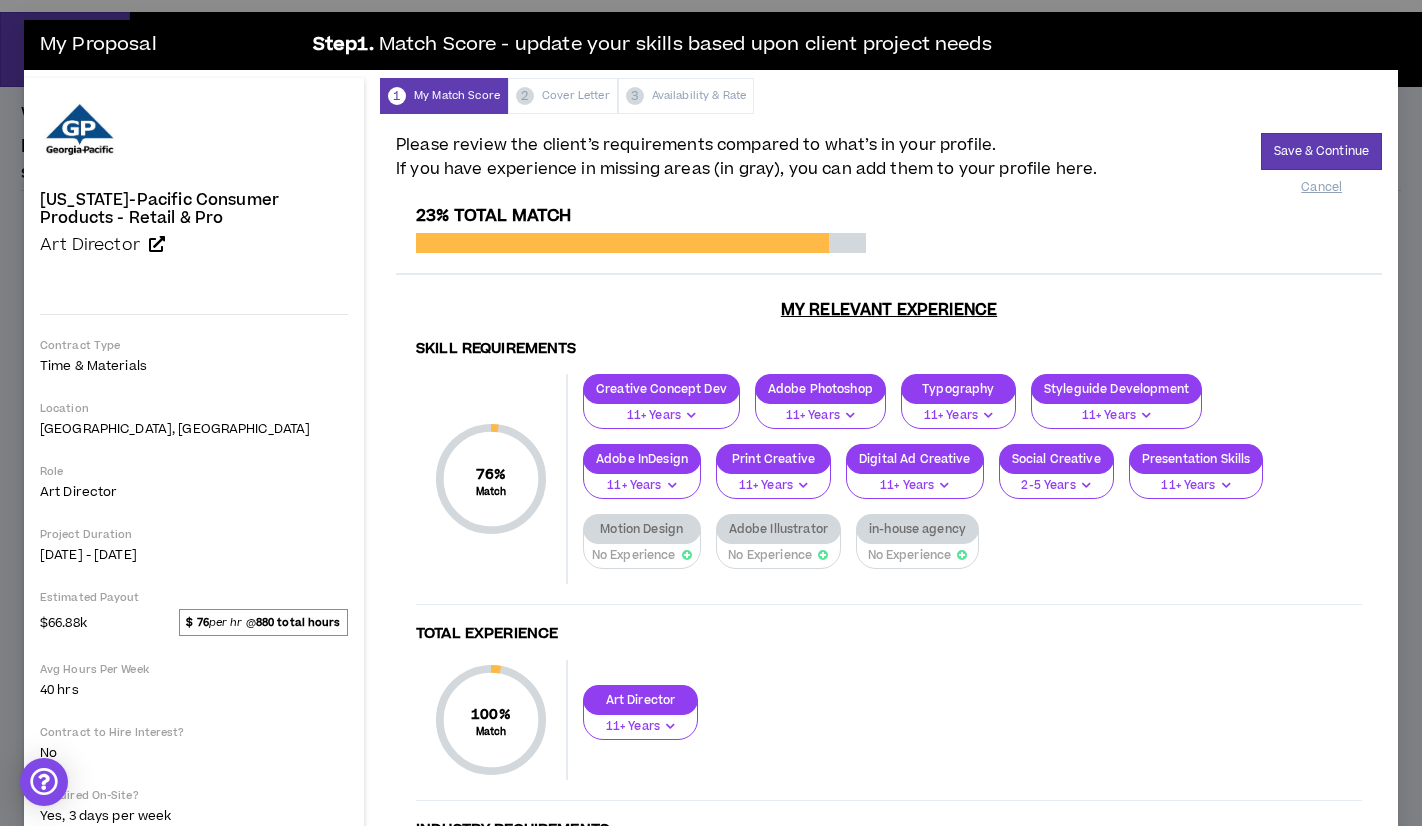 scroll, scrollTop: 0, scrollLeft: 0, axis: both 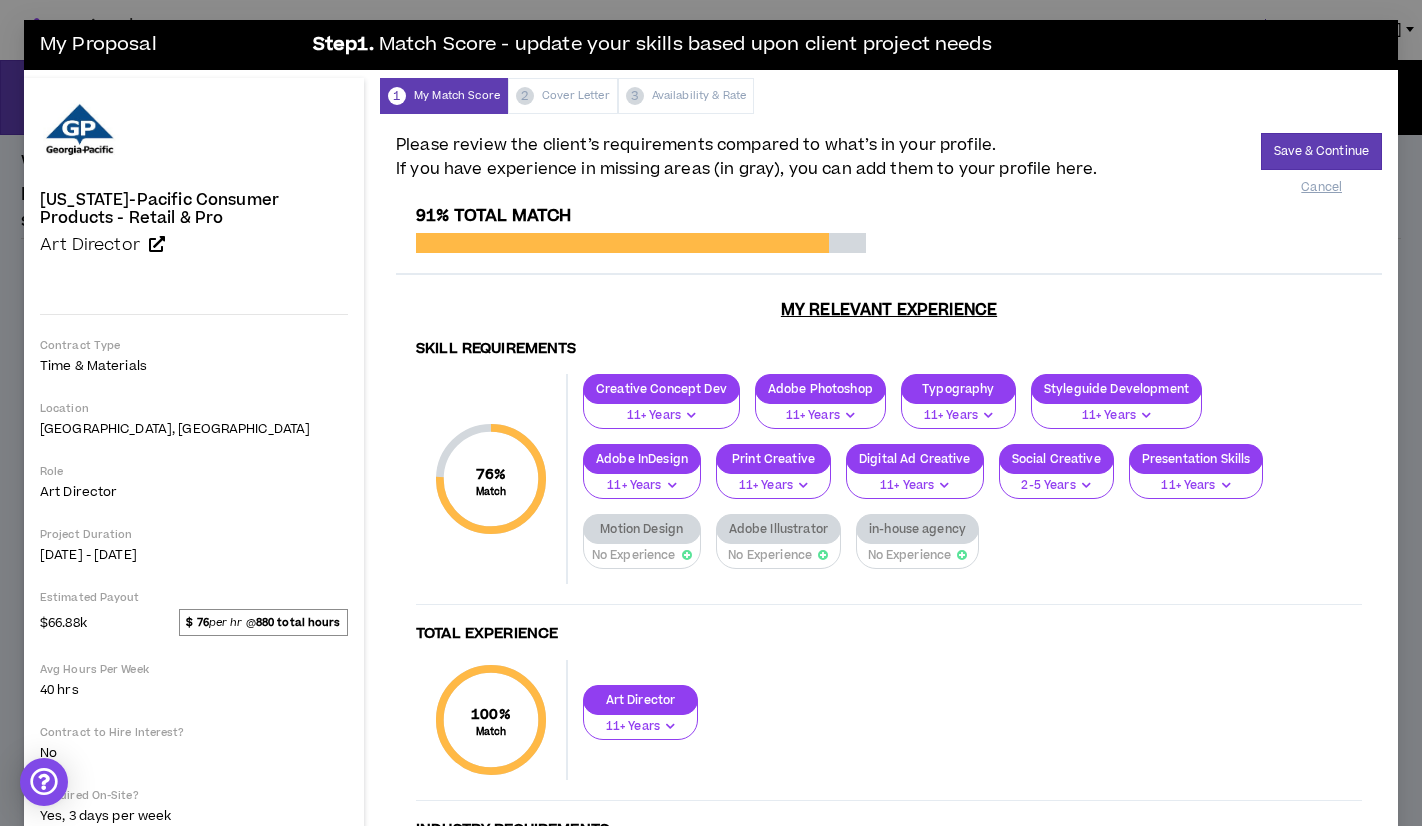 click on "No Experience" at bounding box center [634, 555] 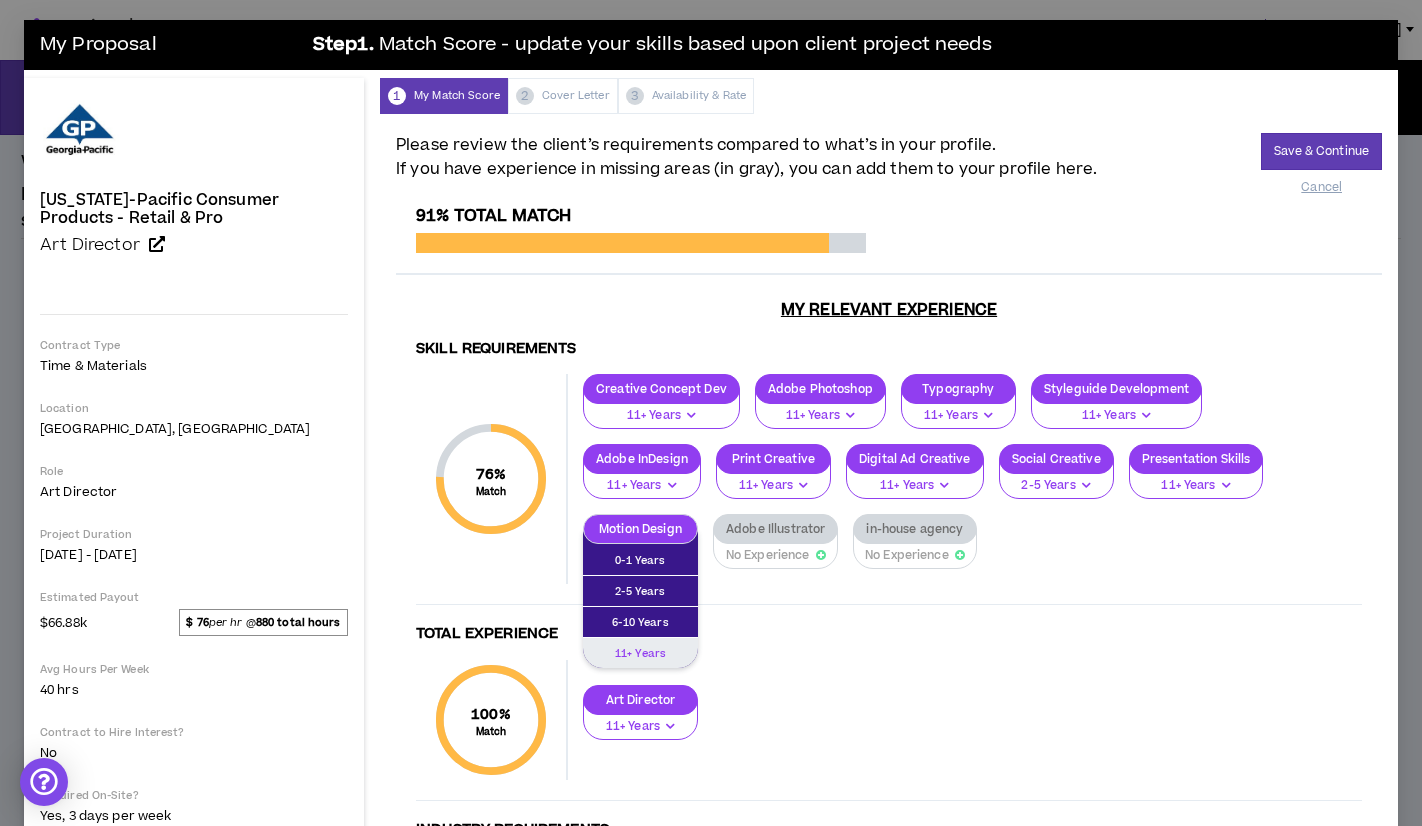 click on "11+ Years" at bounding box center (640, 653) 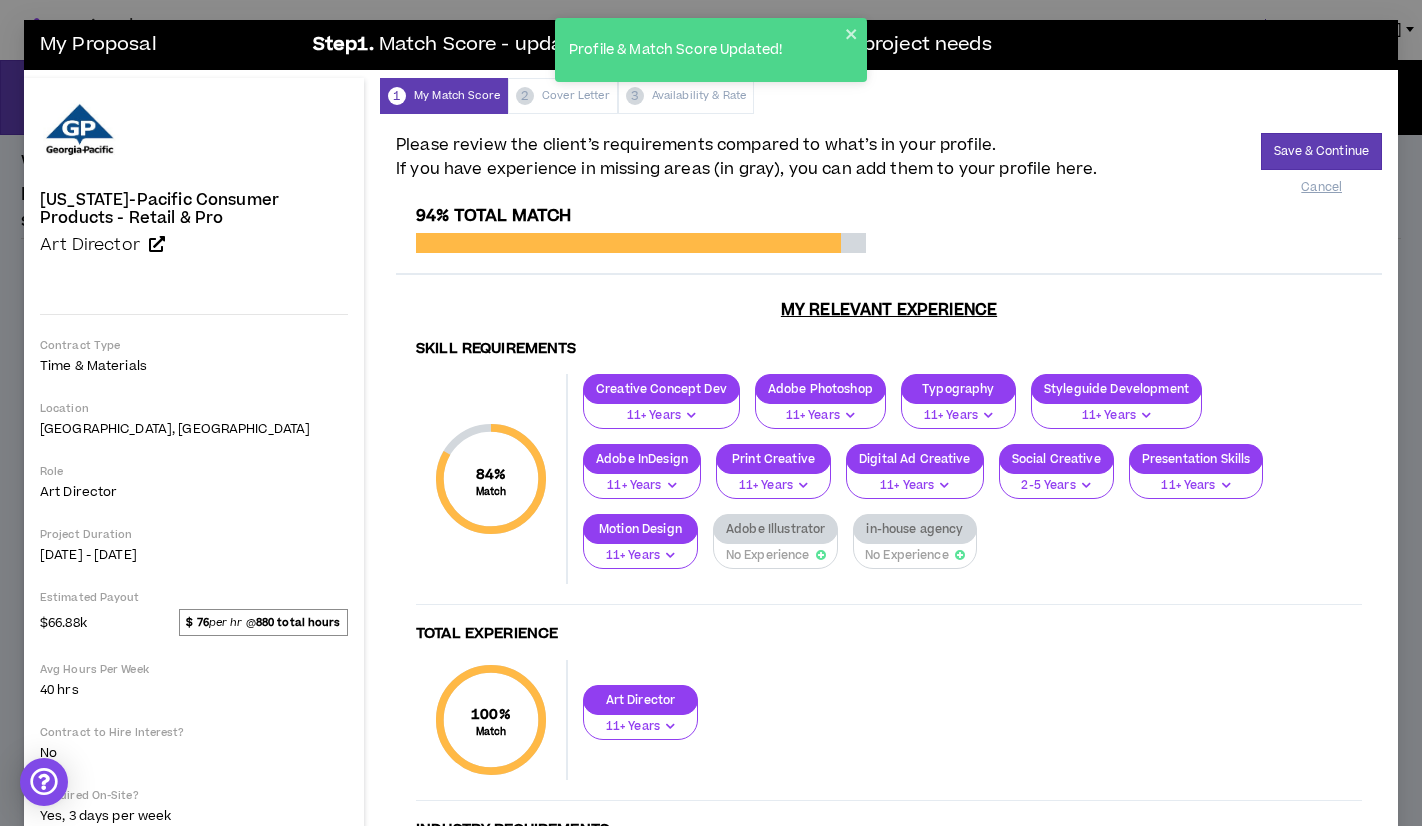 click on "Adobe Illustrator" at bounding box center [775, 529] 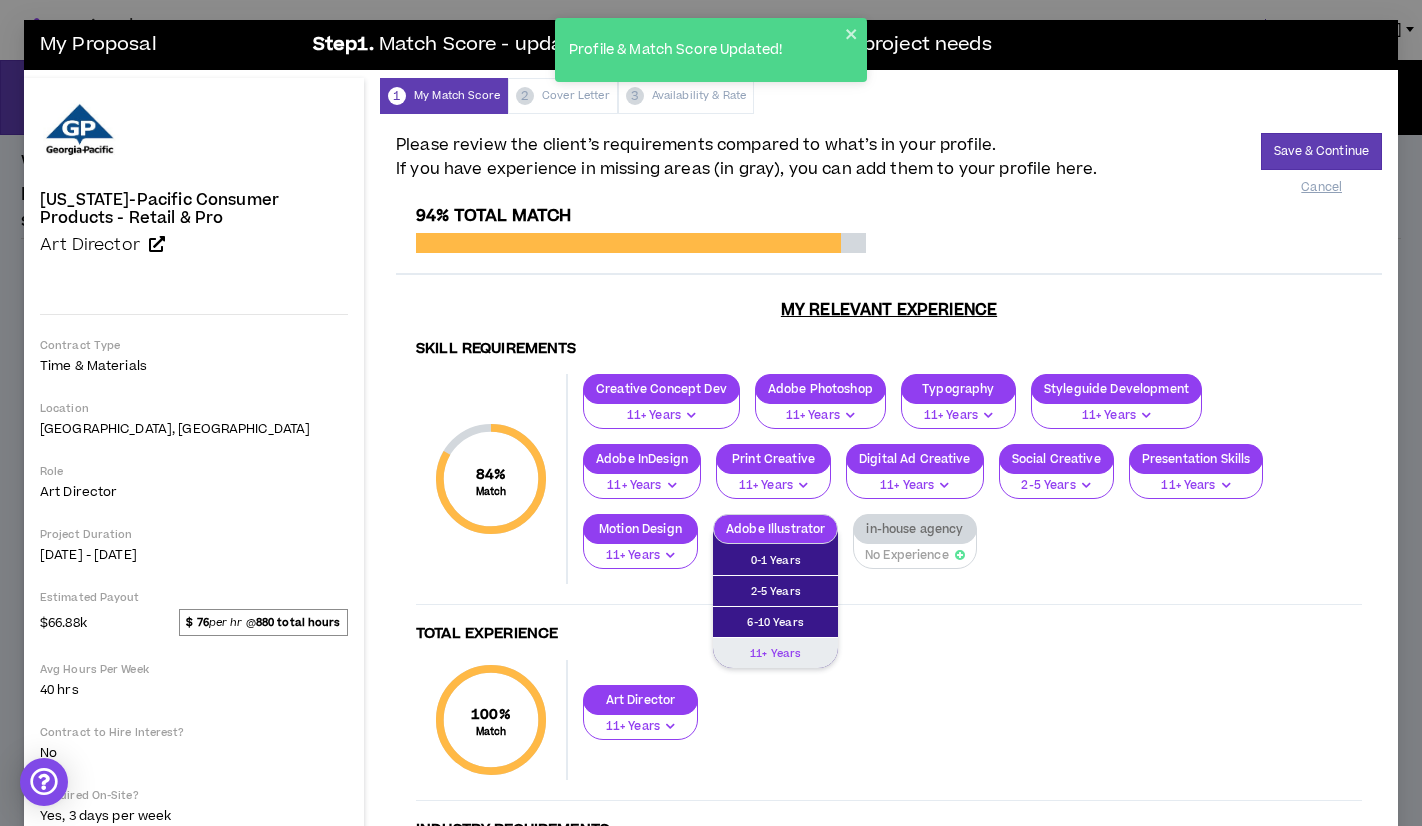 click on "11+ Years" at bounding box center (775, 653) 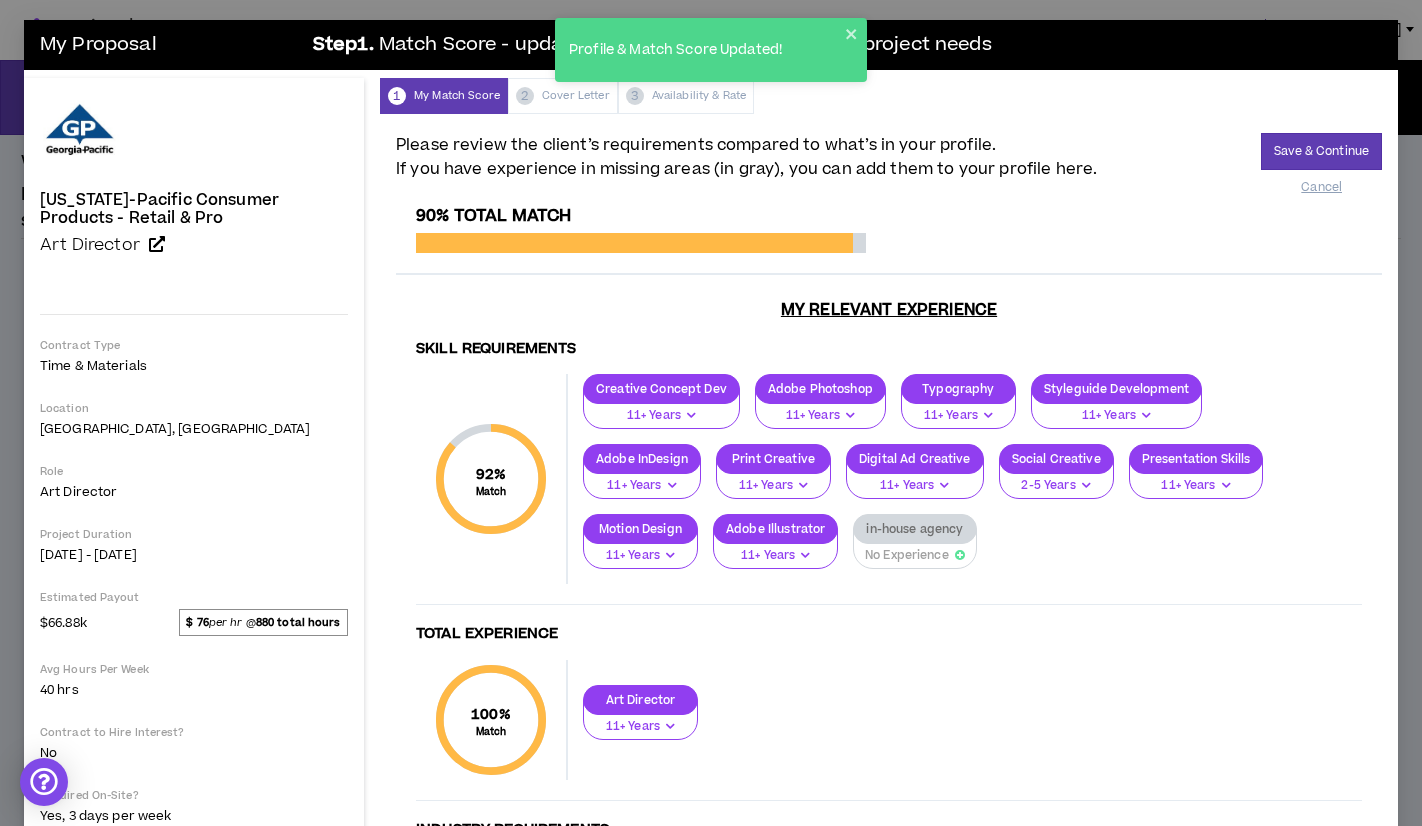 click on "in-house agency" at bounding box center (914, 529) 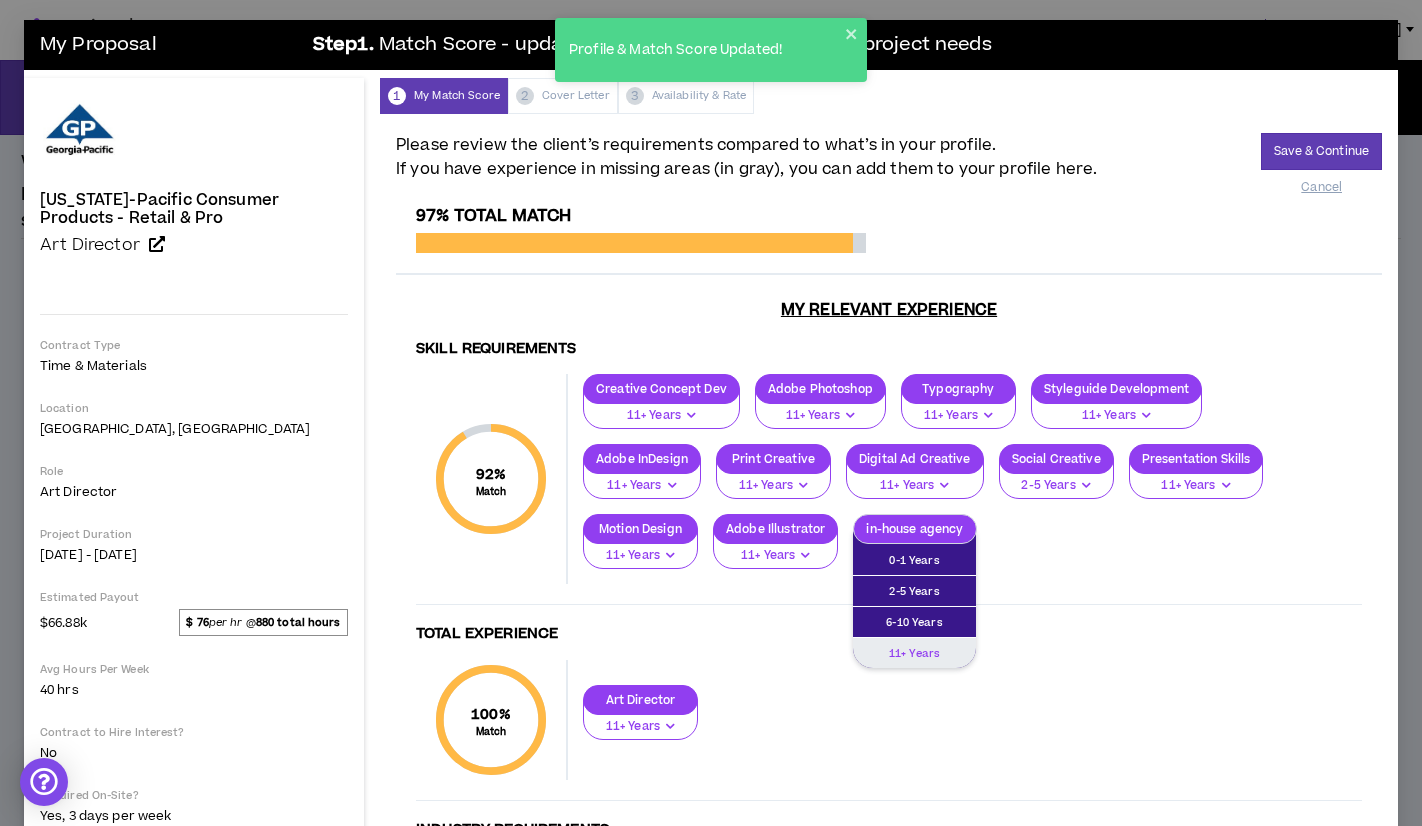 click on "11+ Years" at bounding box center (914, 653) 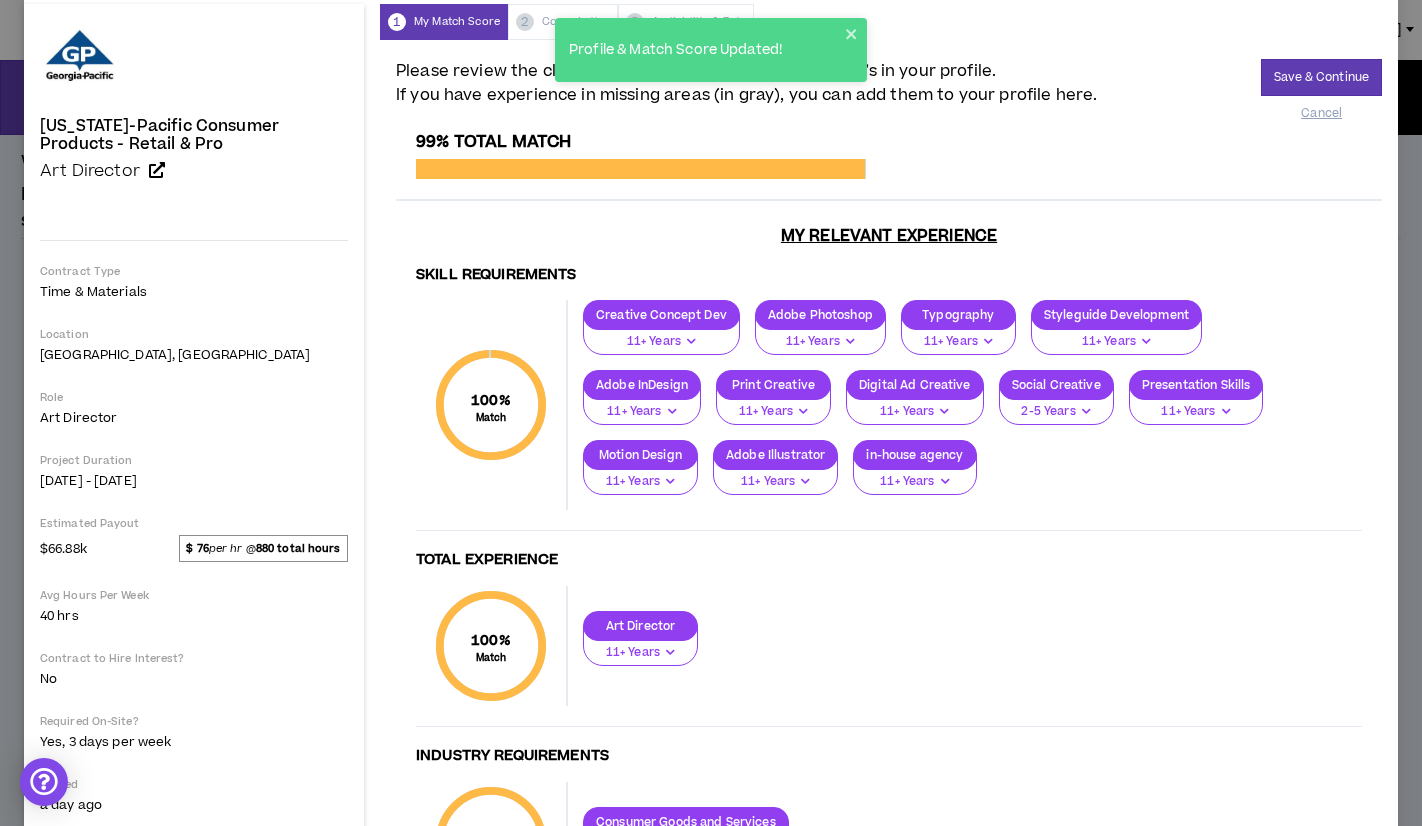 scroll, scrollTop: 0, scrollLeft: 0, axis: both 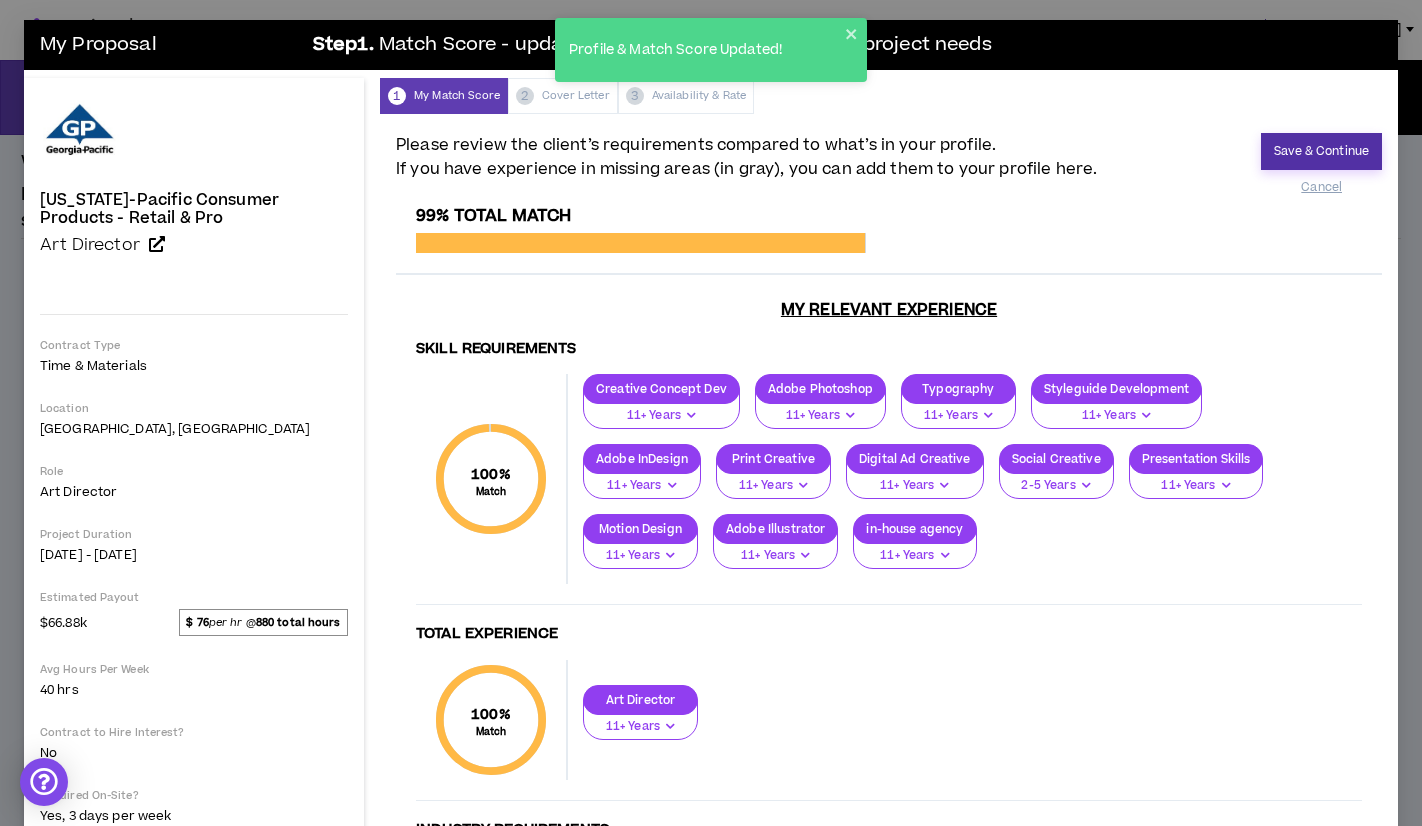 click on "Save & Continue" at bounding box center (1321, 151) 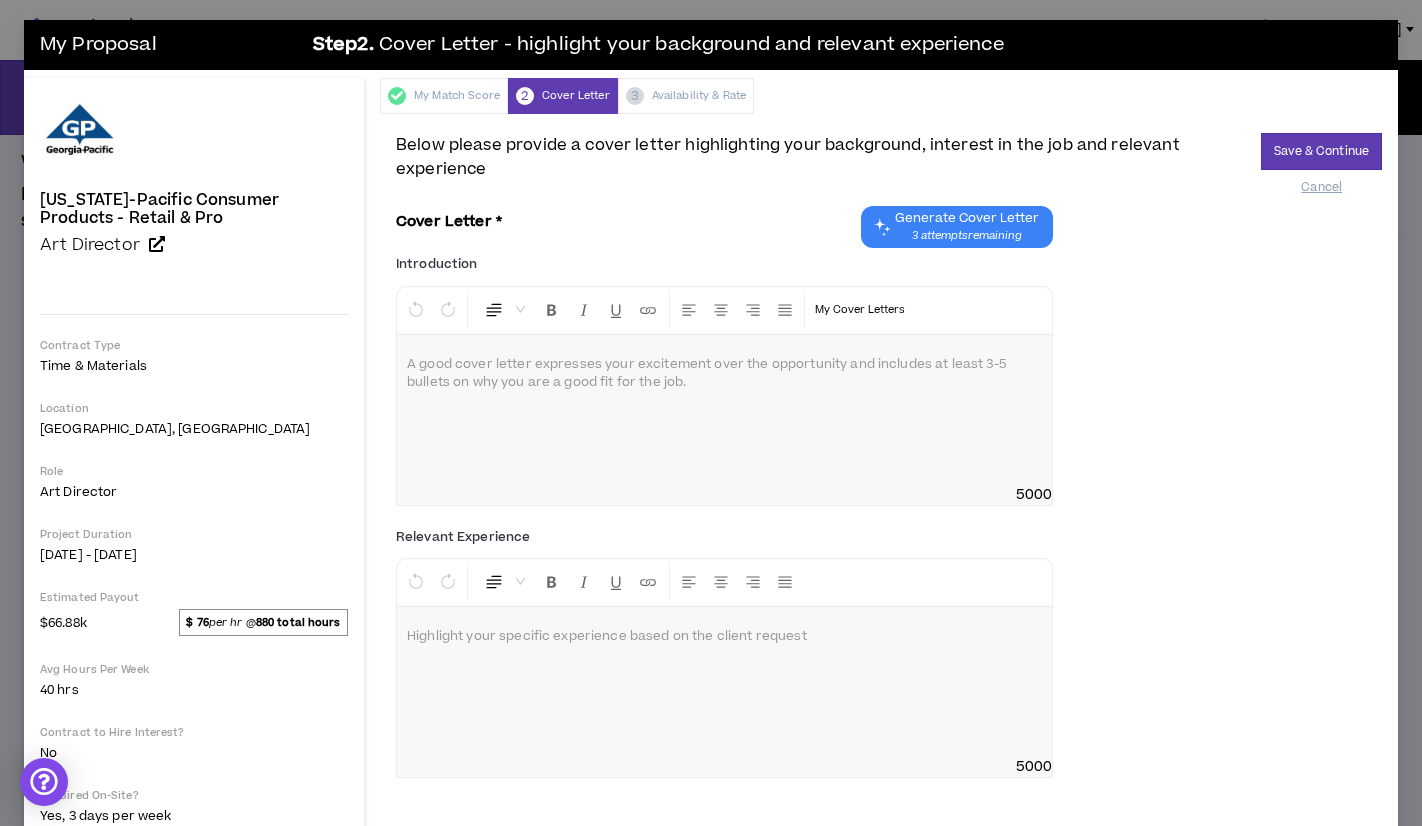 click on "Generate Cover Letter 3 attempts  remaining" at bounding box center [967, 227] 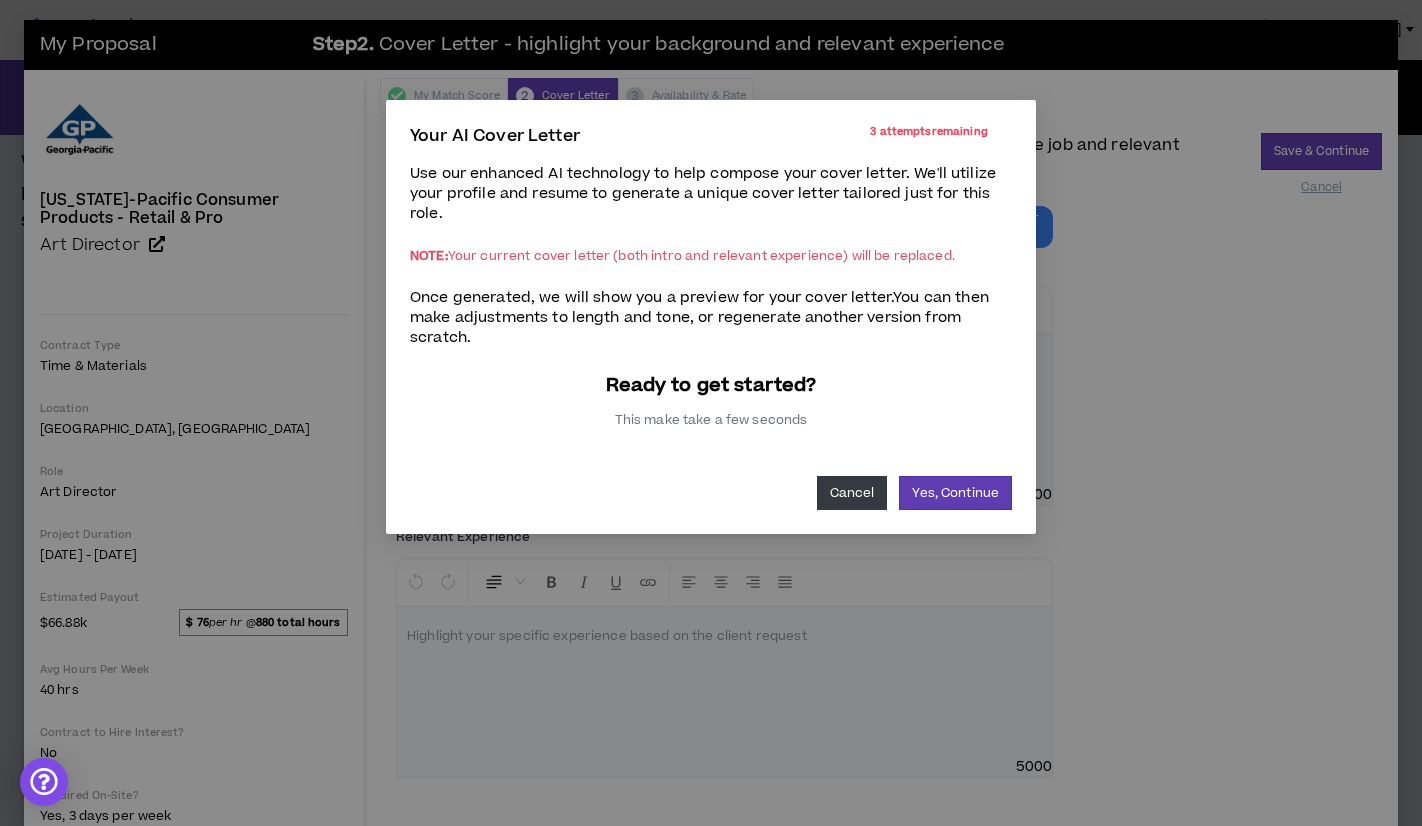 click on "Cancel" at bounding box center (852, 493) 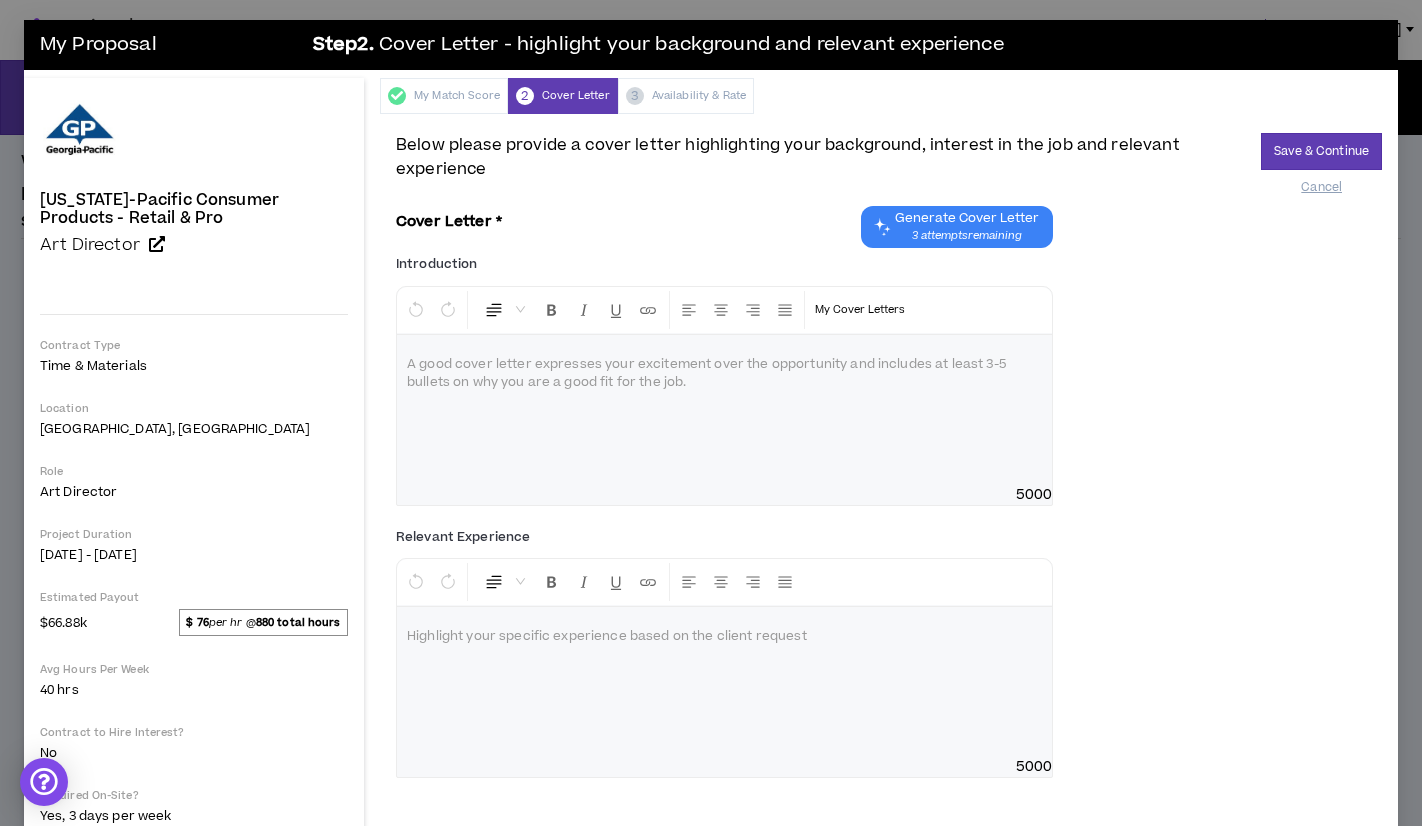 scroll, scrollTop: 123, scrollLeft: 0, axis: vertical 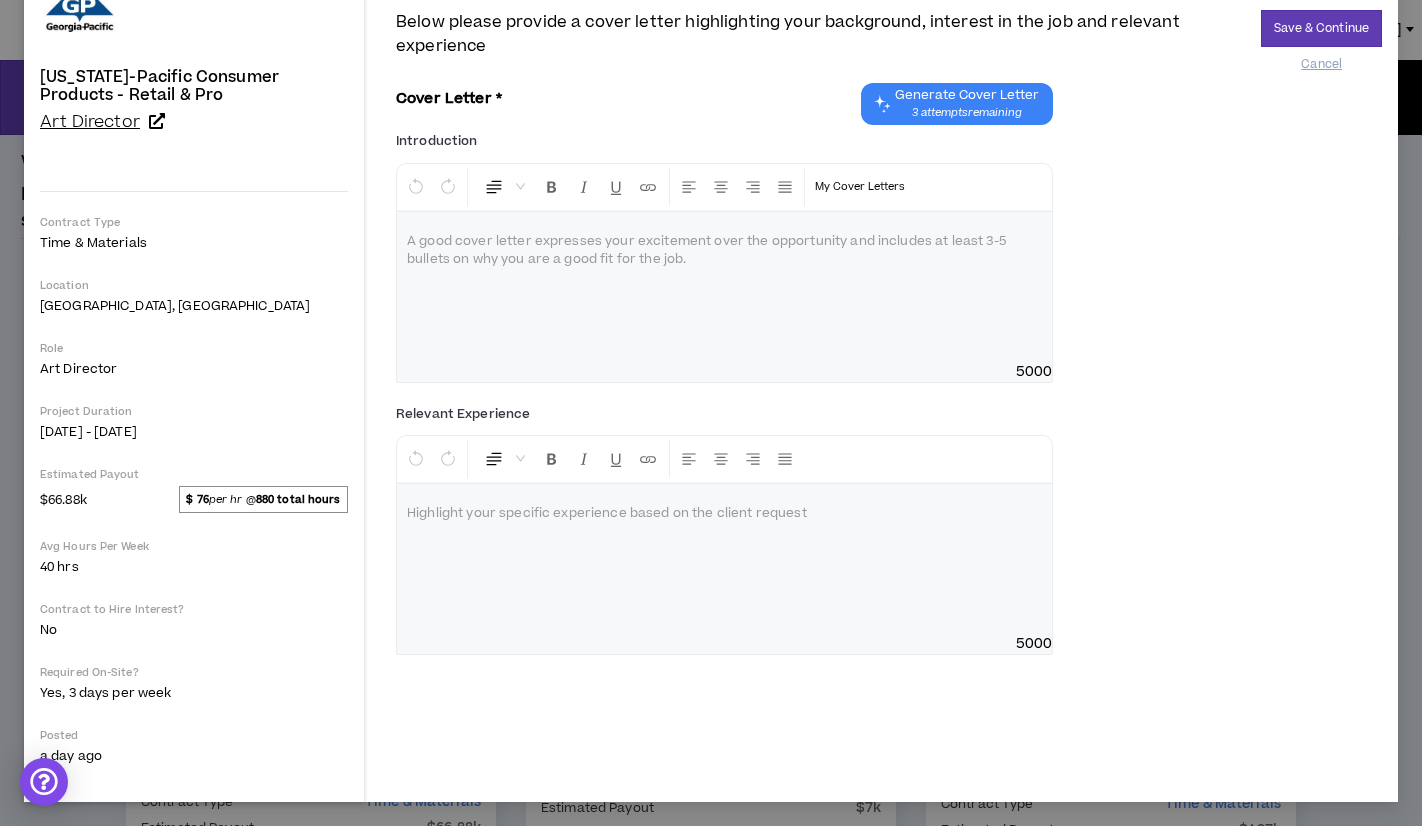 type 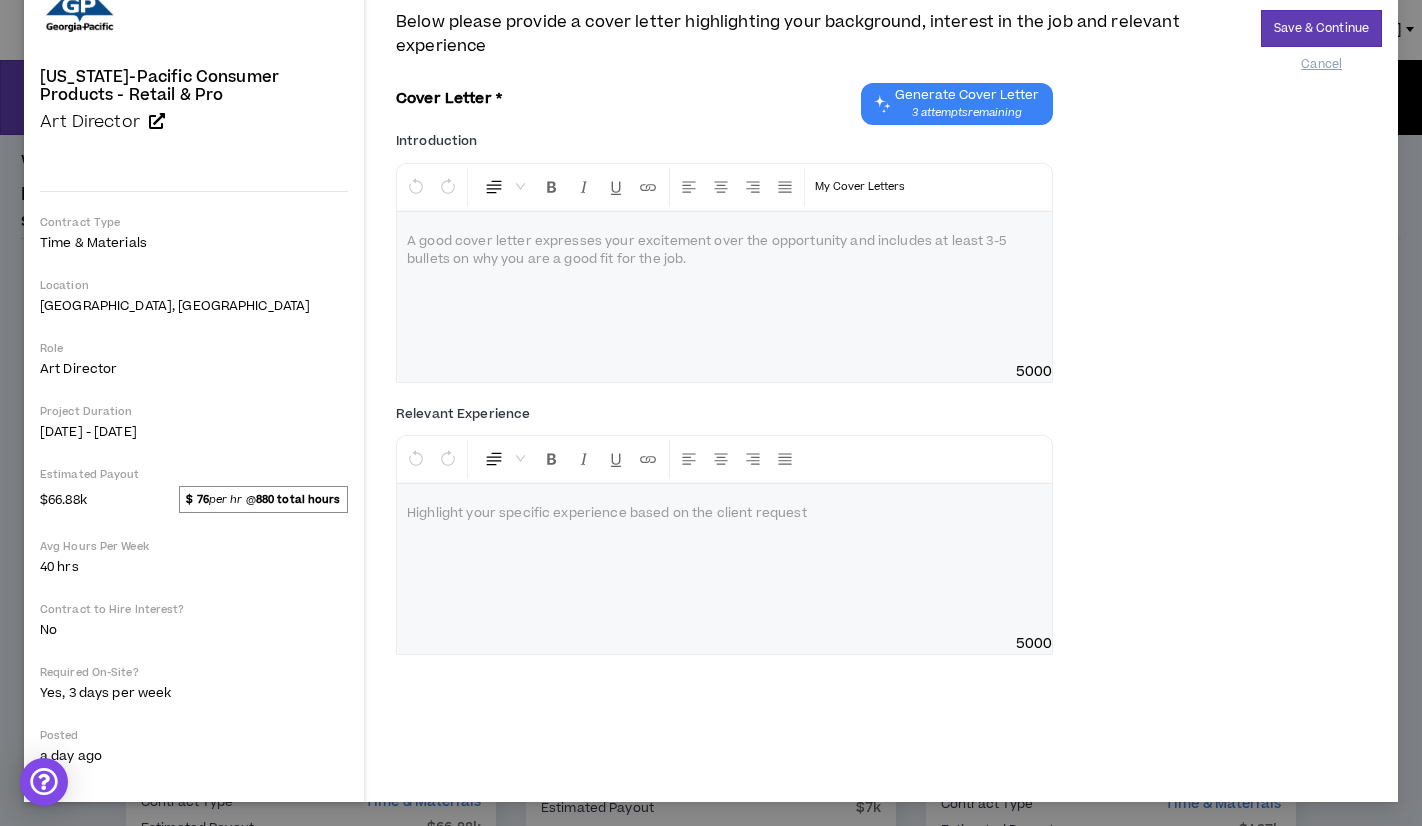 drag, startPoint x: 161, startPoint y: 114, endPoint x: 1197, endPoint y: 0, distance: 1042.2533 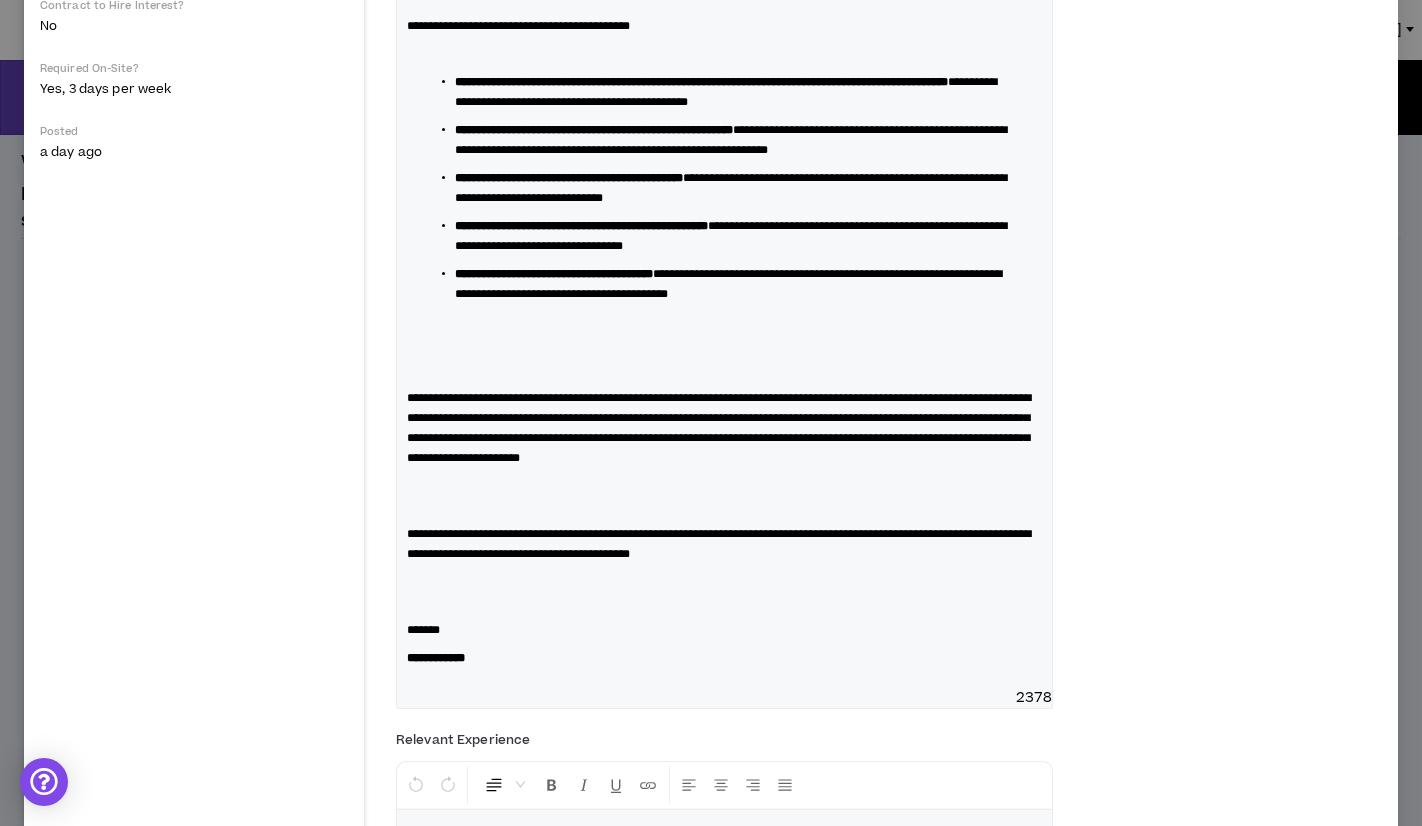 scroll, scrollTop: 711, scrollLeft: 0, axis: vertical 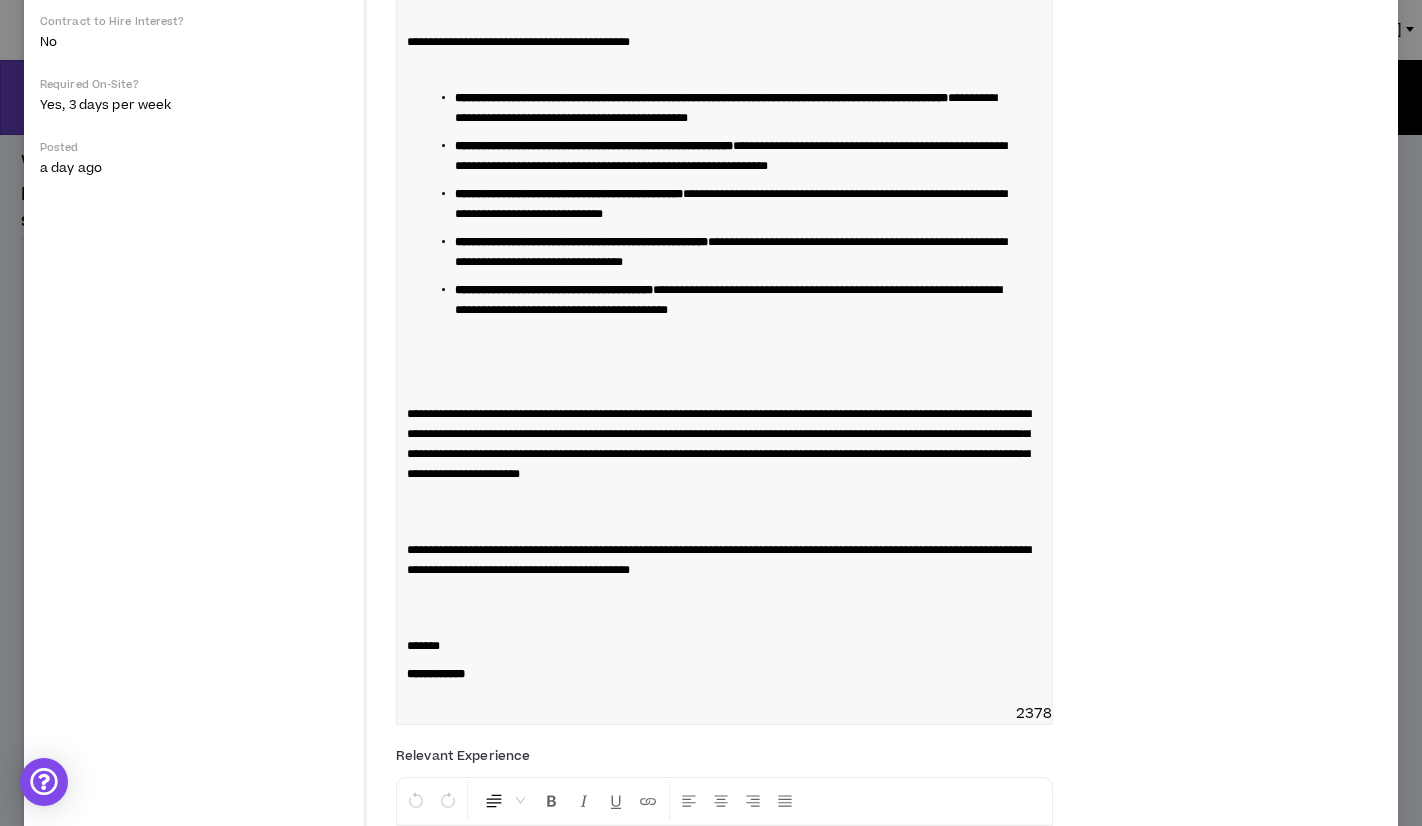 click at bounding box center (724, 376) 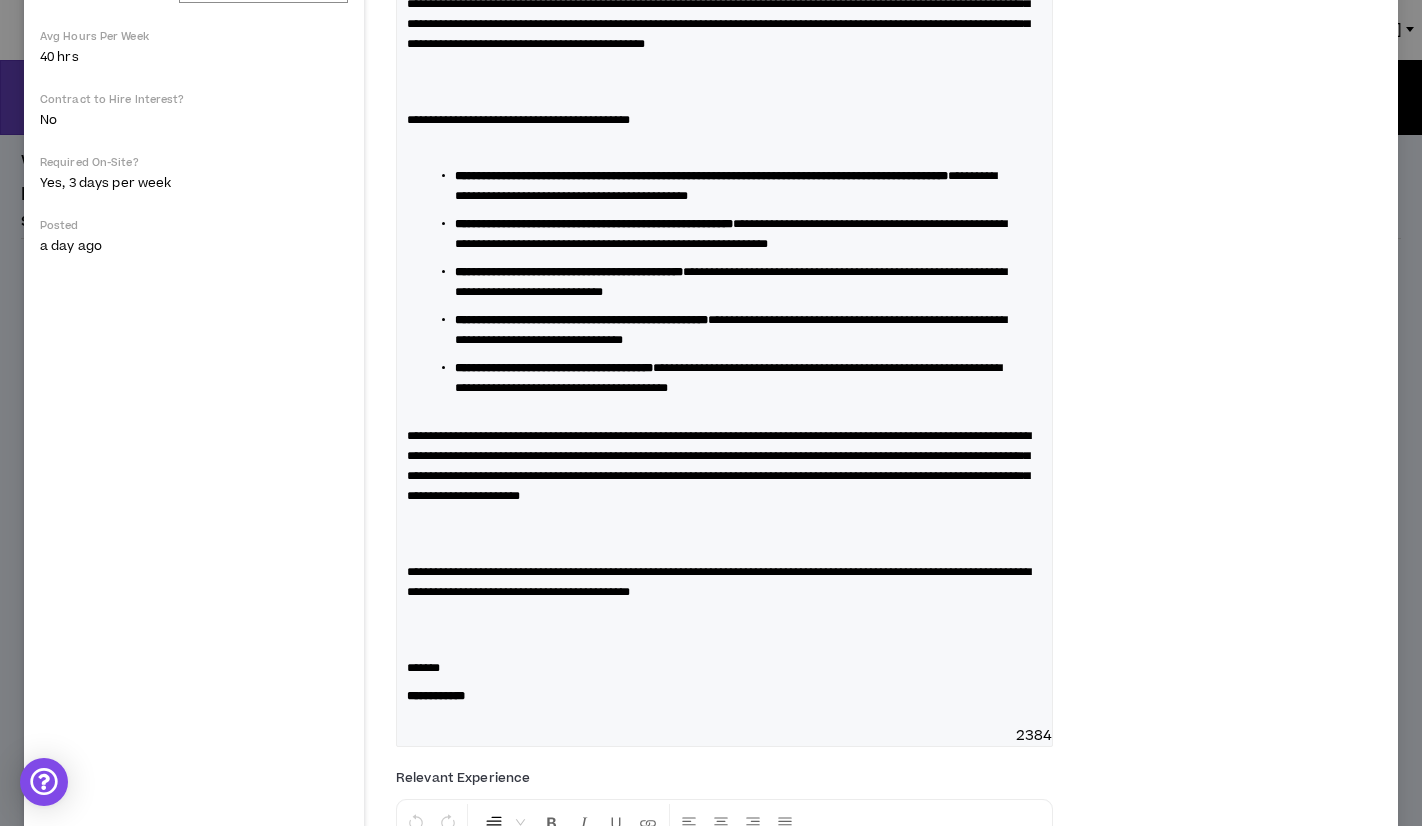 scroll, scrollTop: 563, scrollLeft: 0, axis: vertical 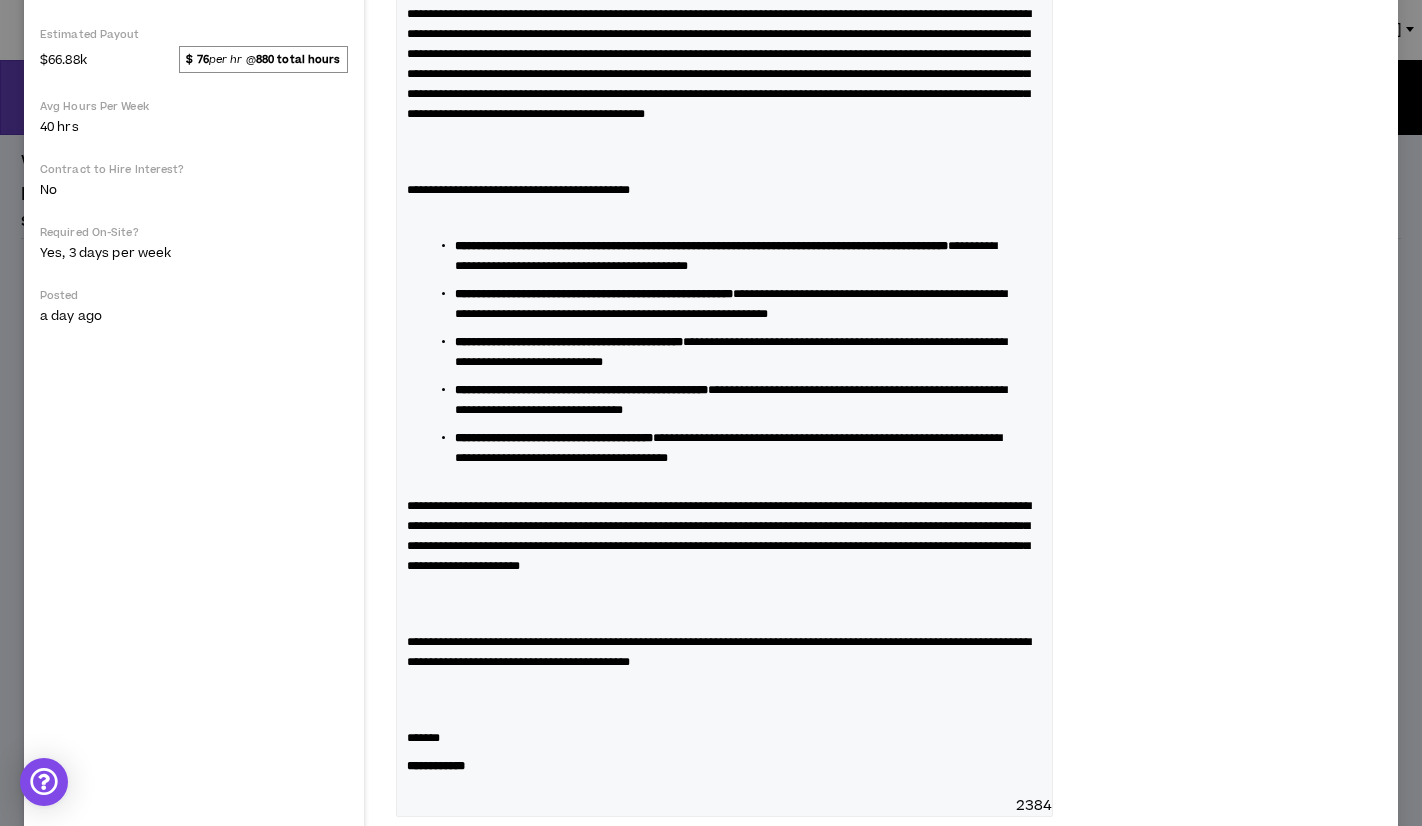 click at bounding box center (724, 218) 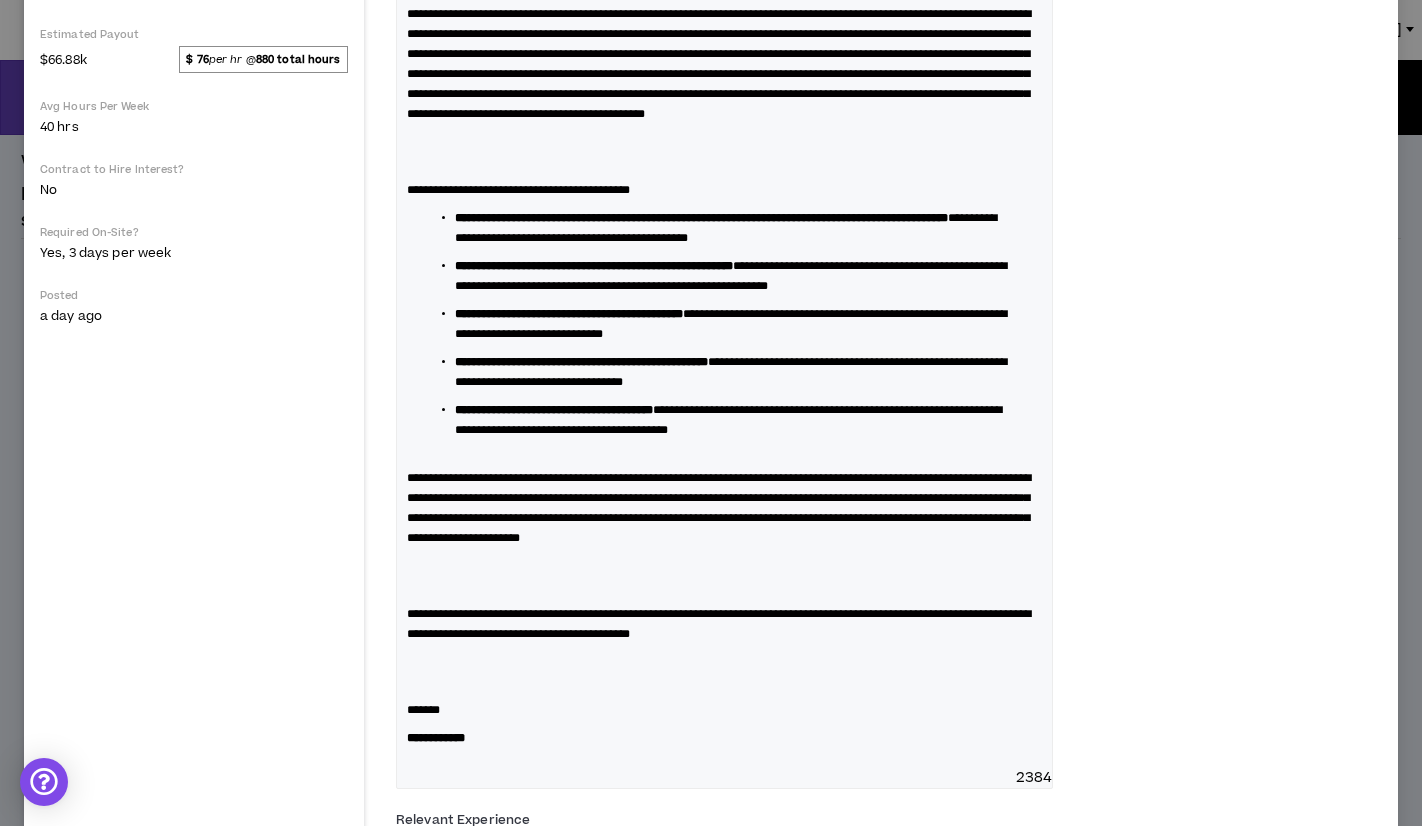 click at bounding box center (724, 152) 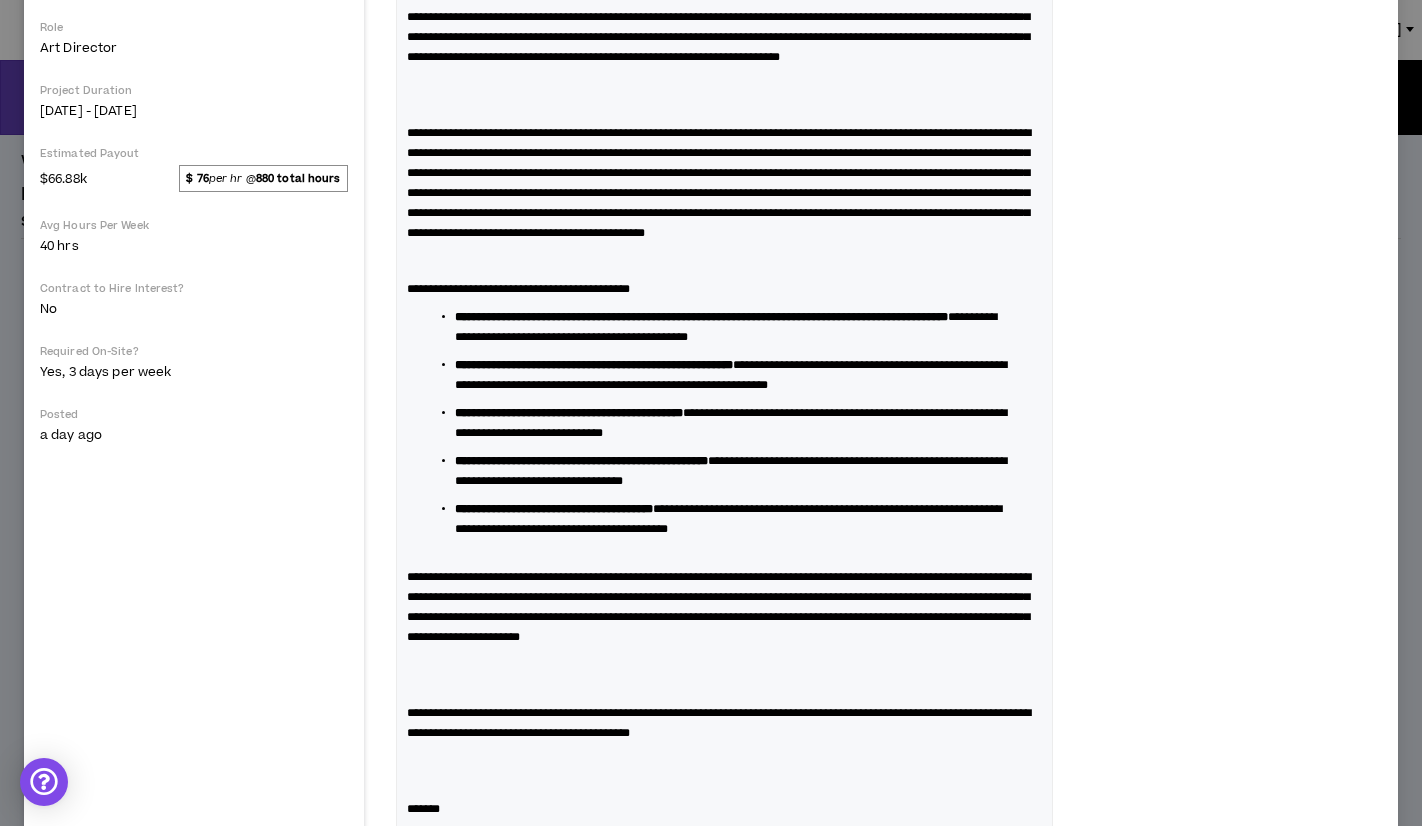 scroll, scrollTop: 386, scrollLeft: 0, axis: vertical 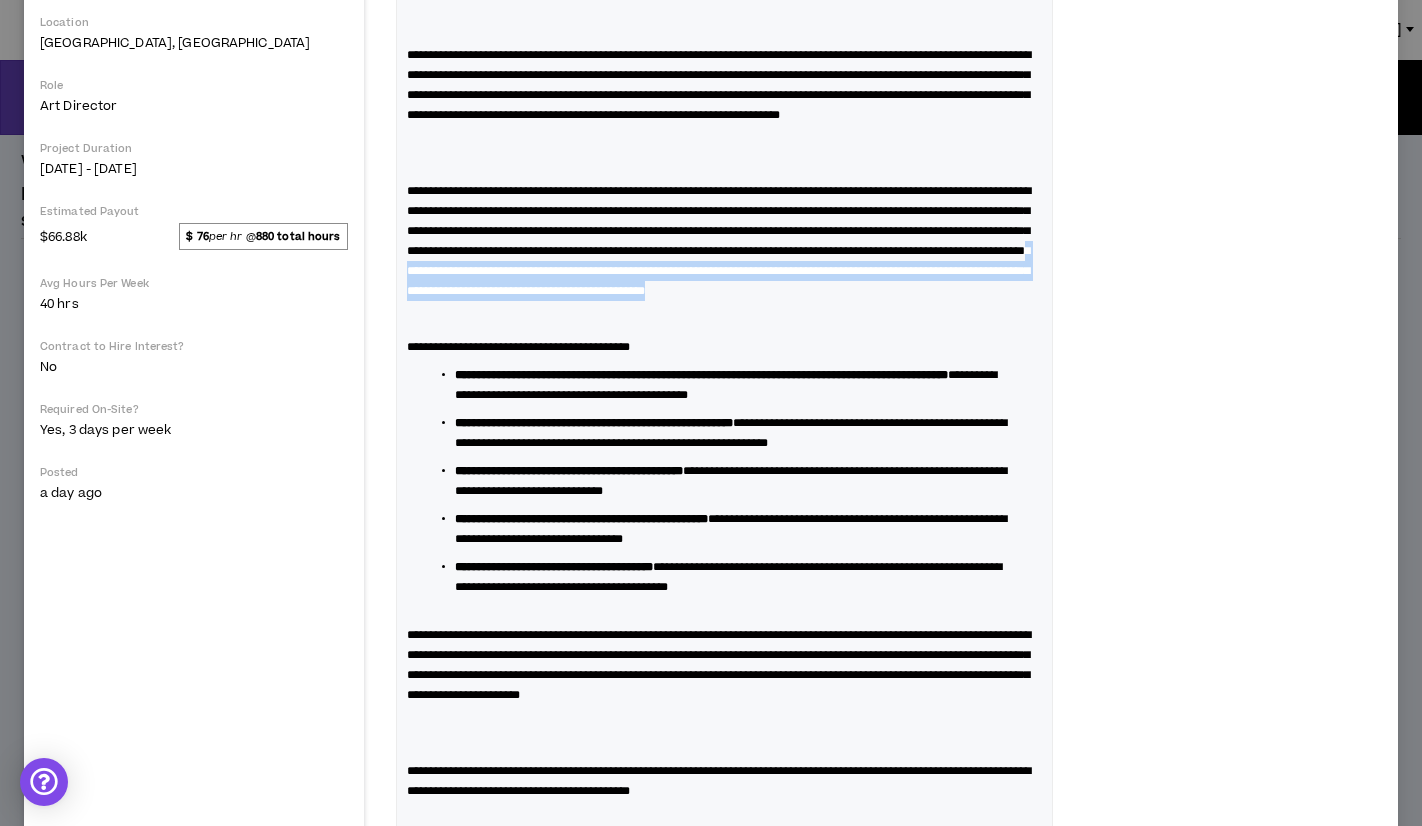 drag, startPoint x: 996, startPoint y: 329, endPoint x: 546, endPoint y: 315, distance: 450.2177 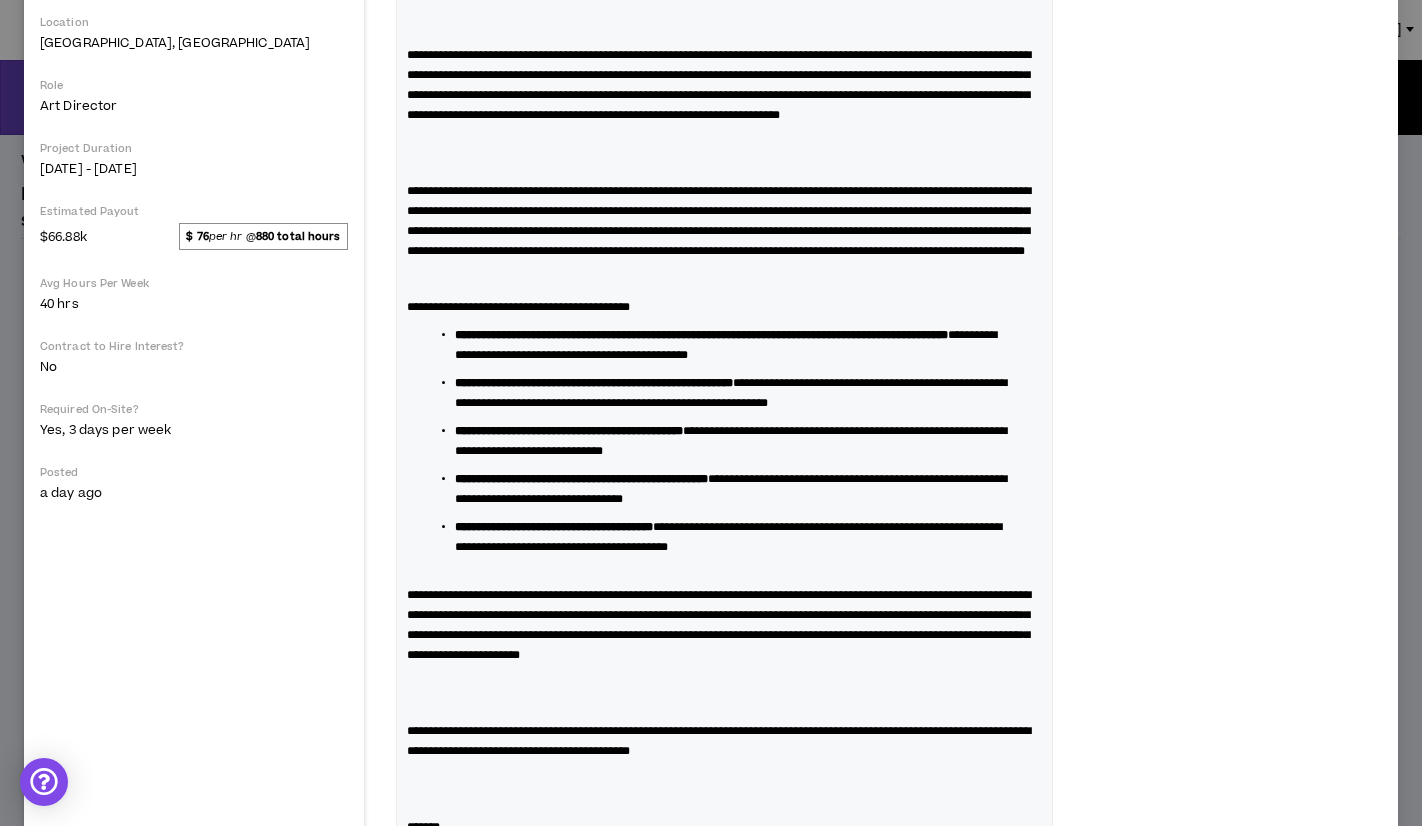 click at bounding box center (724, 153) 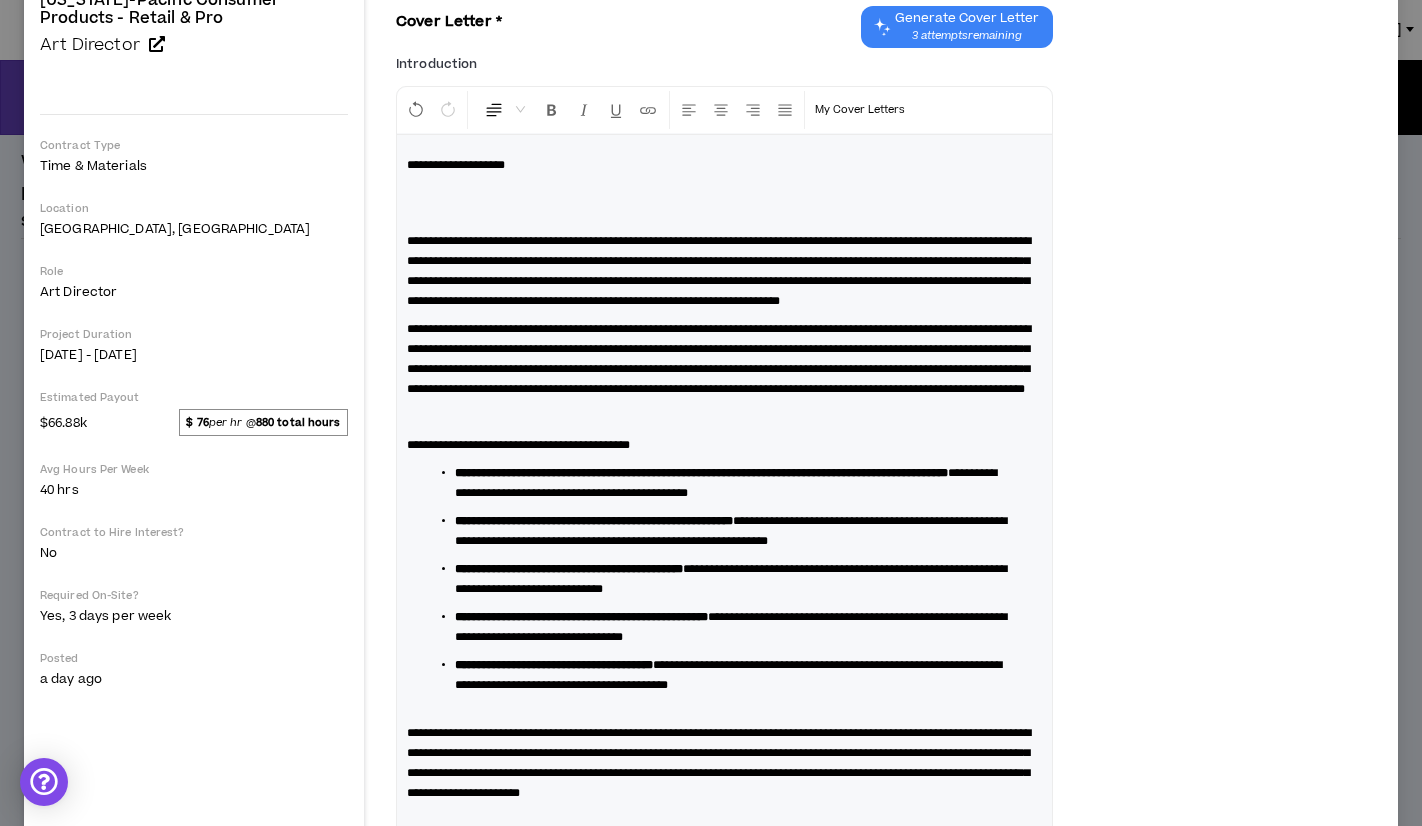 scroll, scrollTop: 155, scrollLeft: 0, axis: vertical 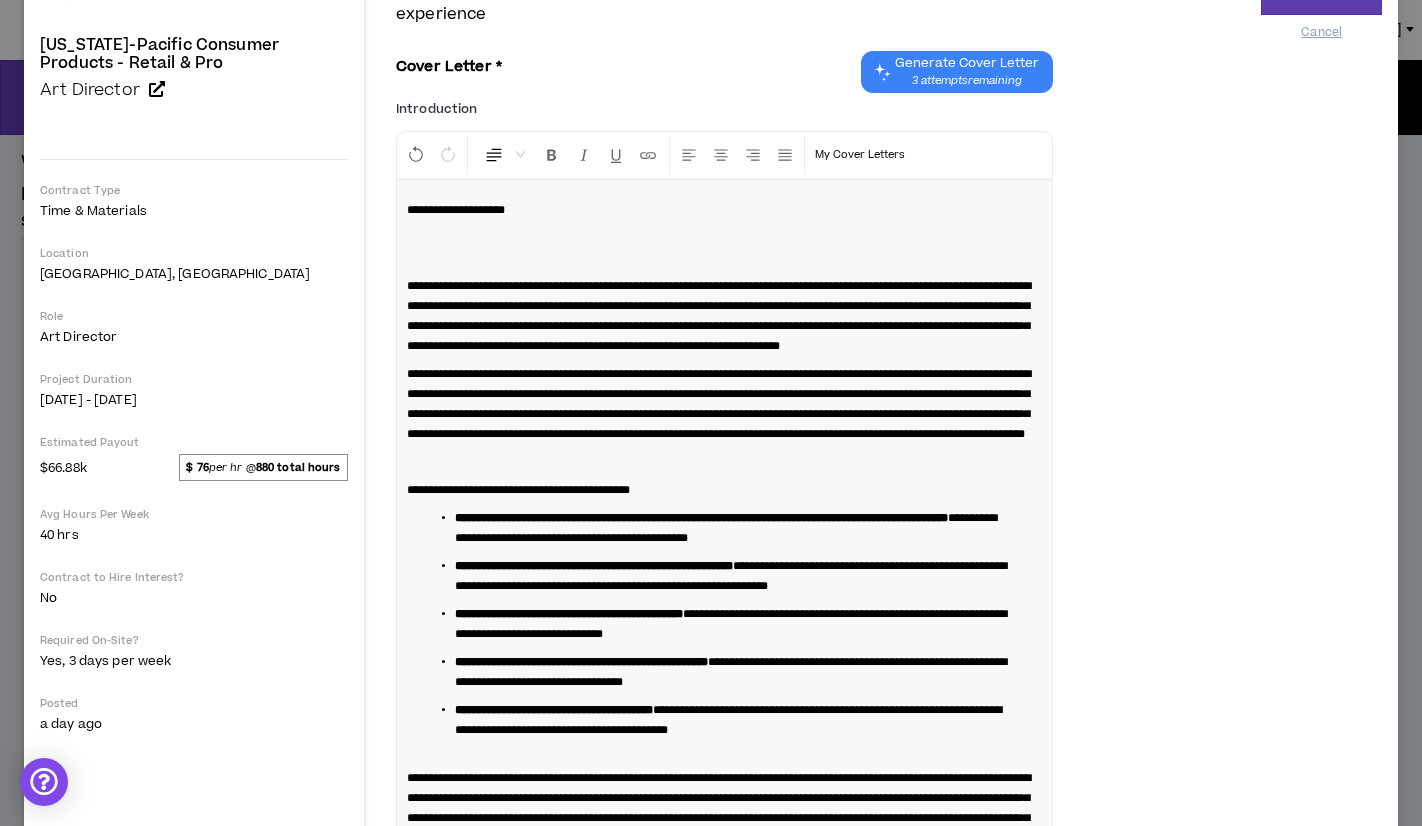 click at bounding box center [724, 248] 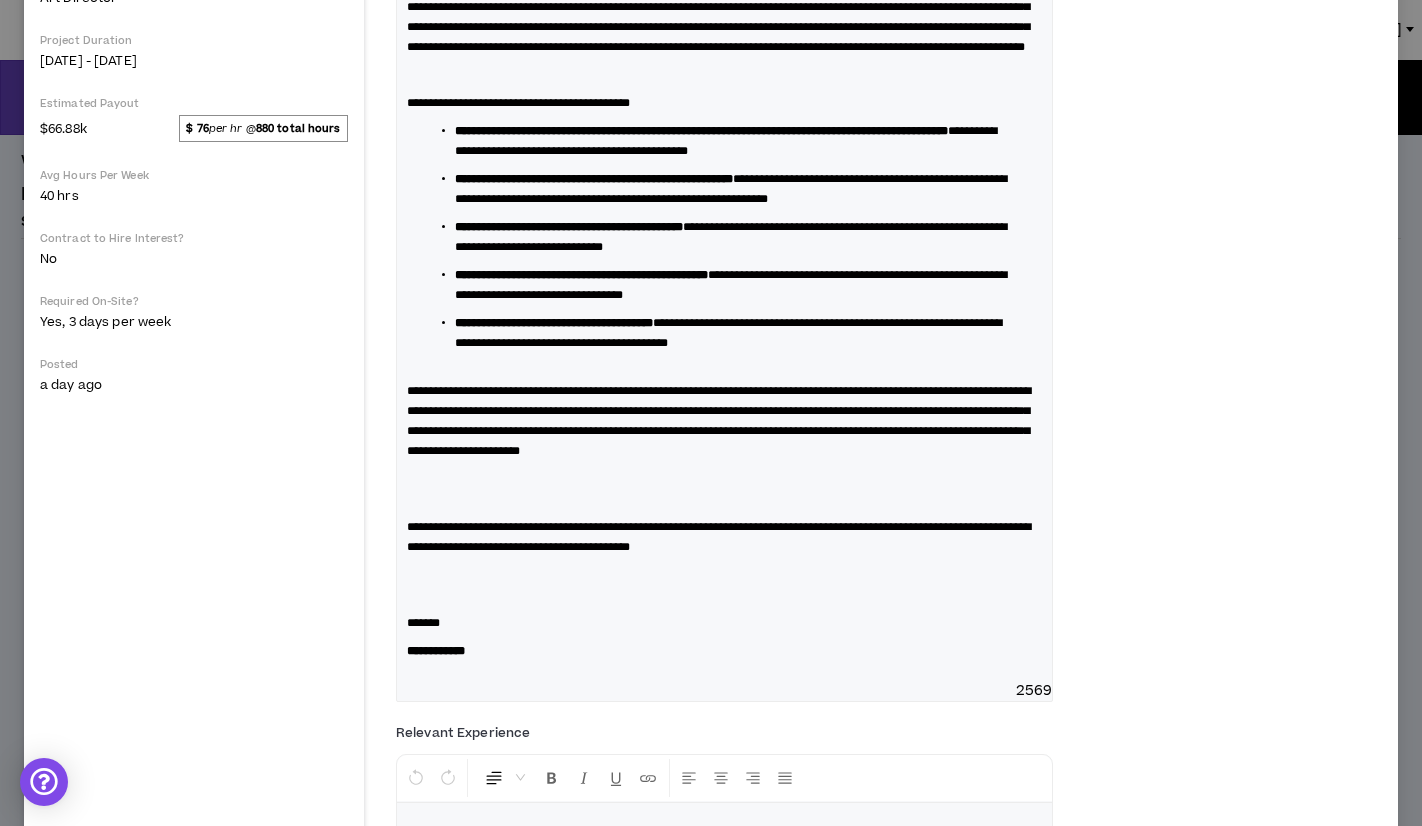scroll, scrollTop: 549, scrollLeft: 0, axis: vertical 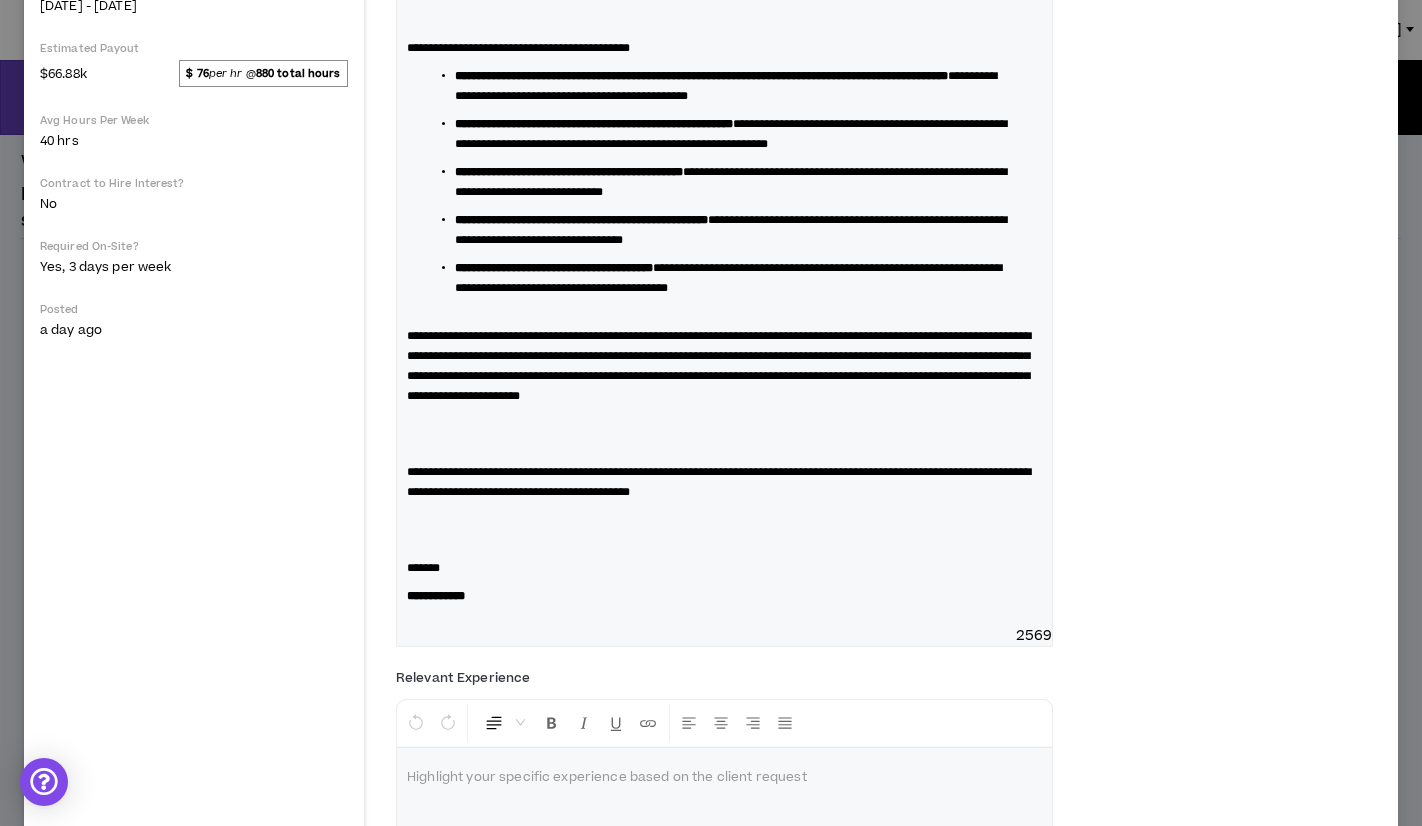 click at bounding box center [724, 434] 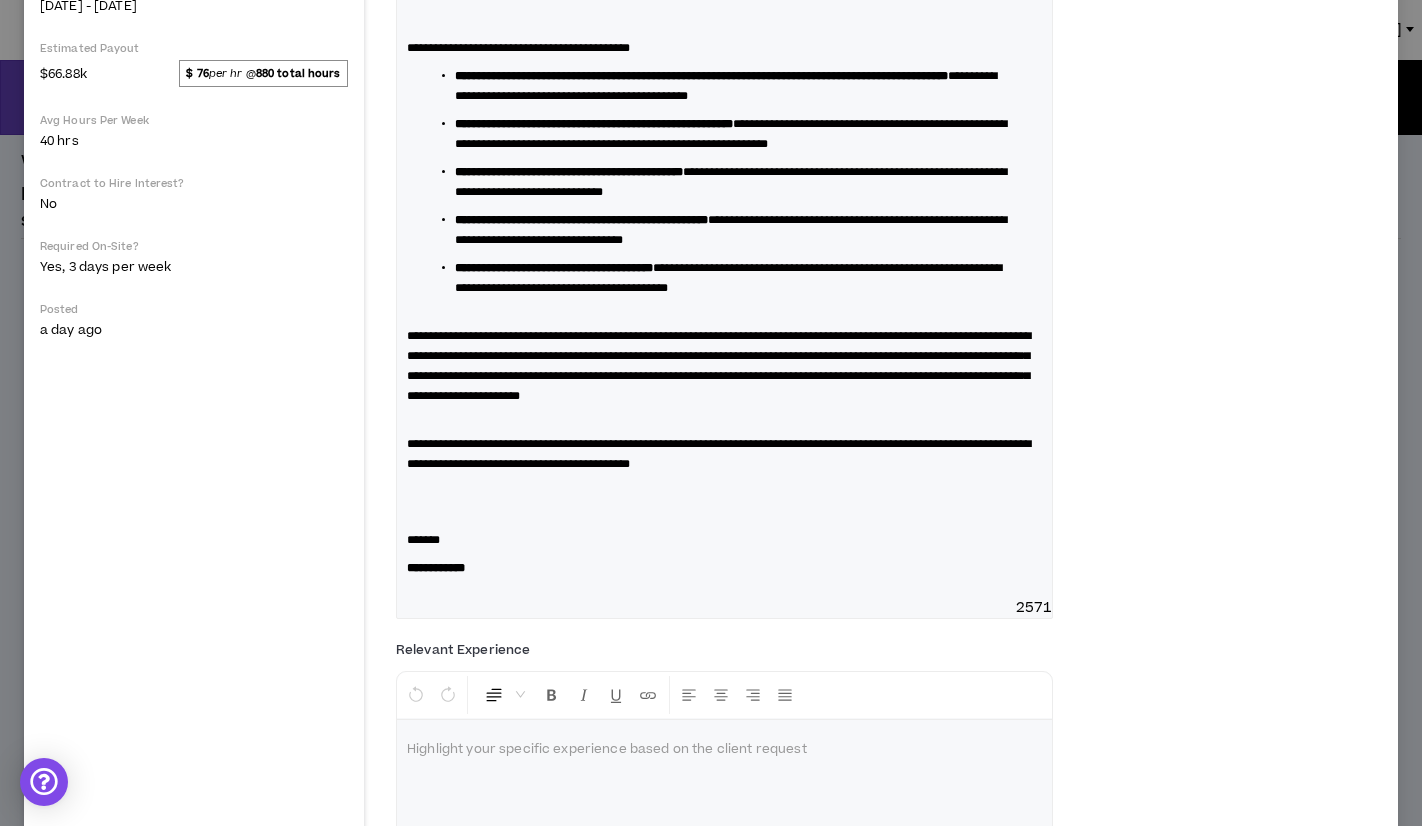 click on "**********" at bounding box center (724, 192) 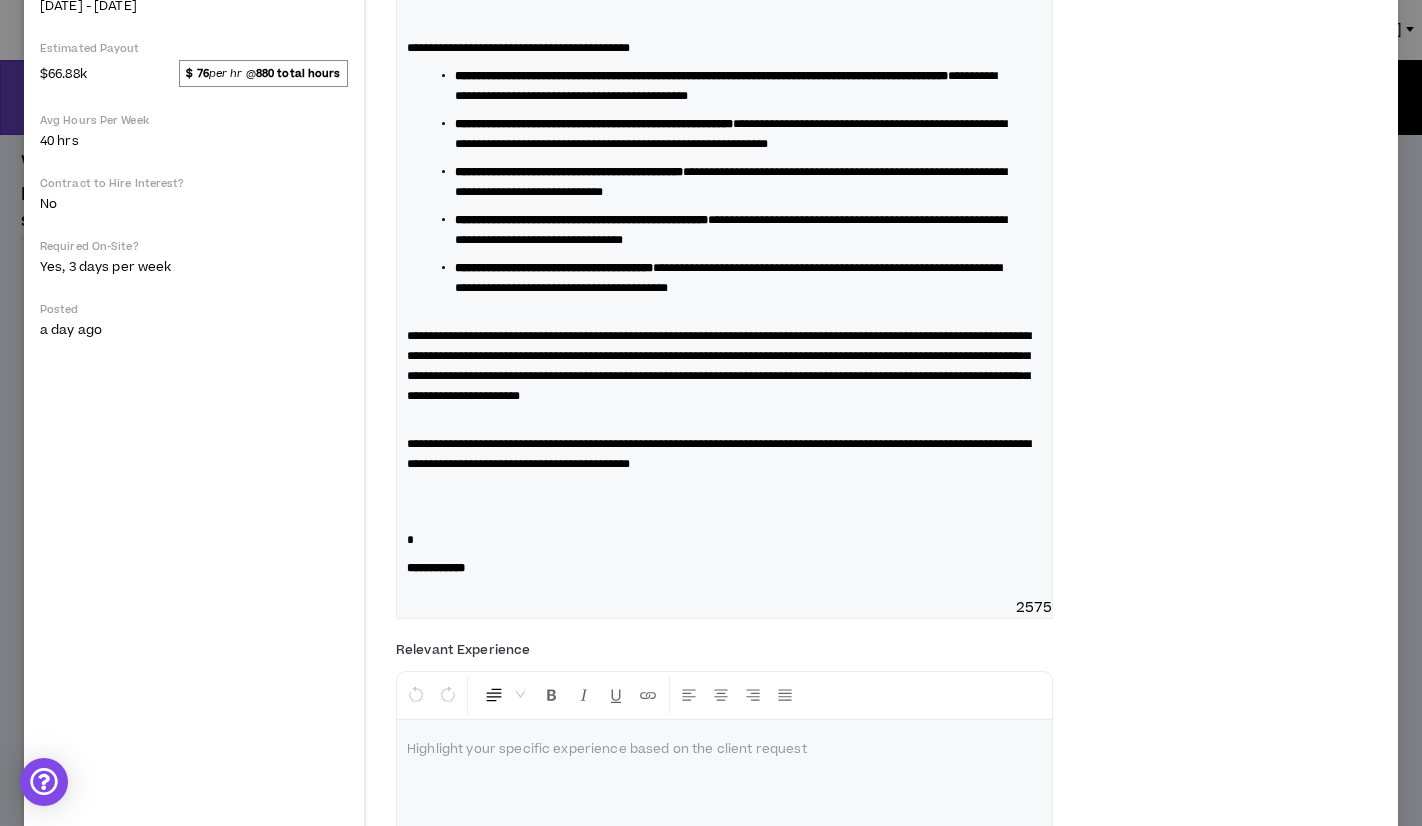 type 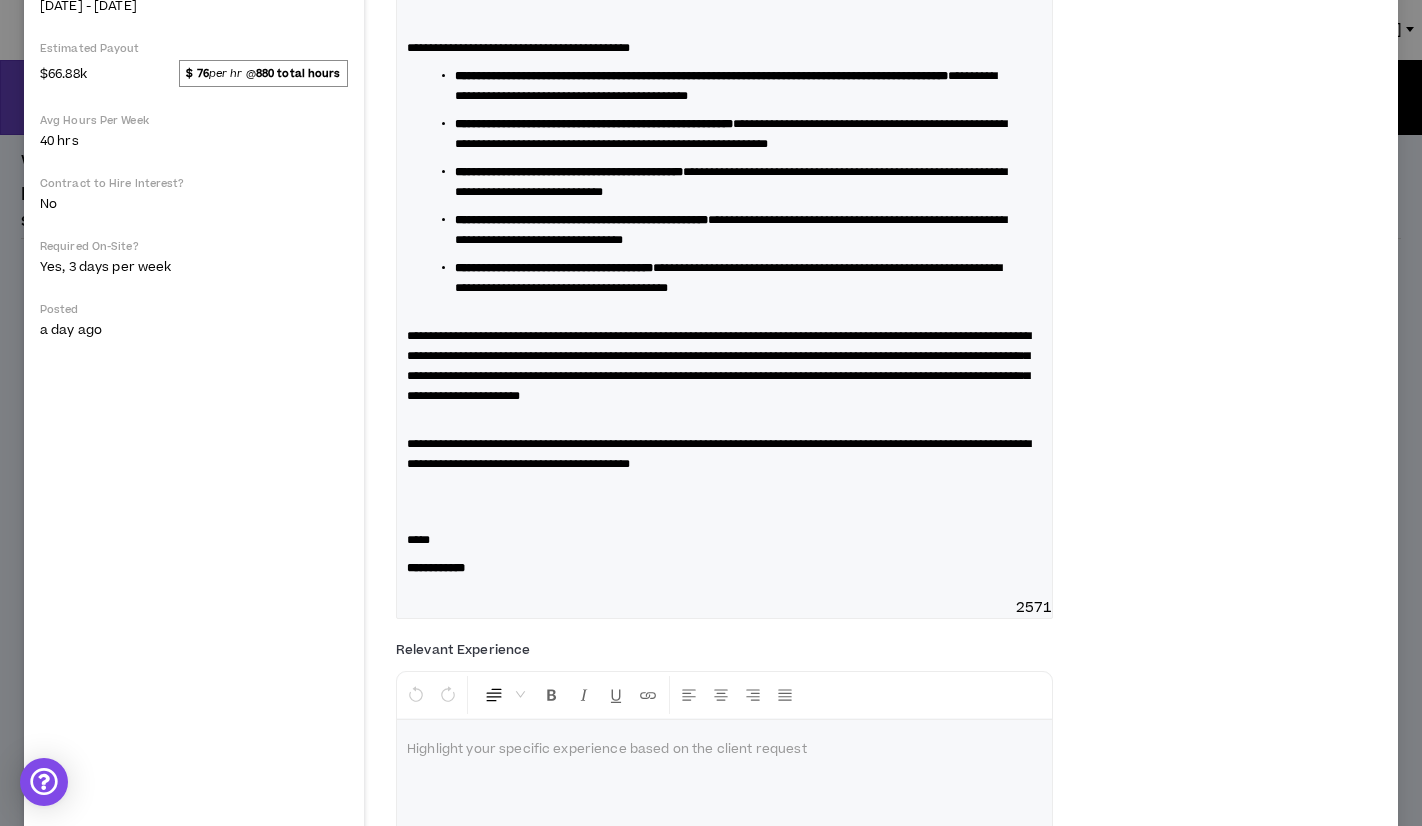 click at bounding box center (724, 502) 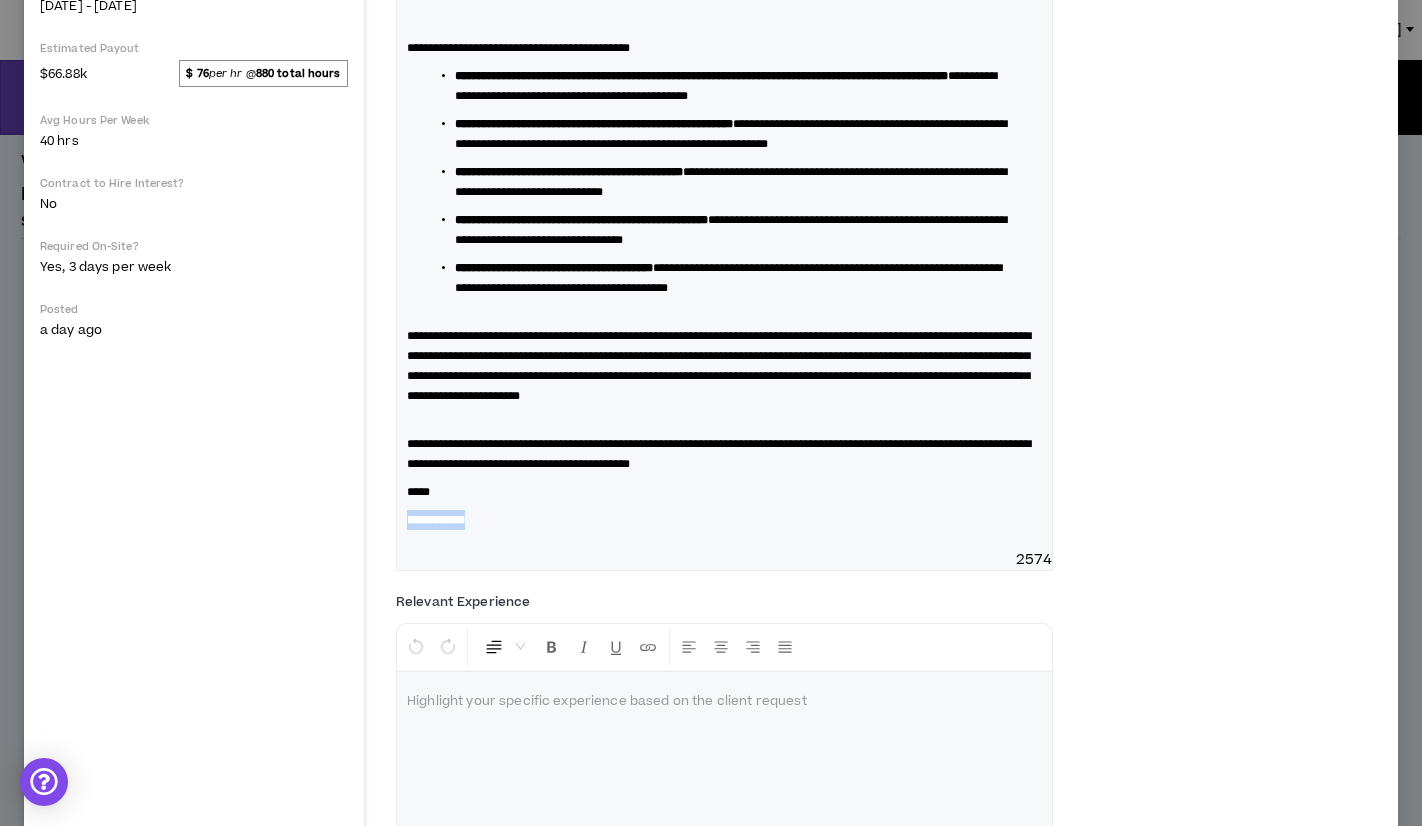 drag, startPoint x: 516, startPoint y: 620, endPoint x: 349, endPoint y: 620, distance: 167 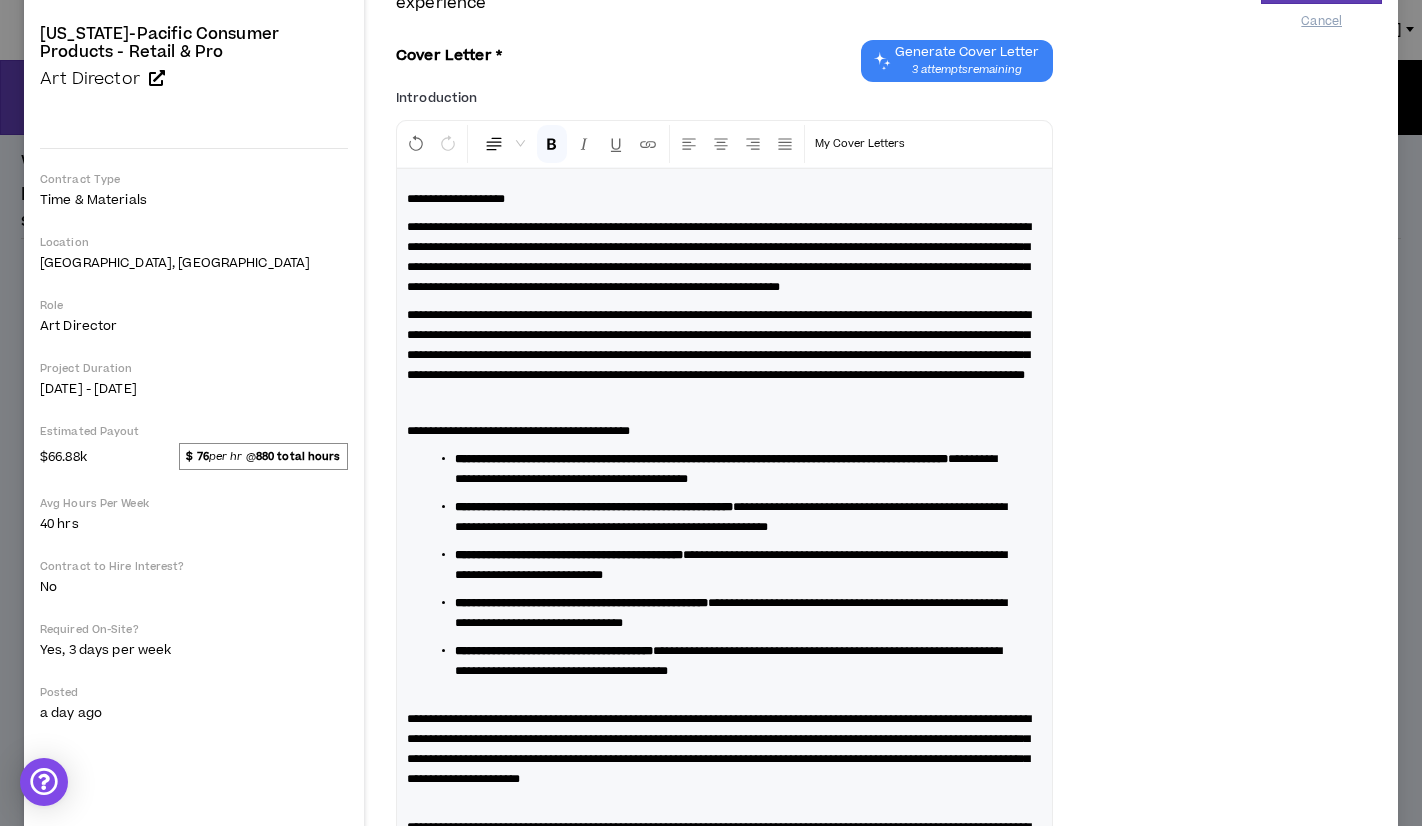 scroll, scrollTop: 0, scrollLeft: 0, axis: both 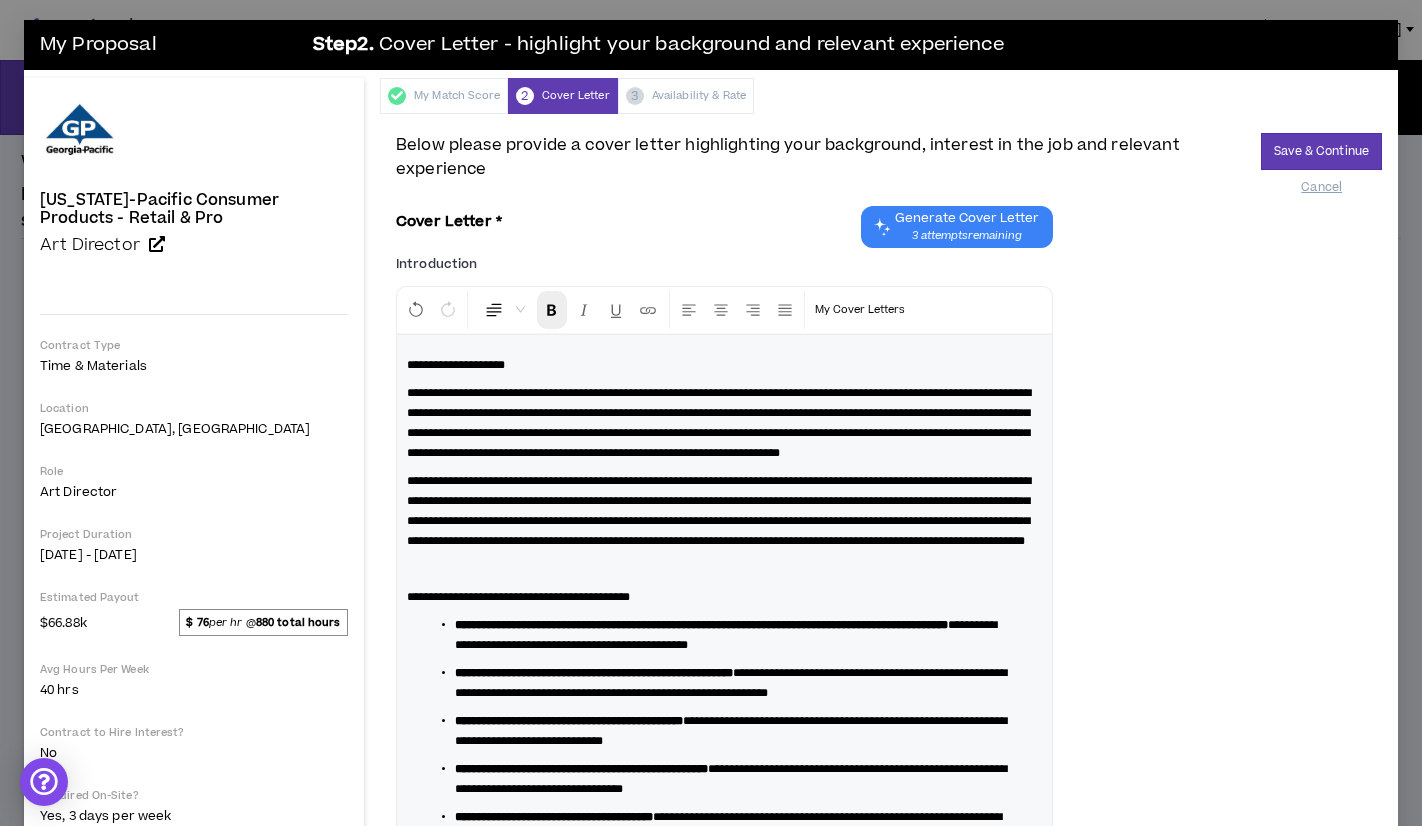 click at bounding box center [552, 310] 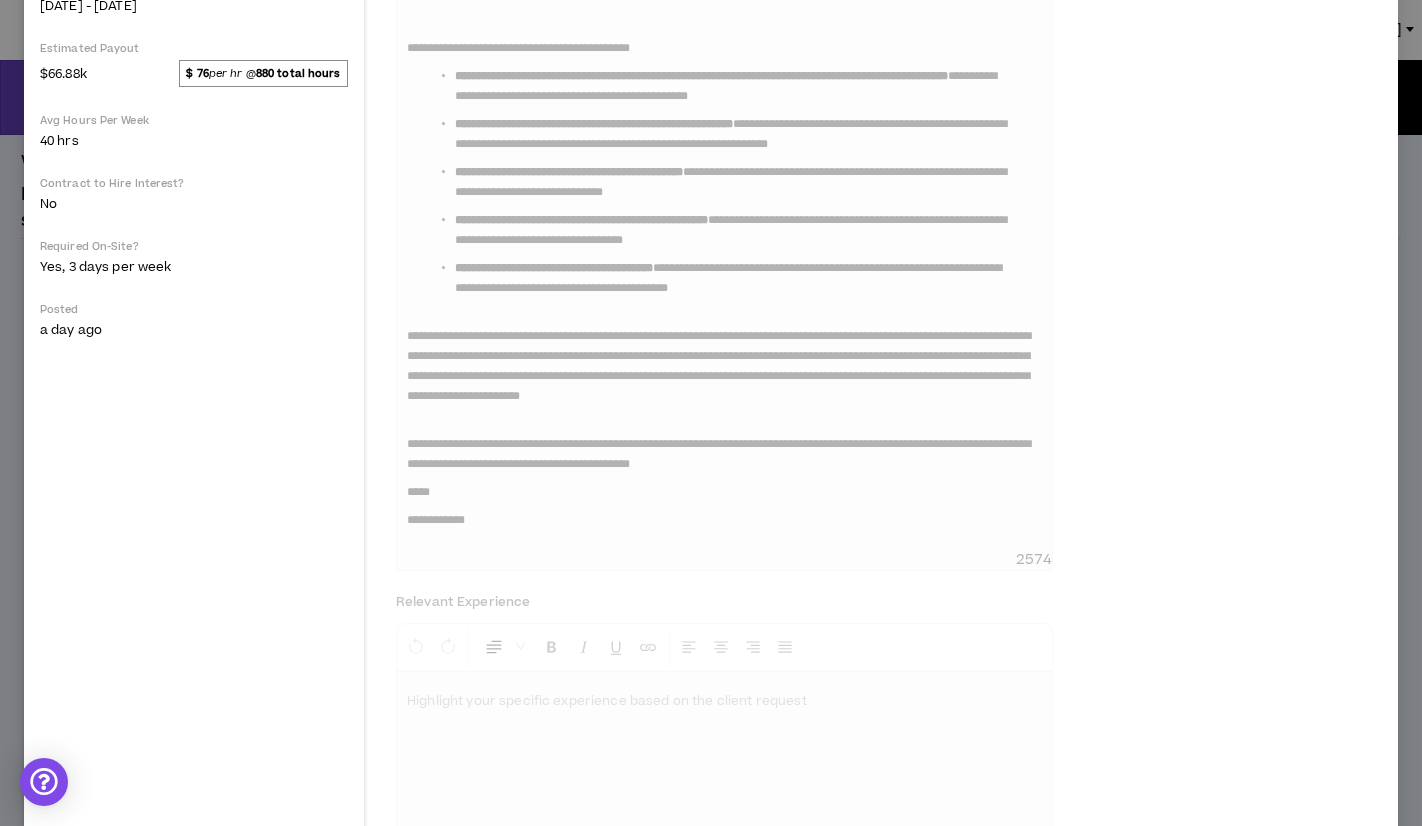scroll, scrollTop: 724, scrollLeft: 0, axis: vertical 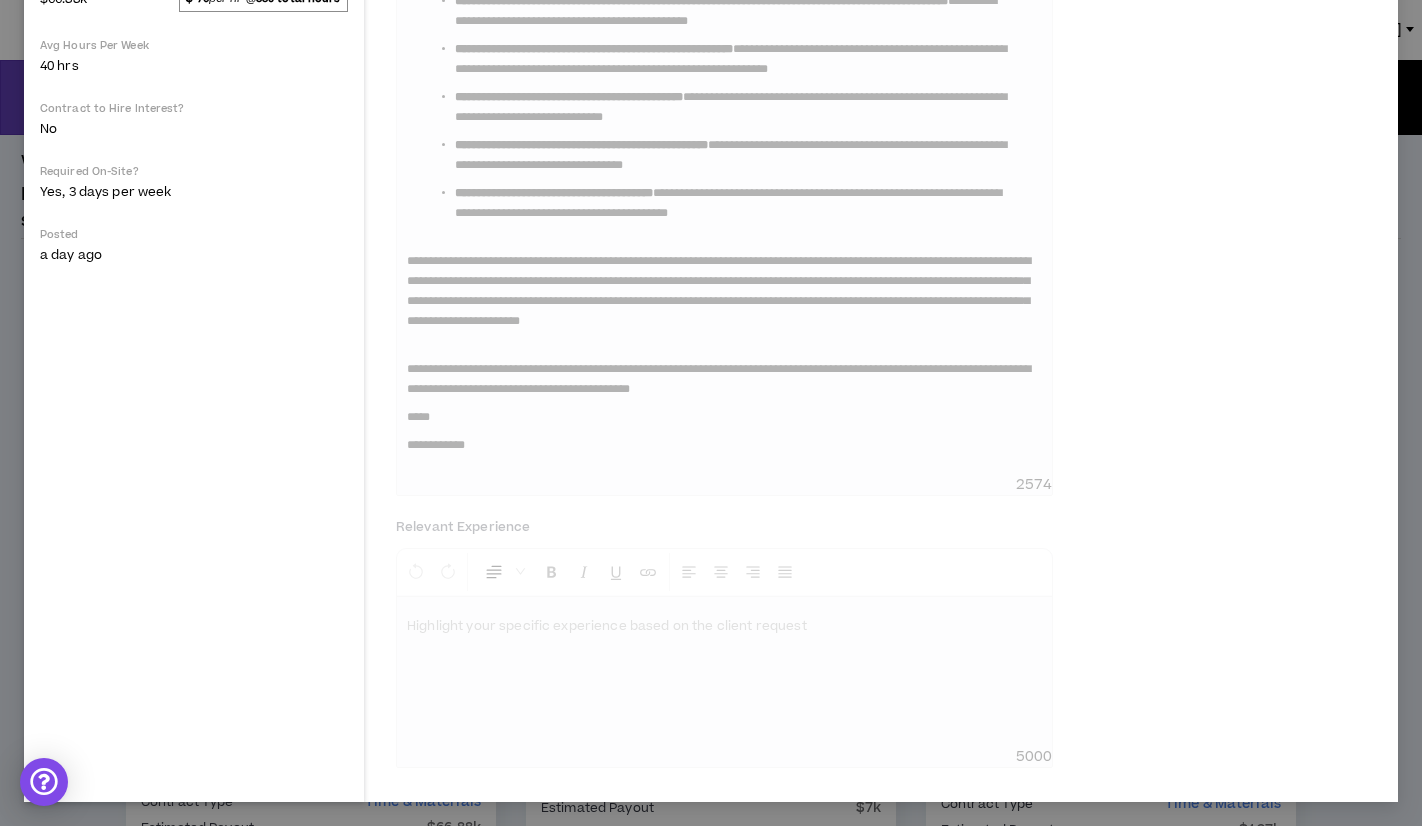 click on "**********" at bounding box center [889, 146] 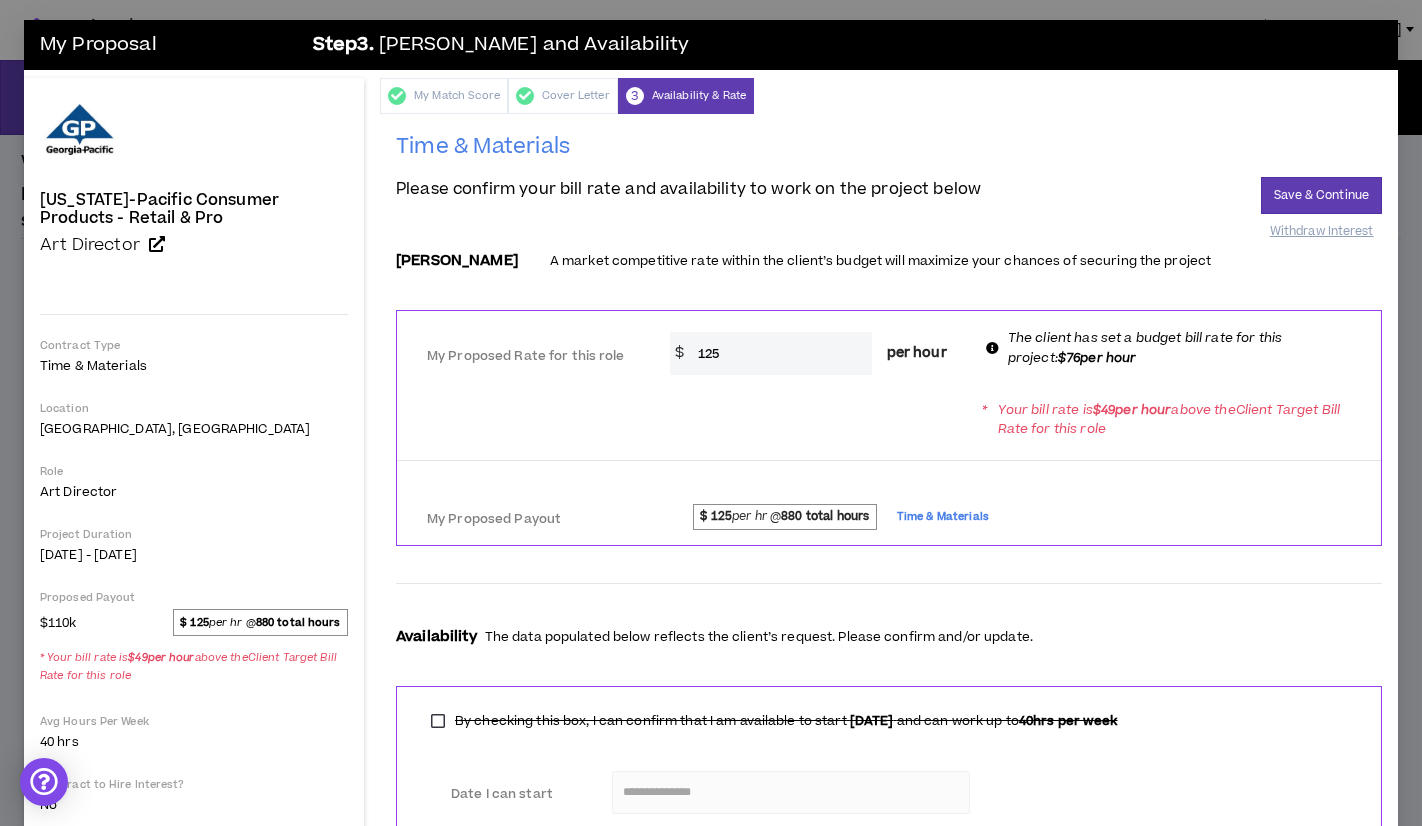 scroll, scrollTop: 176, scrollLeft: 0, axis: vertical 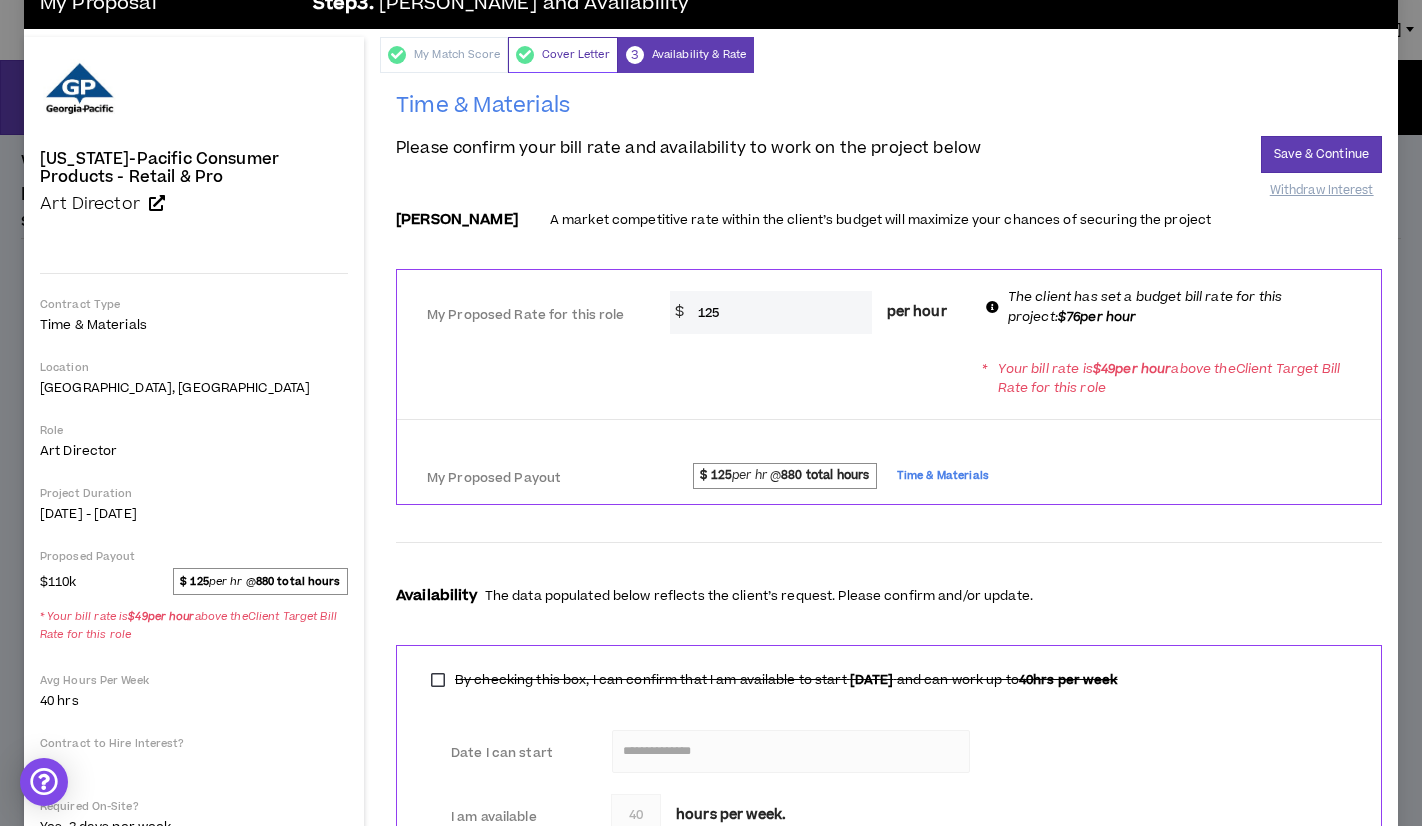 click on "Cover Letter" at bounding box center (563, 55) 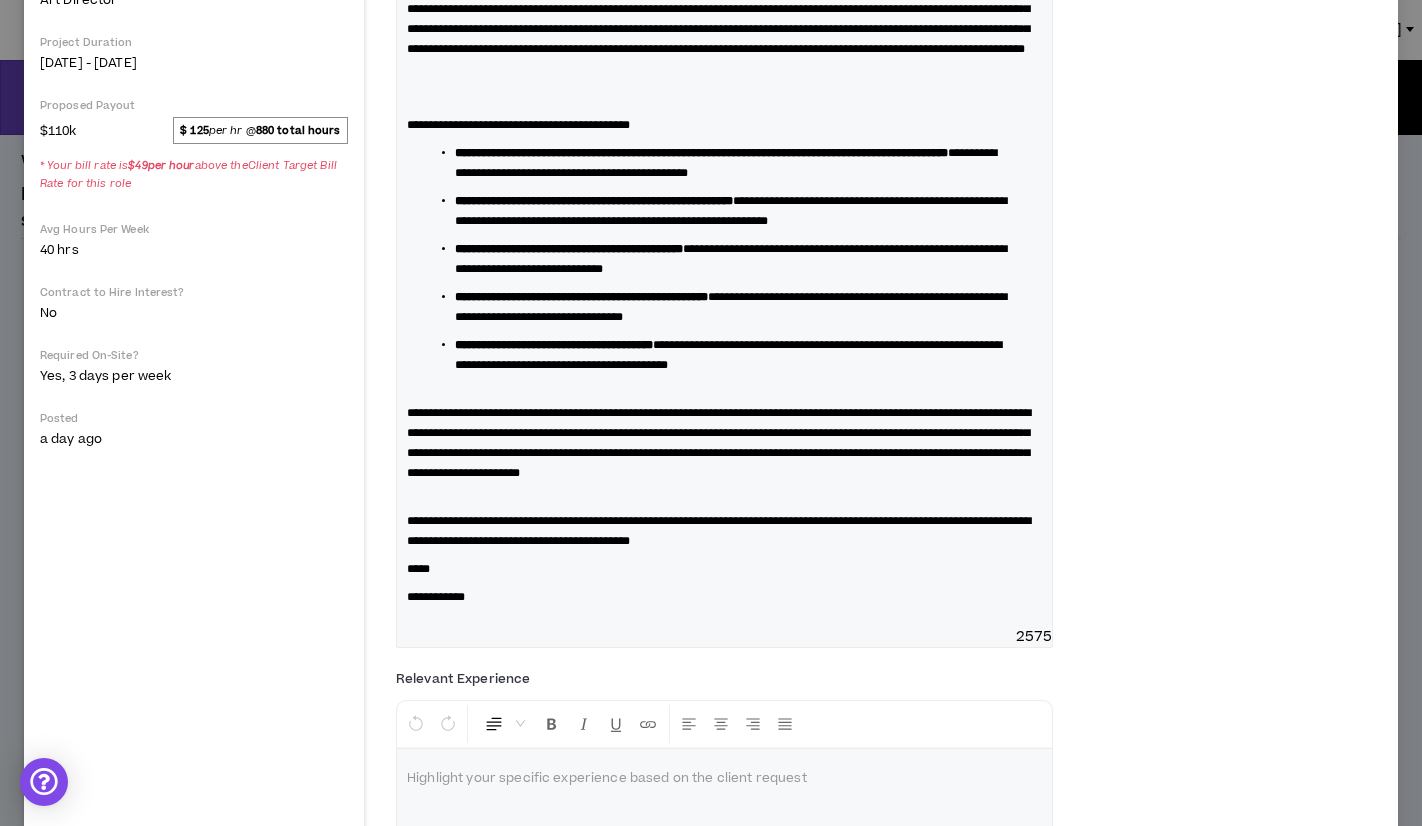 scroll, scrollTop: 744, scrollLeft: 0, axis: vertical 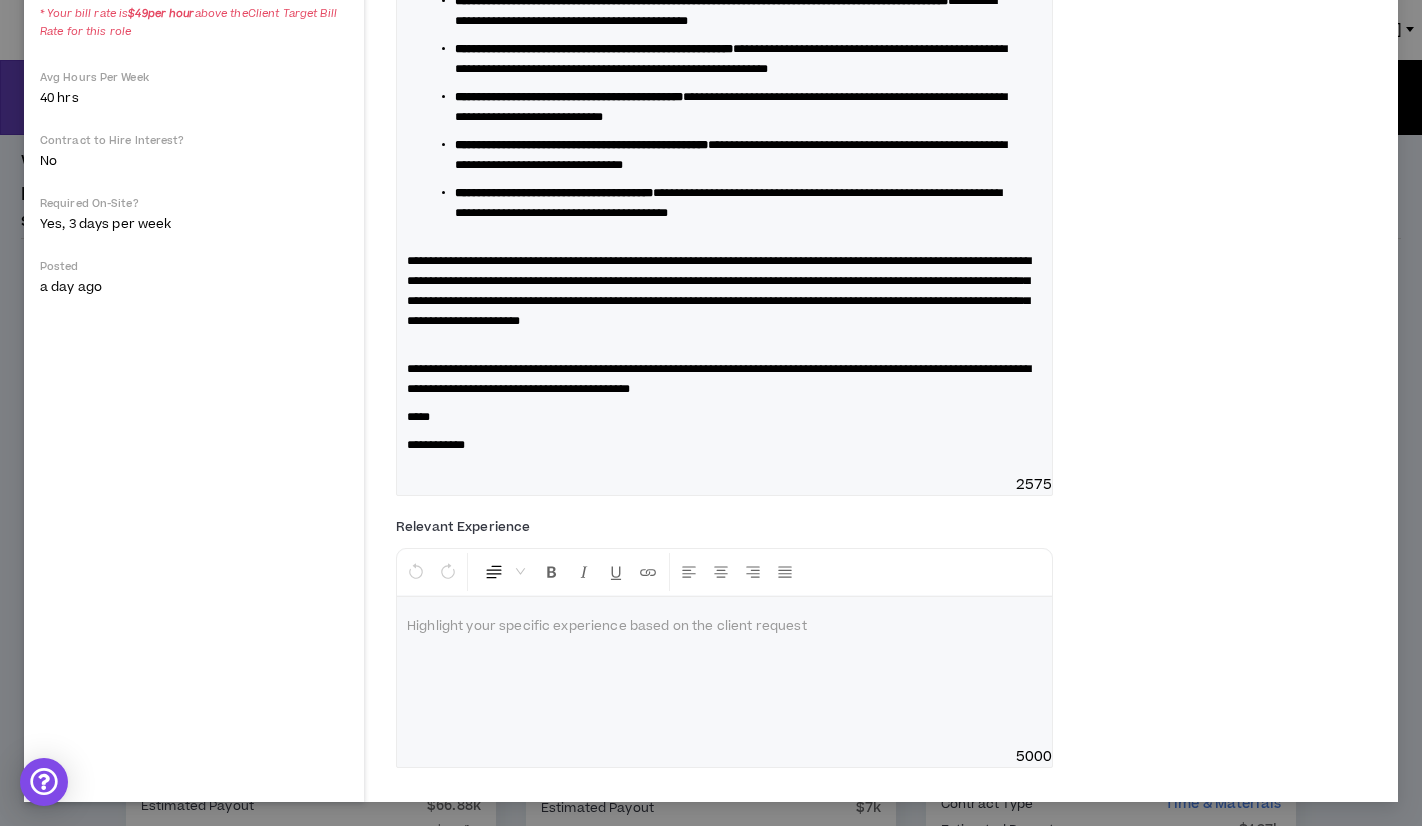 click at bounding box center (724, 672) 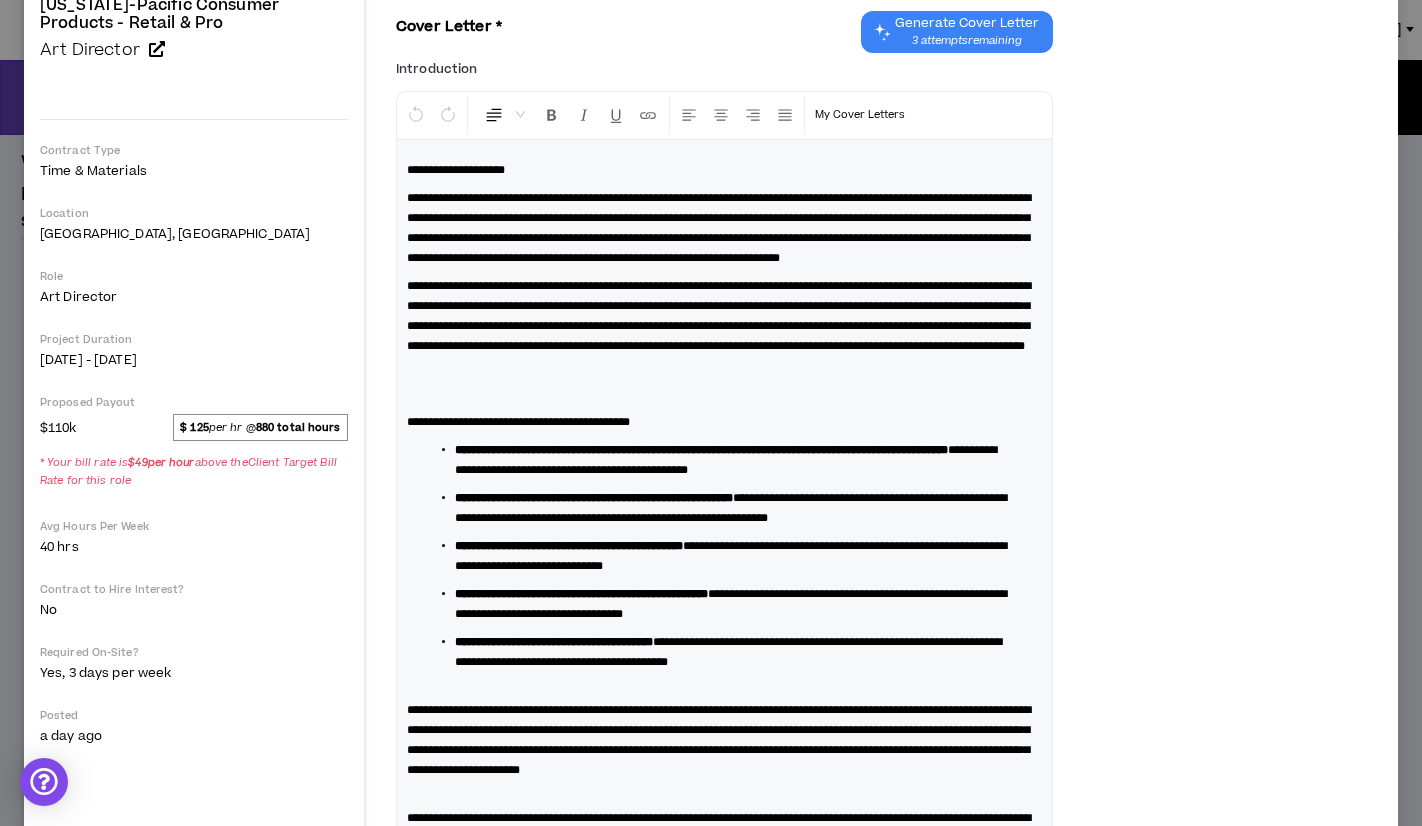 scroll, scrollTop: 174, scrollLeft: 0, axis: vertical 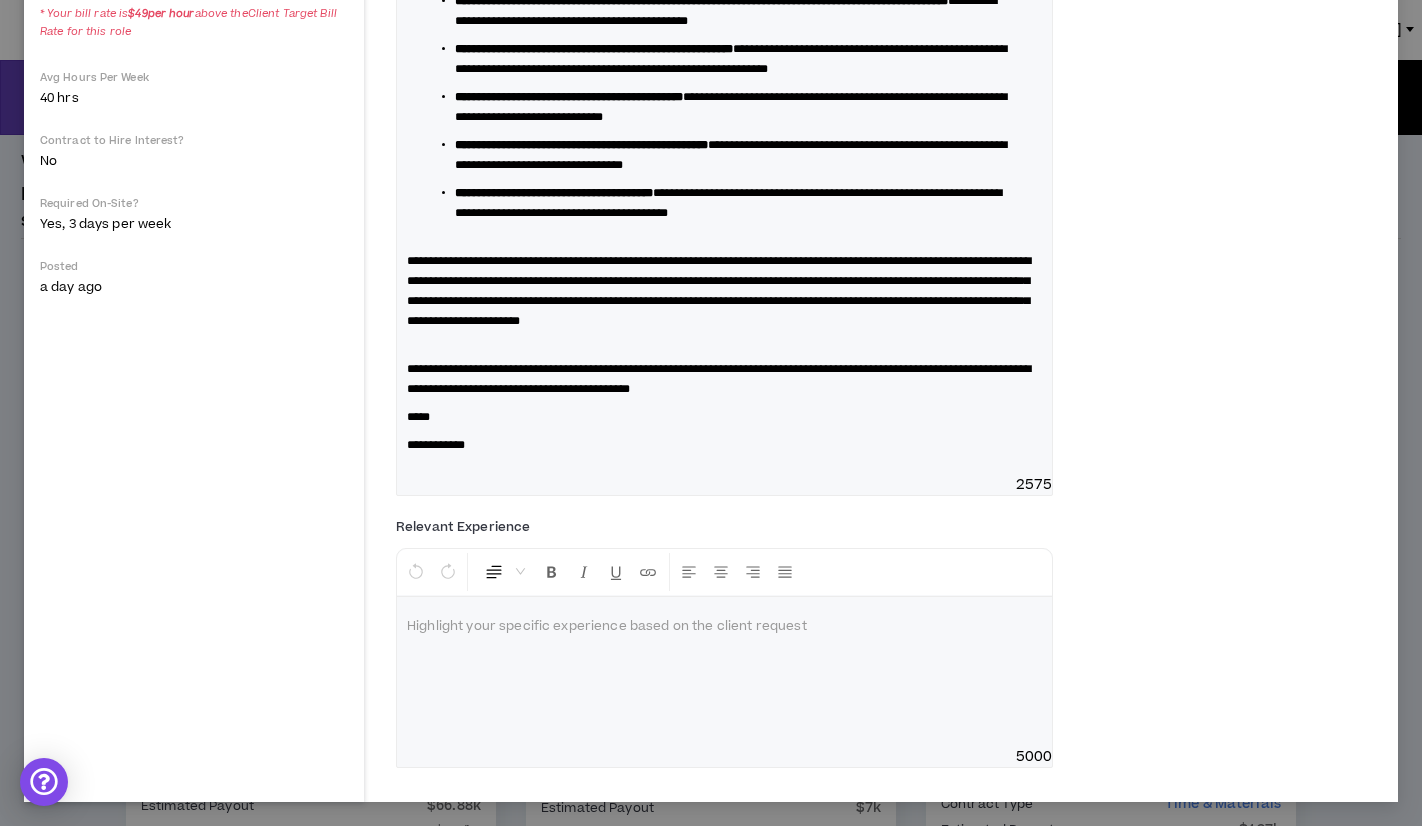 click at bounding box center [724, 672] 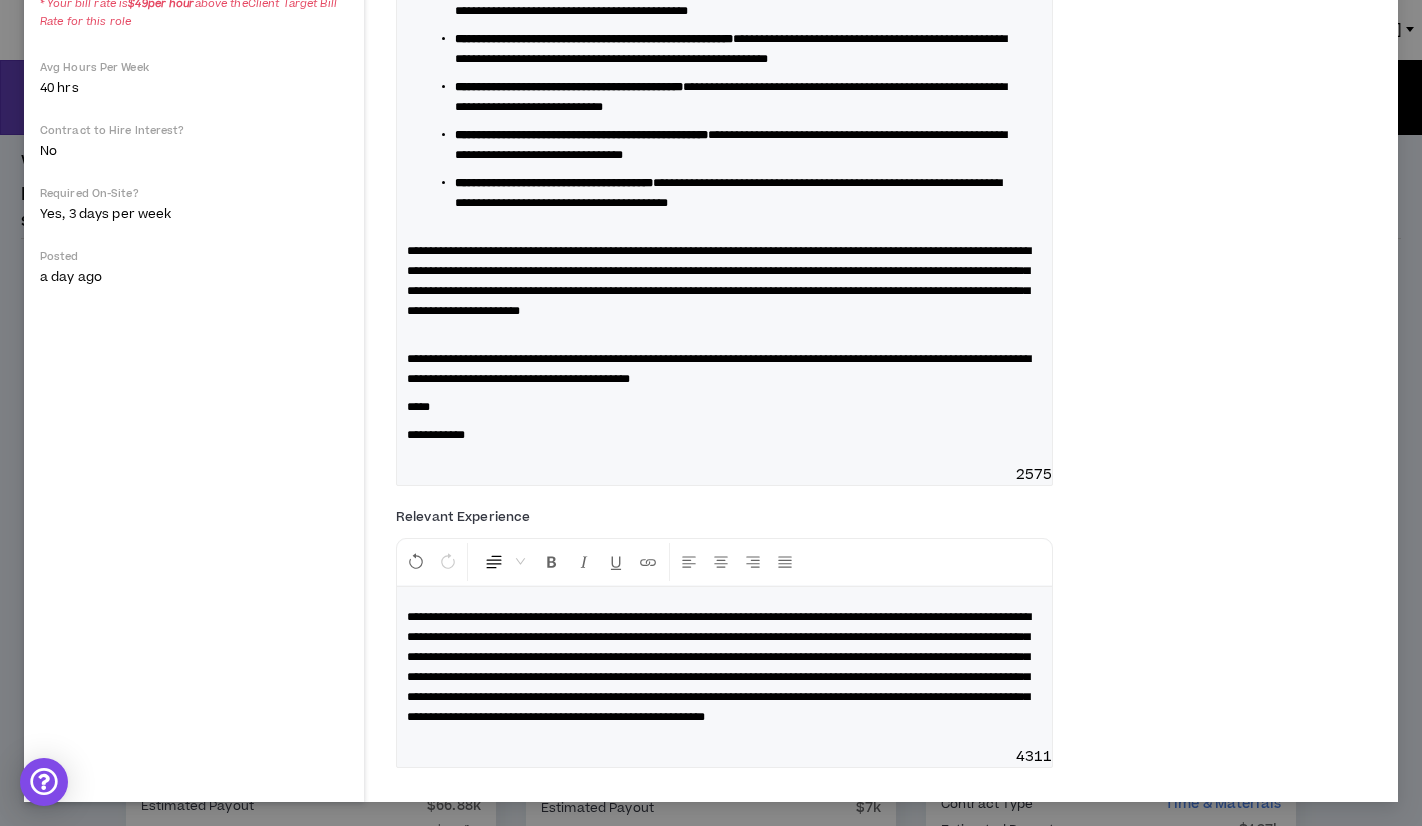 scroll, scrollTop: 0, scrollLeft: 0, axis: both 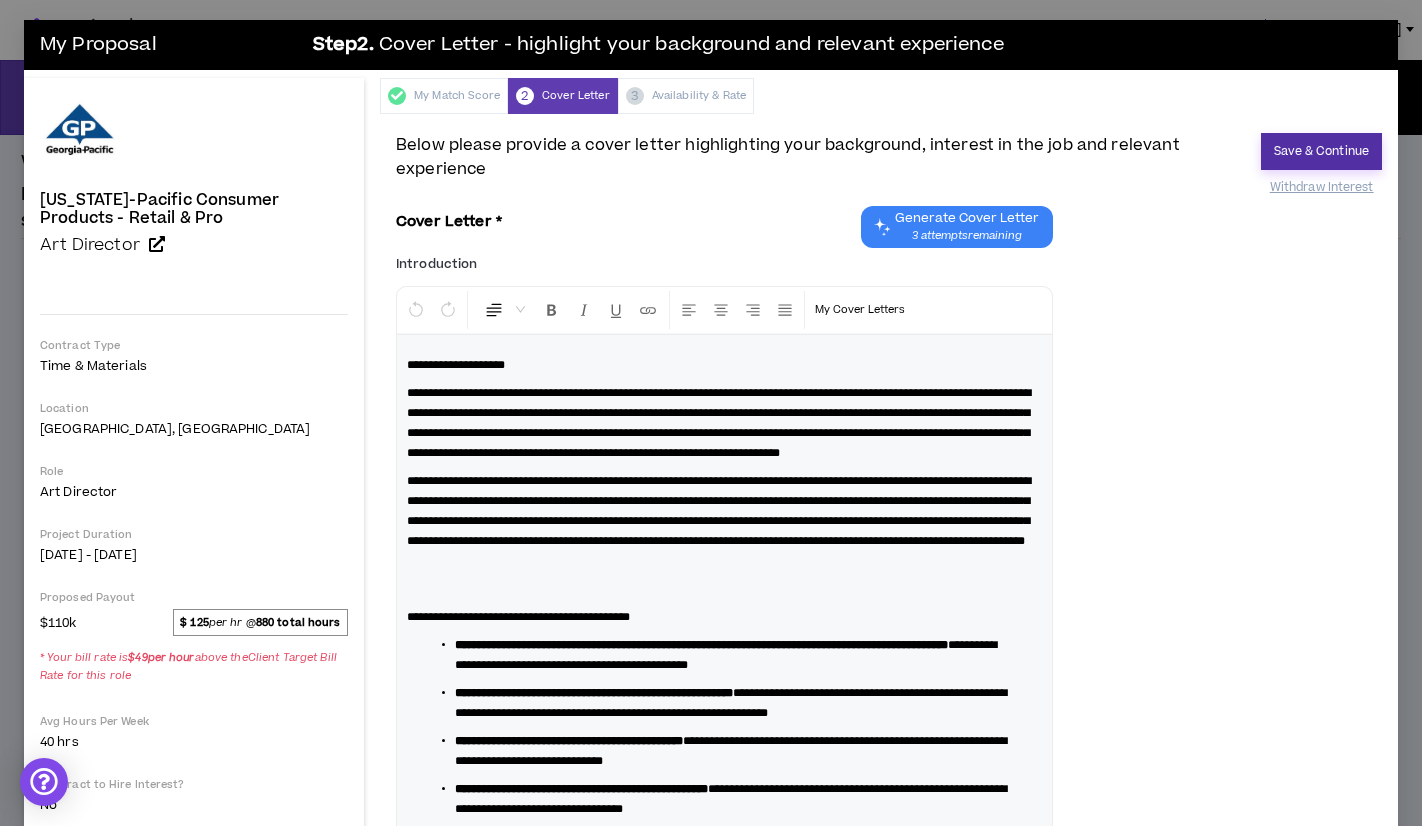 click on "Save & Continue" at bounding box center (1321, 151) 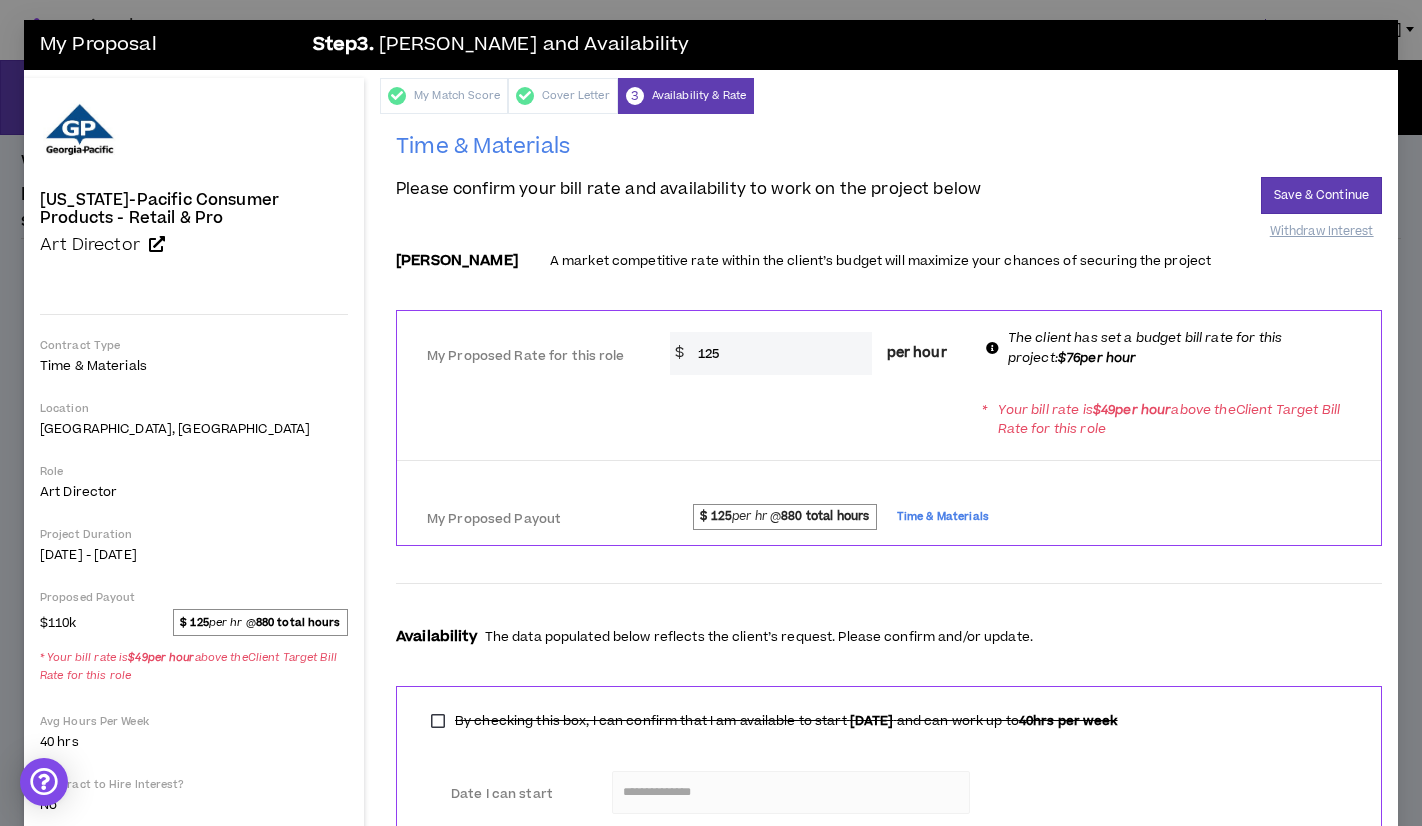 drag, startPoint x: 761, startPoint y: 351, endPoint x: 627, endPoint y: 345, distance: 134.13426 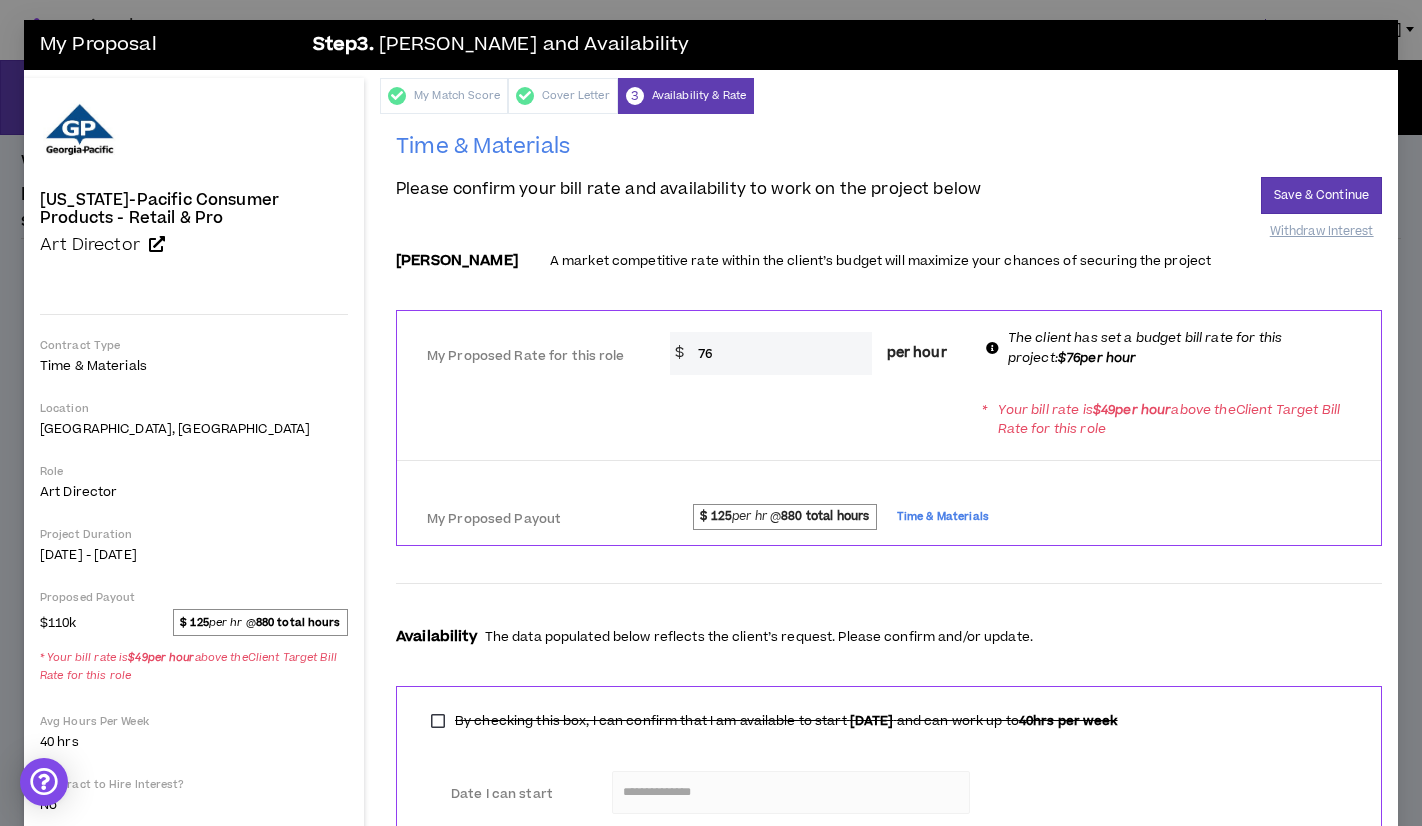 type on "76" 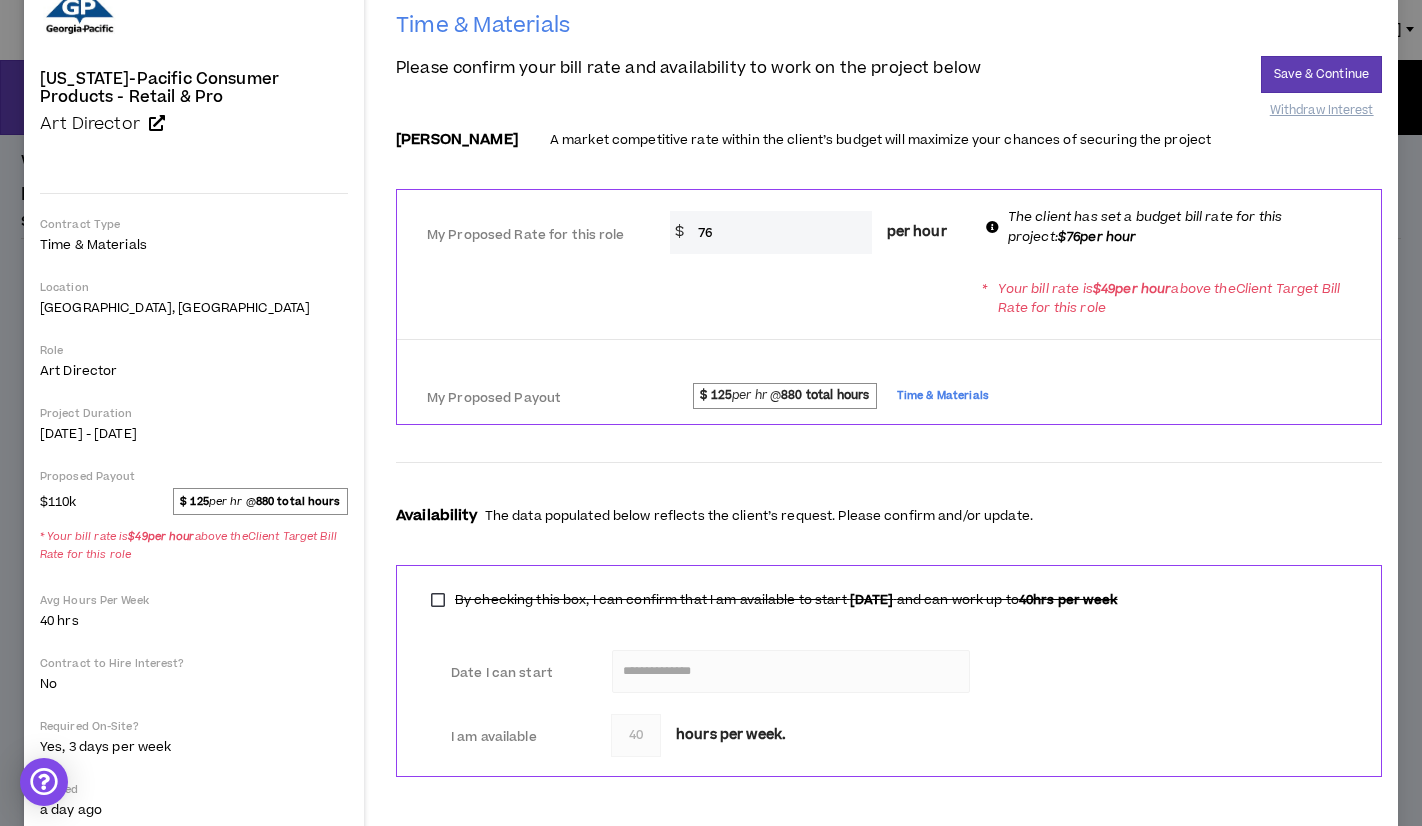 scroll, scrollTop: 176, scrollLeft: 0, axis: vertical 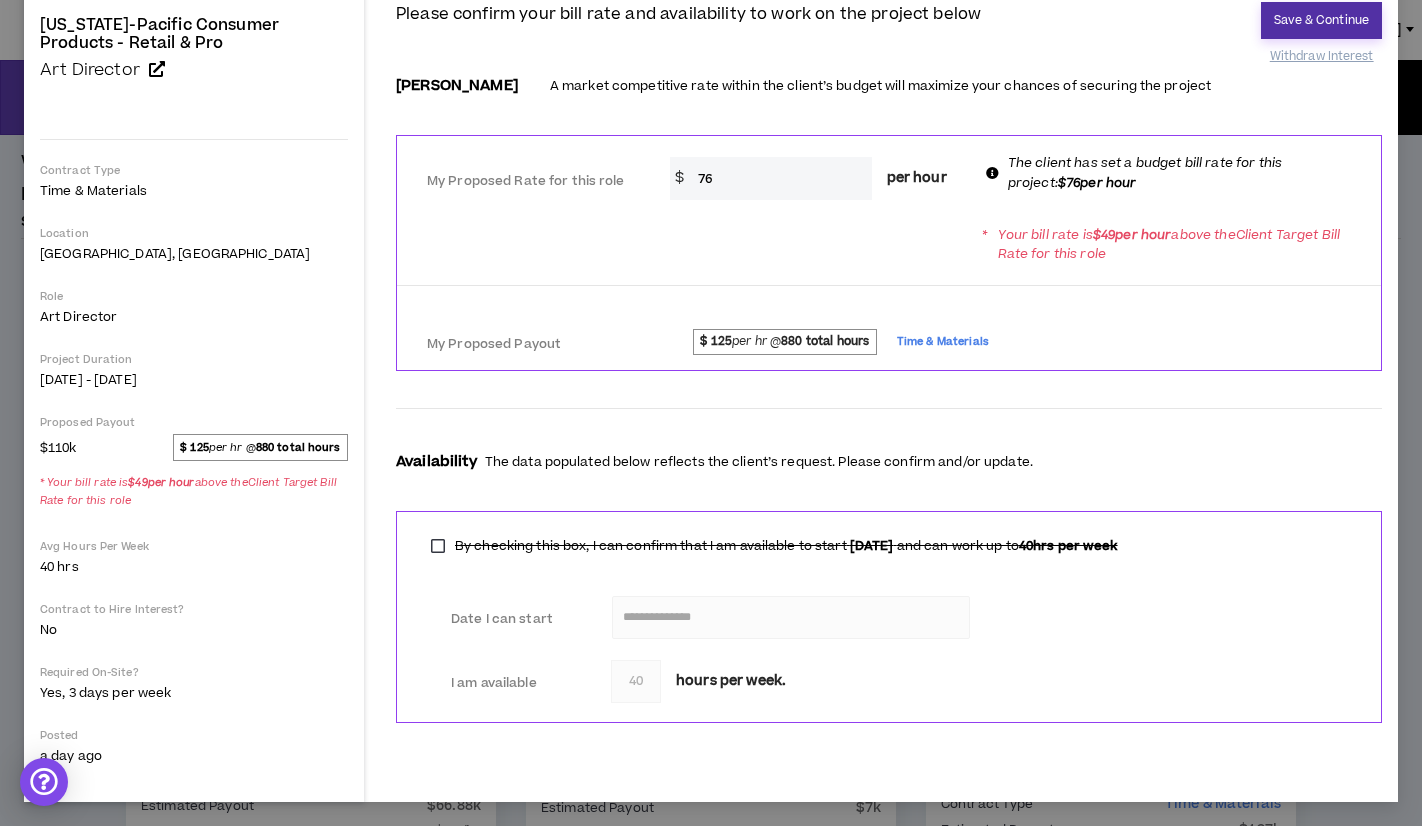 click on "Save & Continue" at bounding box center (1321, 20) 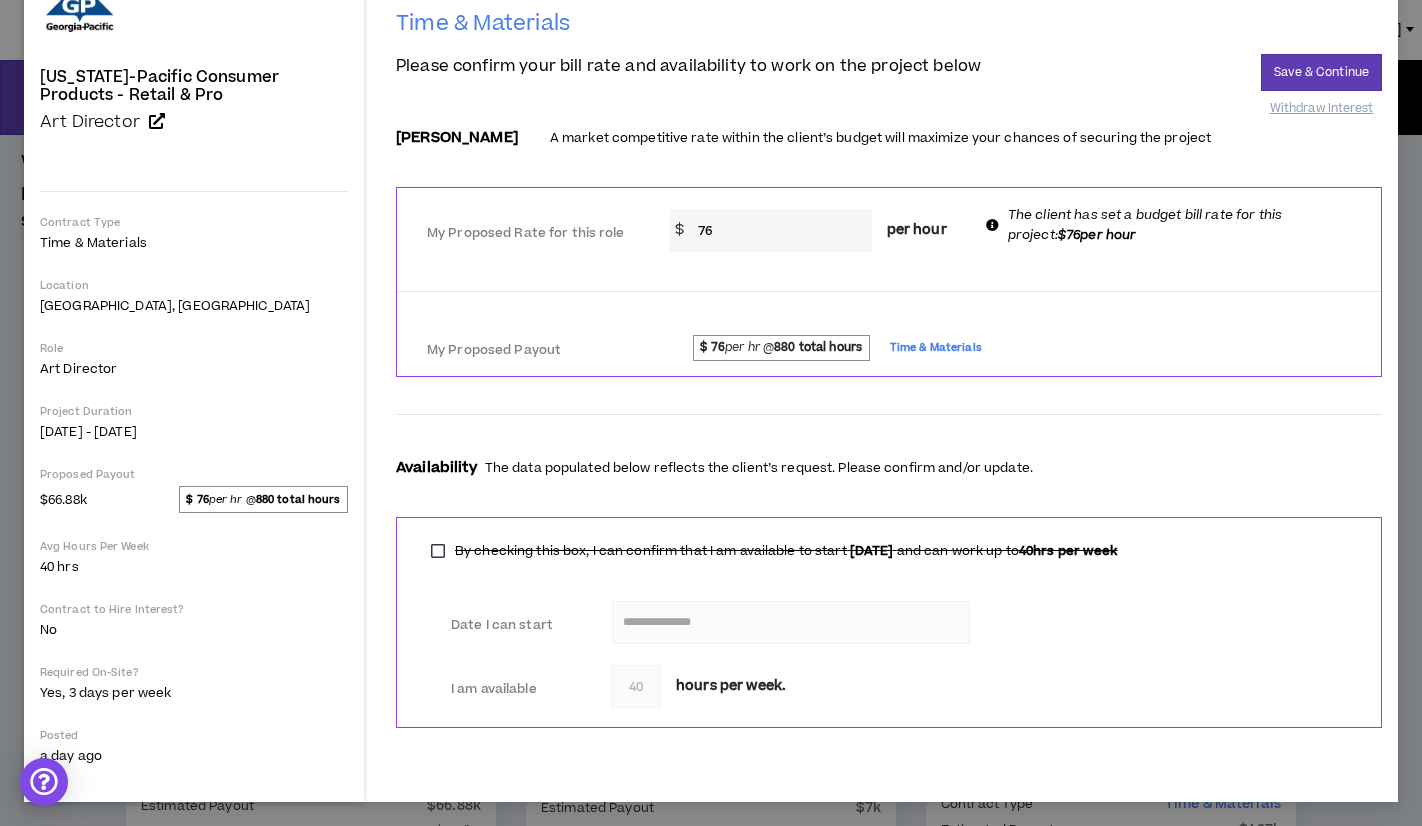 scroll, scrollTop: 103, scrollLeft: 0, axis: vertical 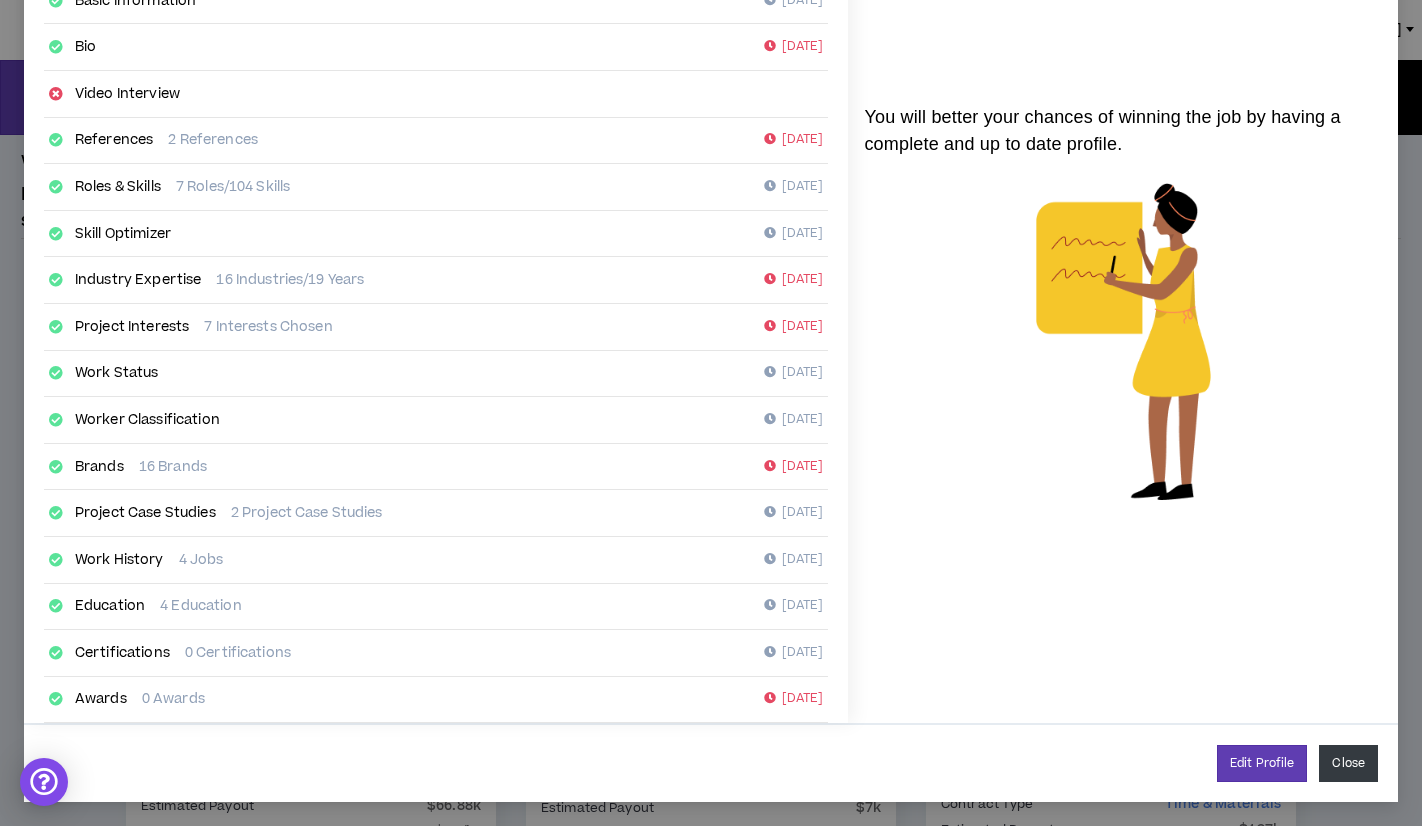 click on "Close" at bounding box center (1348, 763) 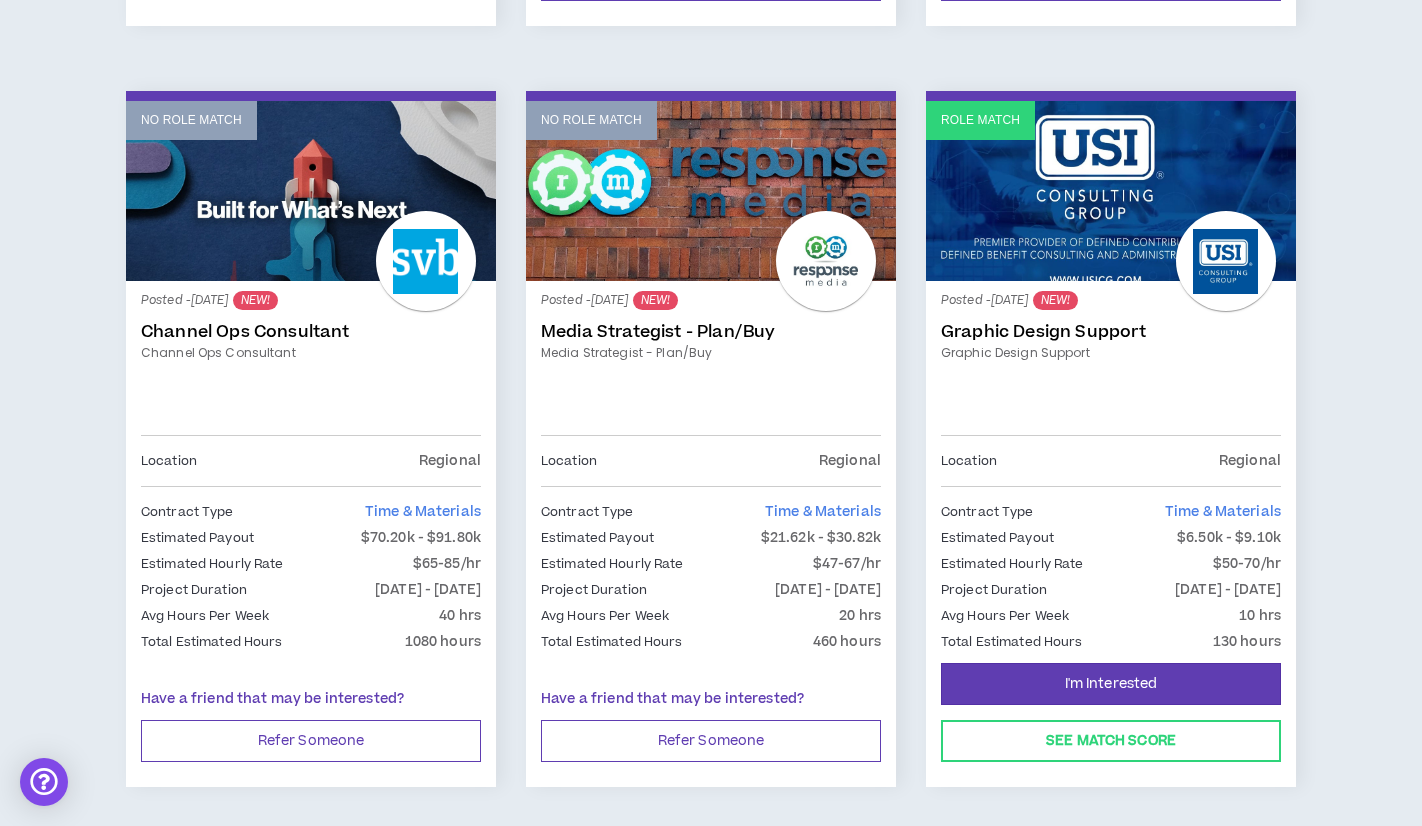 scroll, scrollTop: 1055, scrollLeft: 0, axis: vertical 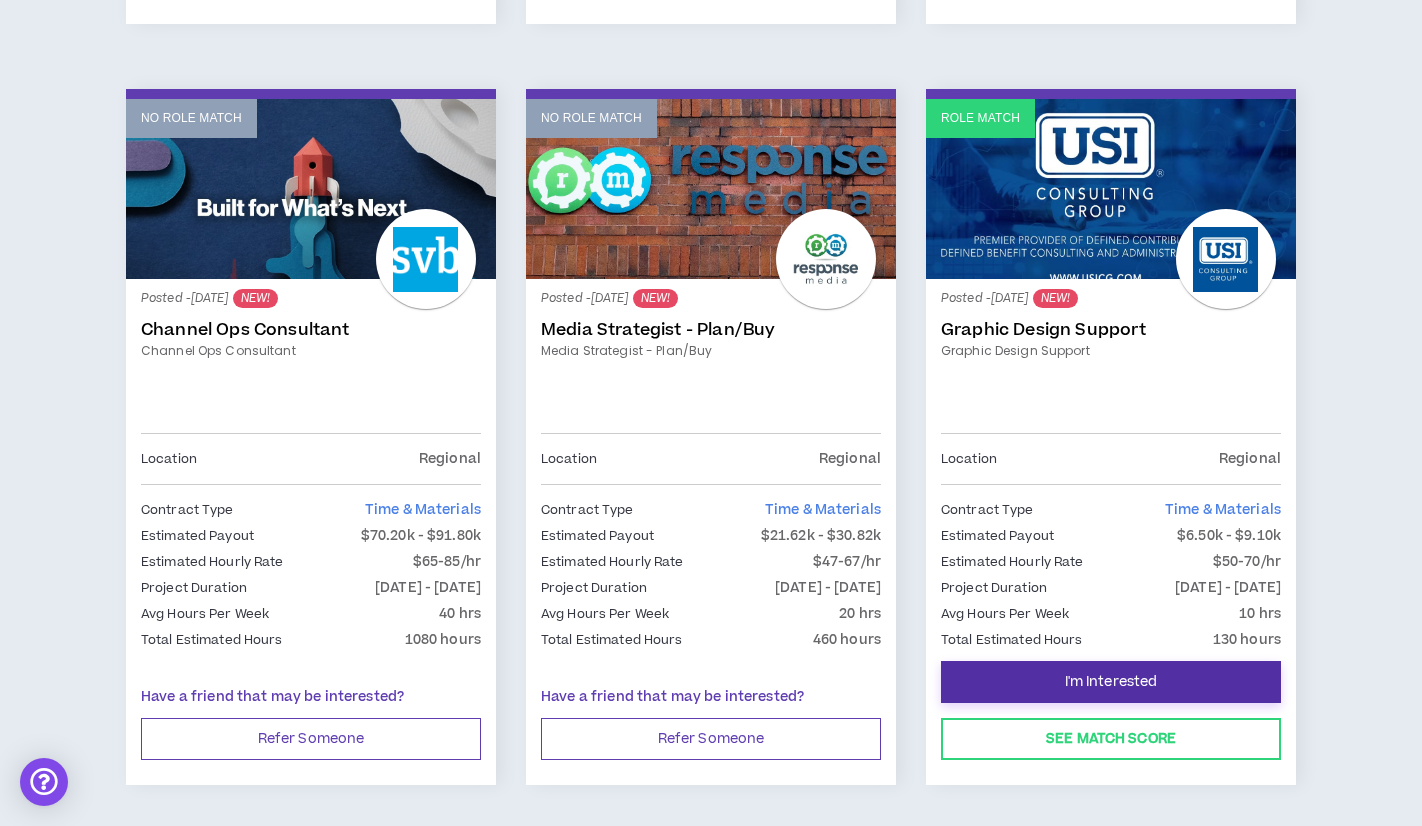 click on "I'm Interested" at bounding box center [1111, 682] 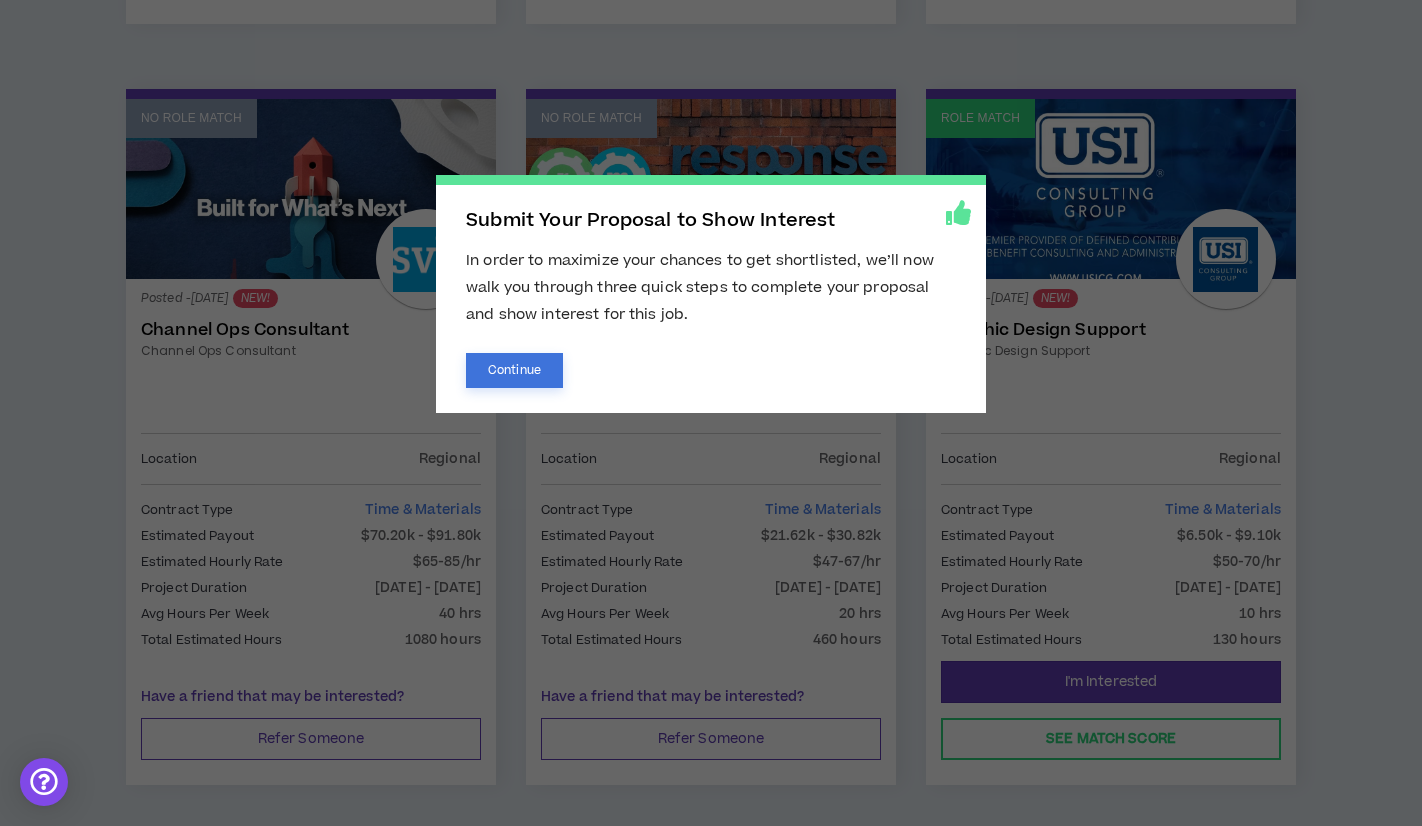 click on "Continue" at bounding box center [514, 370] 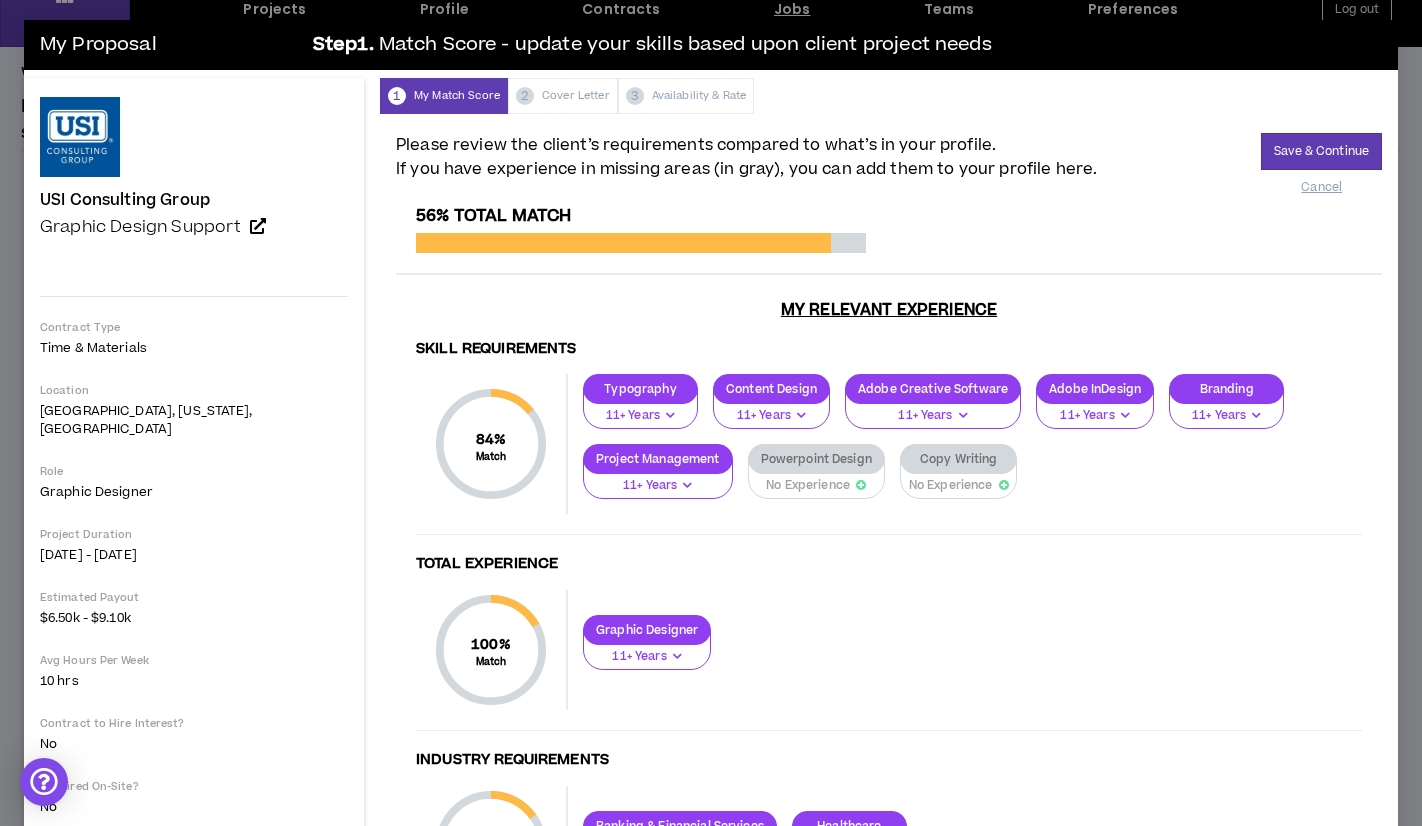 scroll, scrollTop: 0, scrollLeft: 0, axis: both 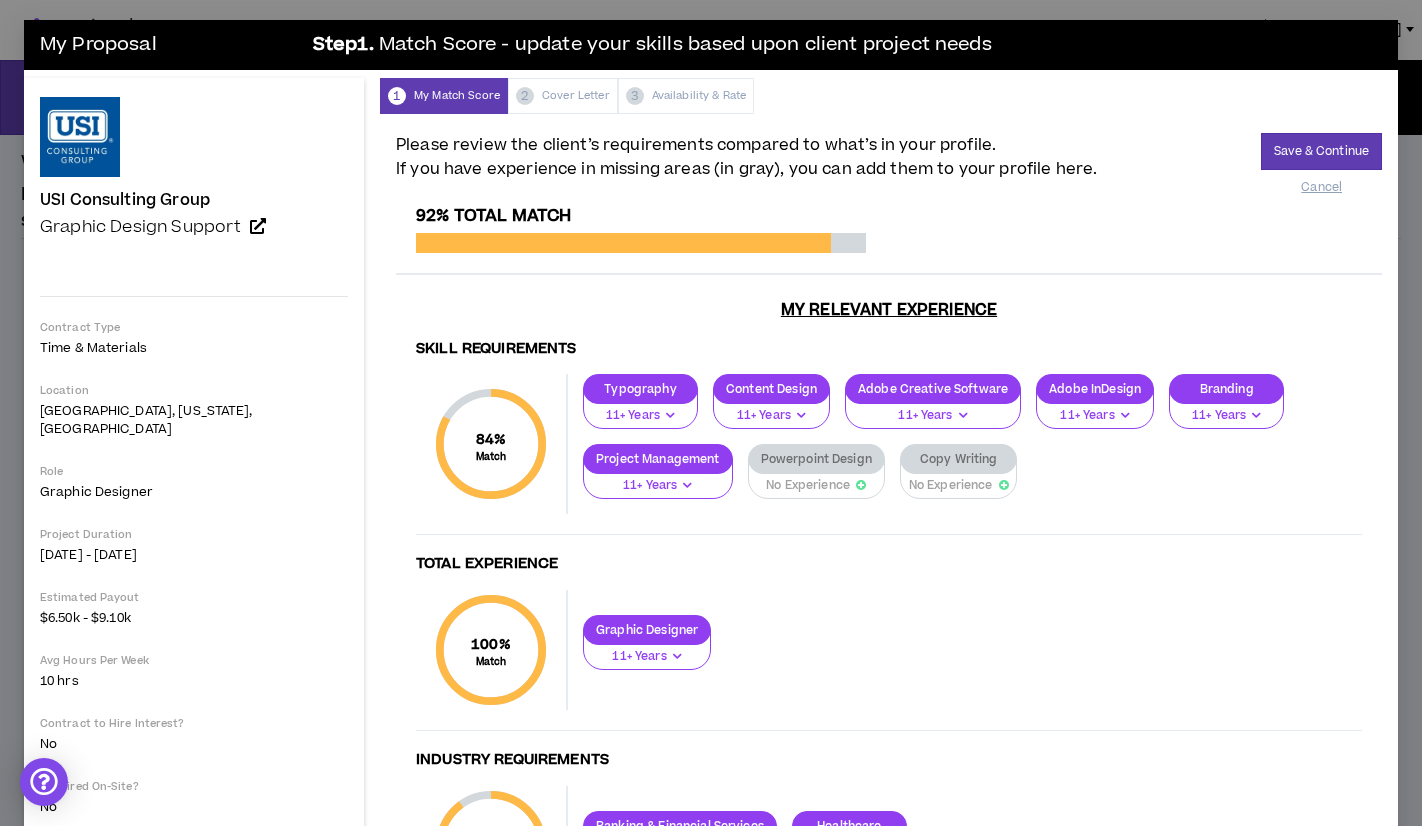 click on "Powerpoint Design" at bounding box center (816, 459) 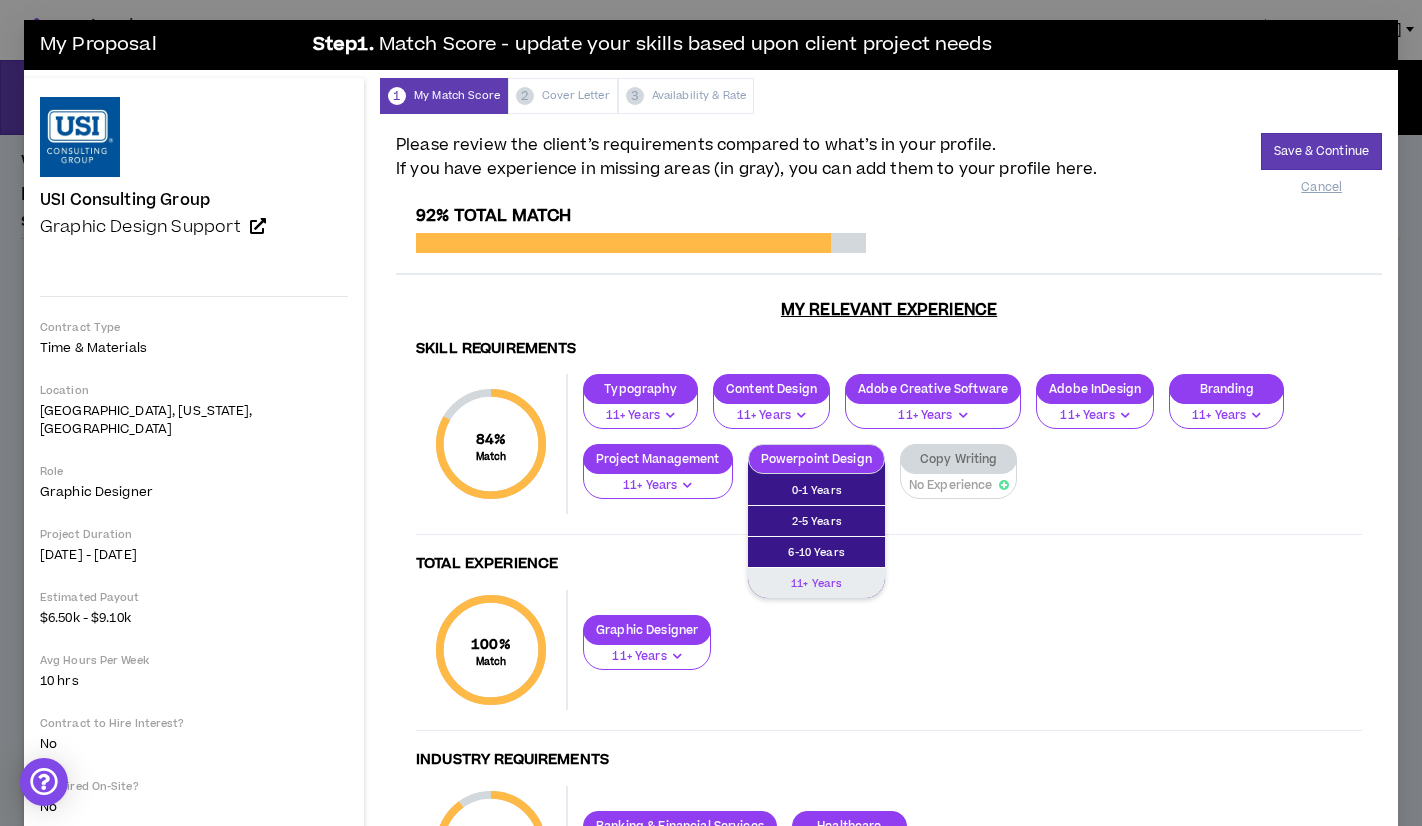 click on "11+ Years" at bounding box center [816, 583] 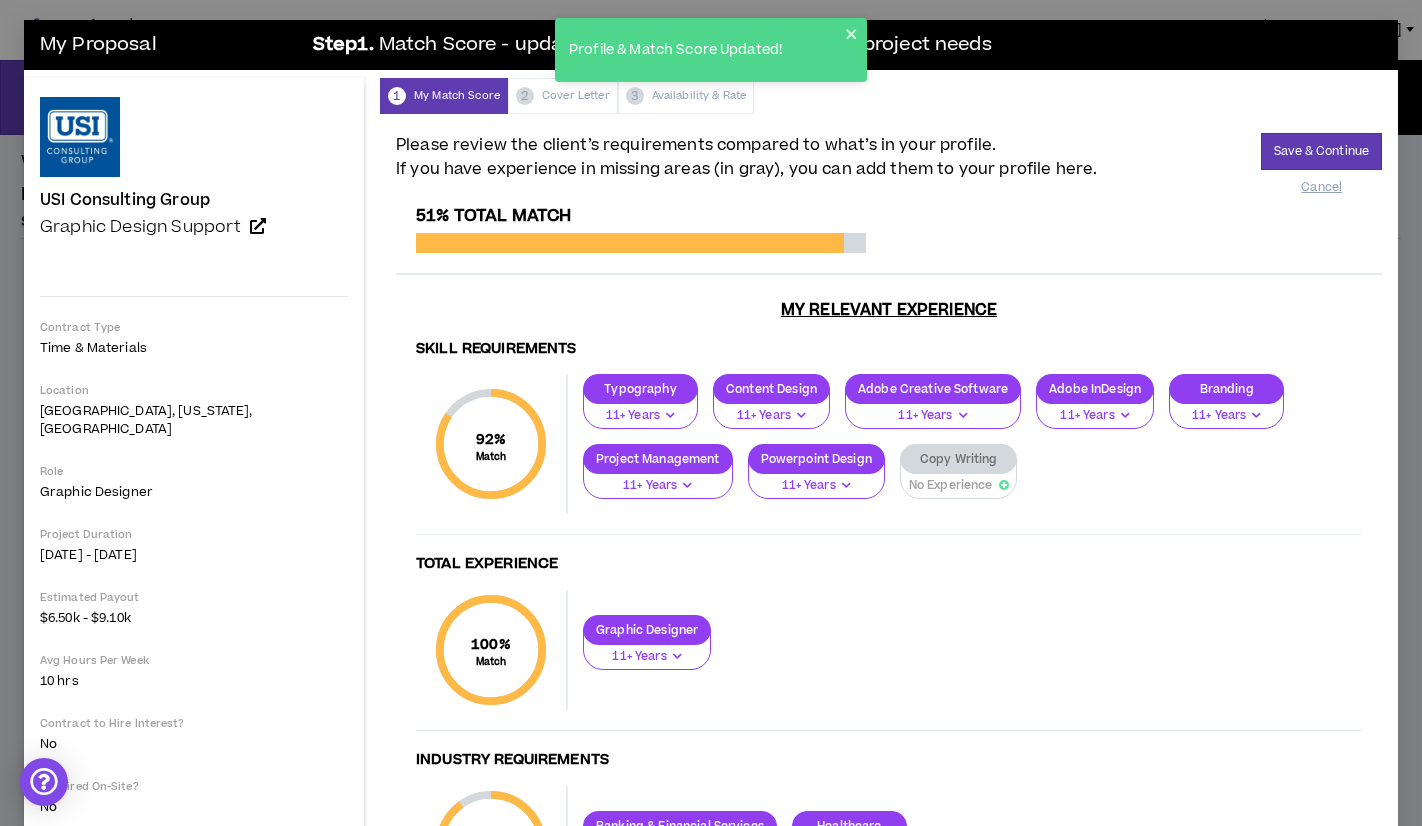 click on "Copy Writing" at bounding box center [959, 459] 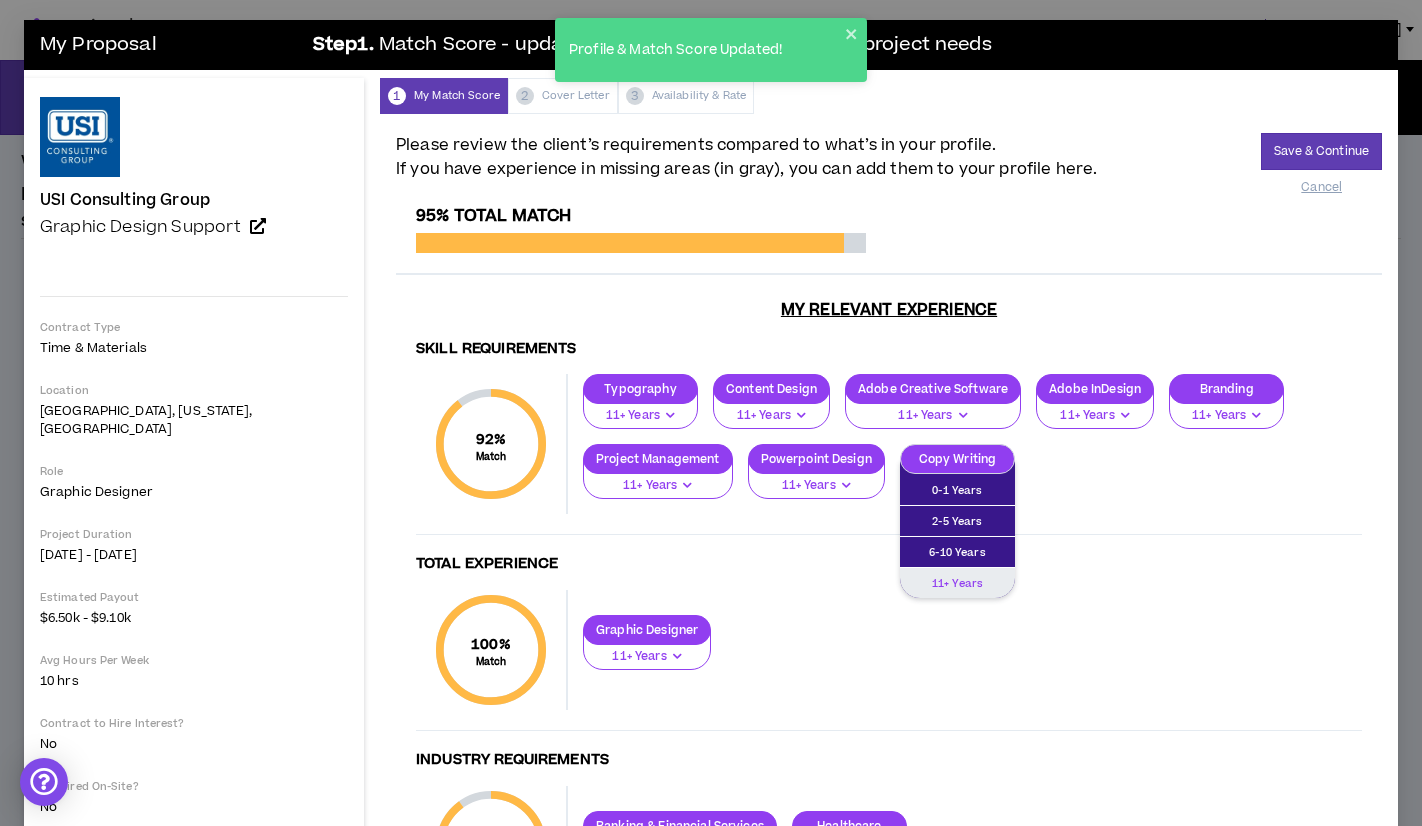 click on "11+ Years" at bounding box center (957, 583) 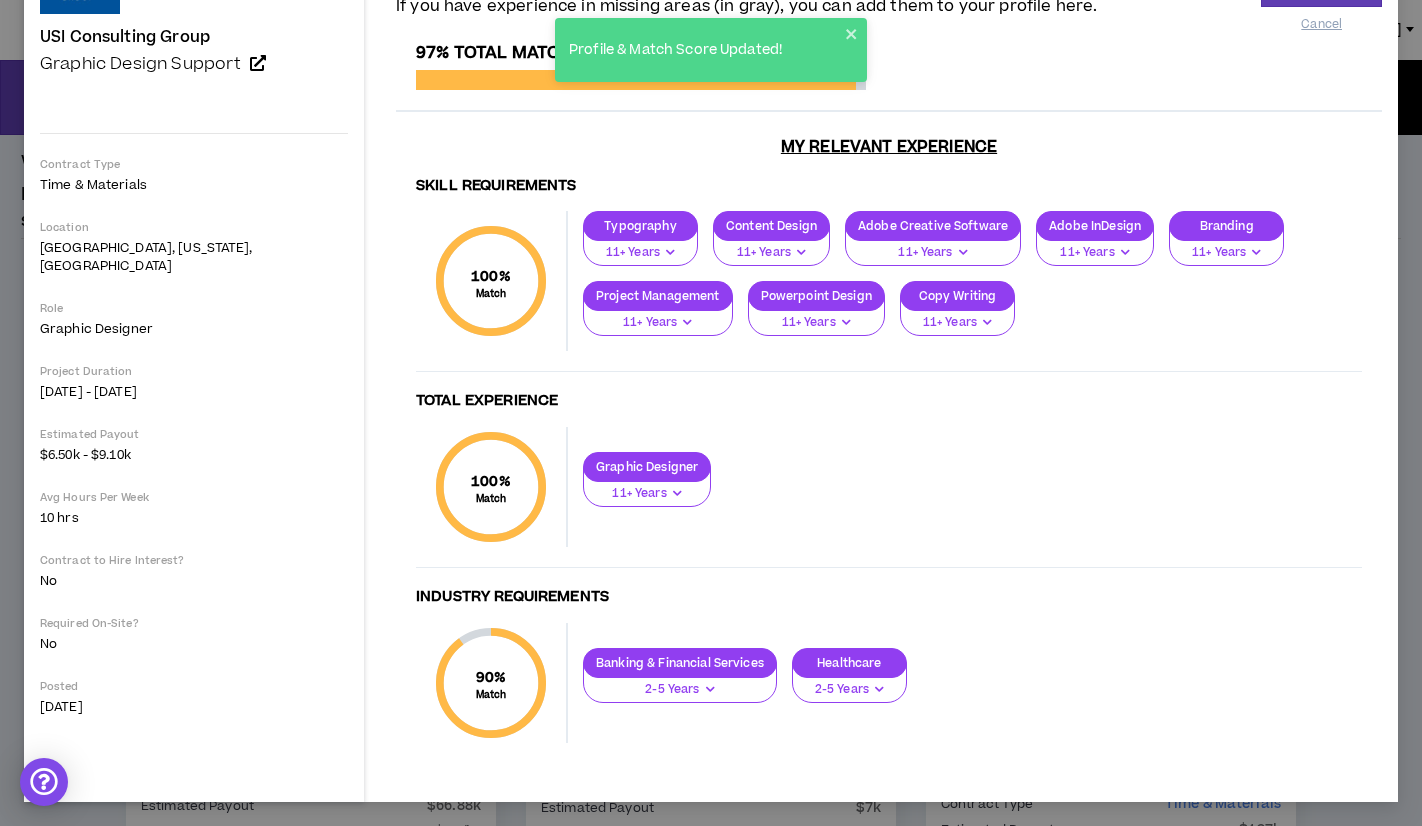 scroll, scrollTop: 0, scrollLeft: 0, axis: both 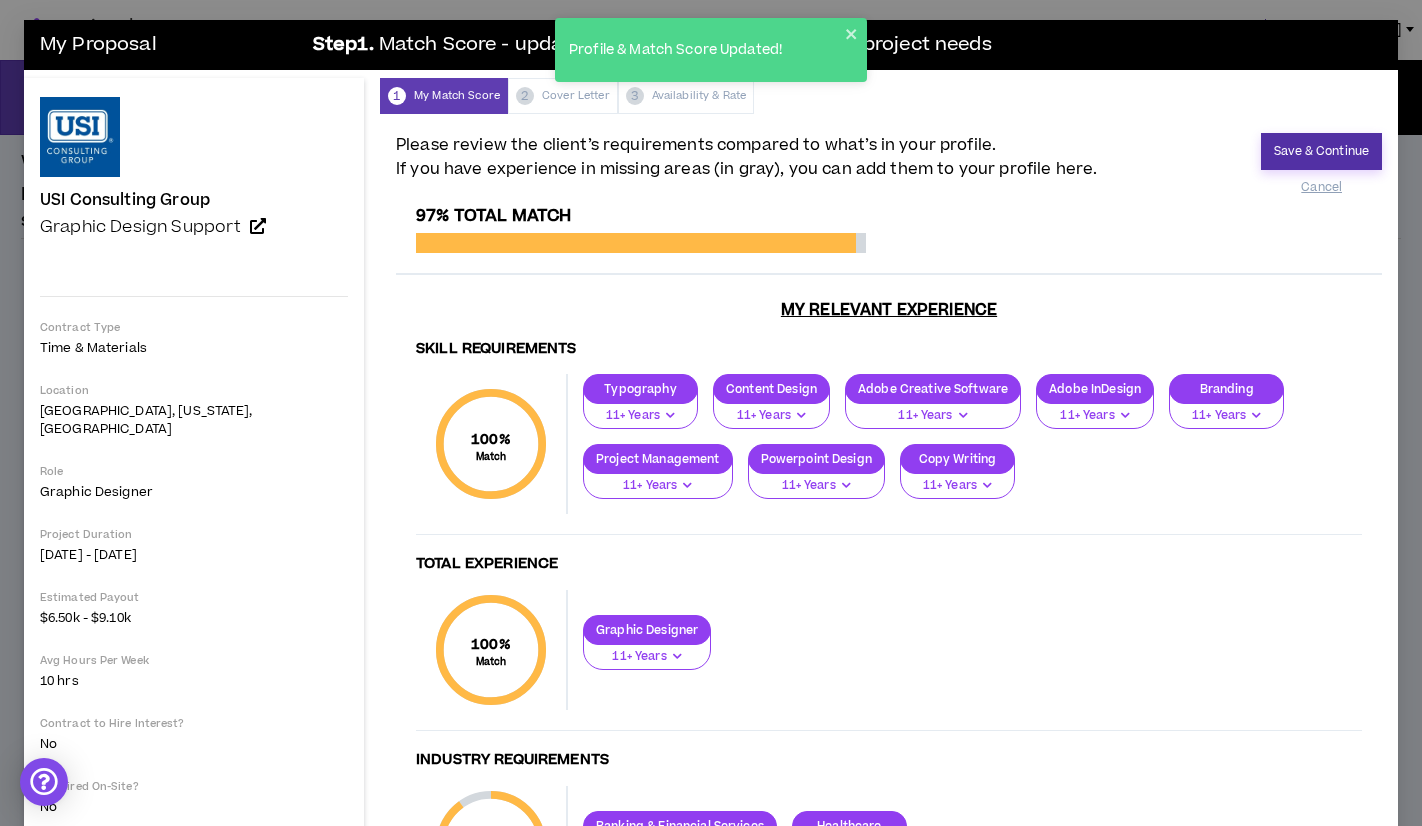 click on "Save & Continue" at bounding box center [1321, 151] 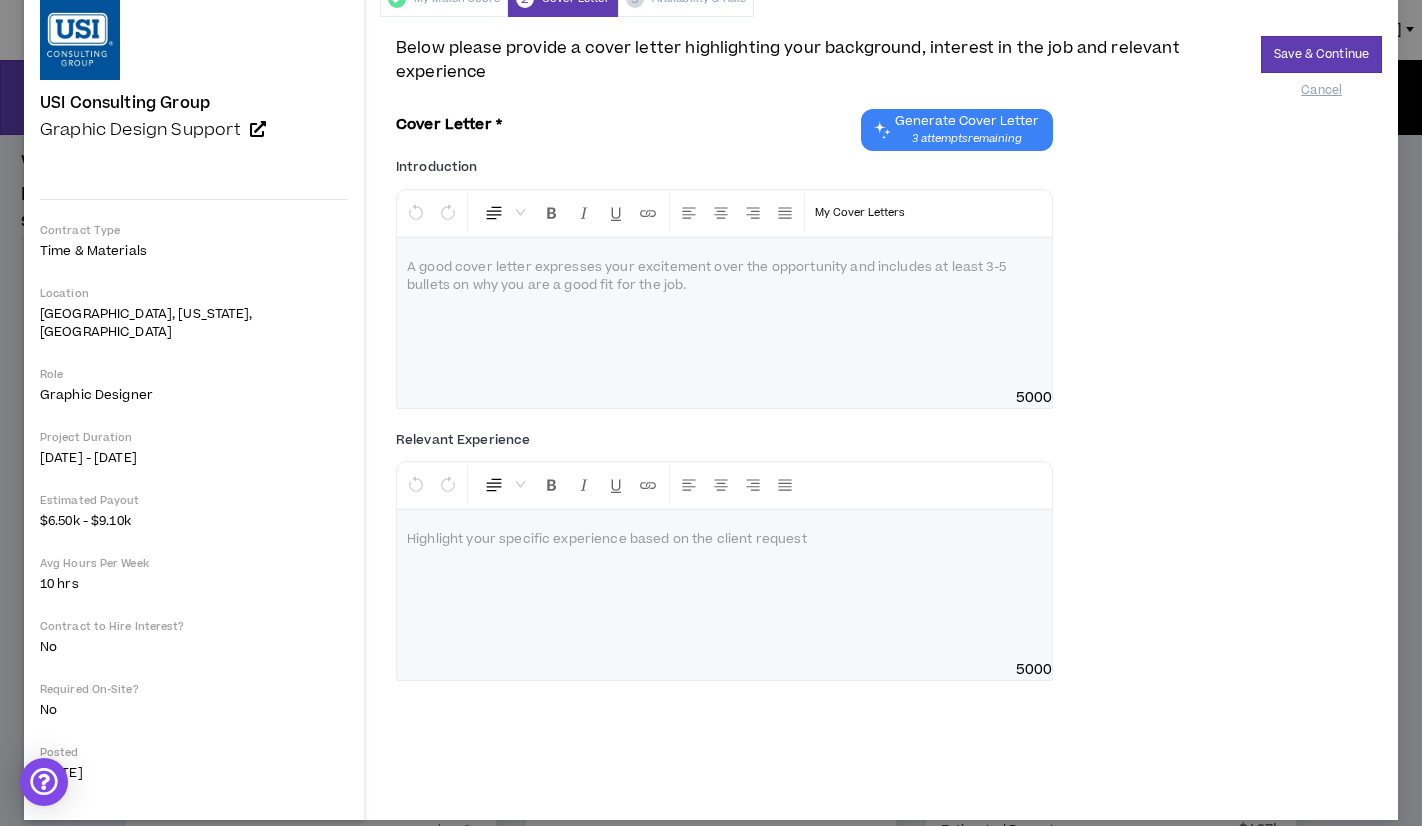scroll, scrollTop: 0, scrollLeft: 0, axis: both 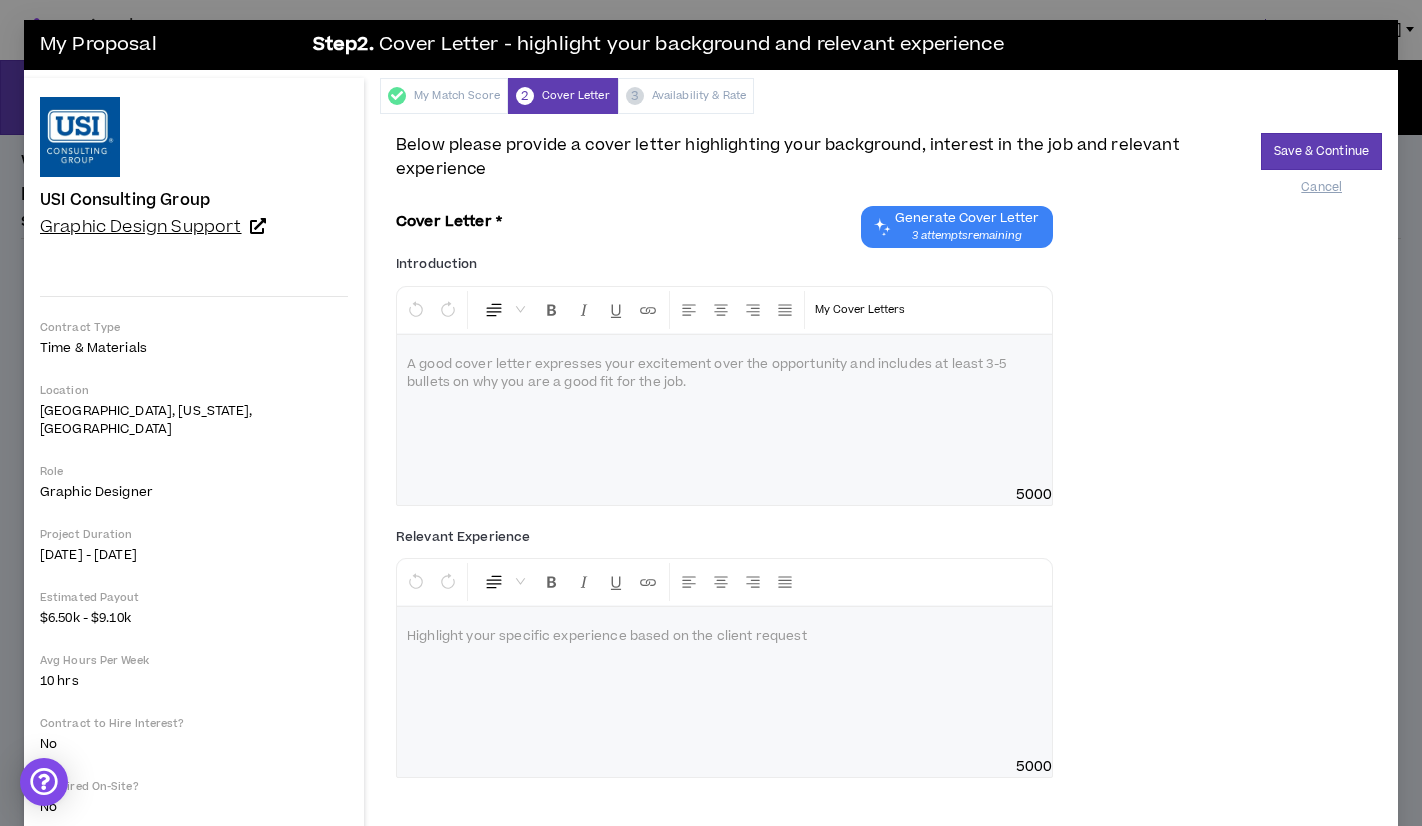 click at bounding box center (258, 226) 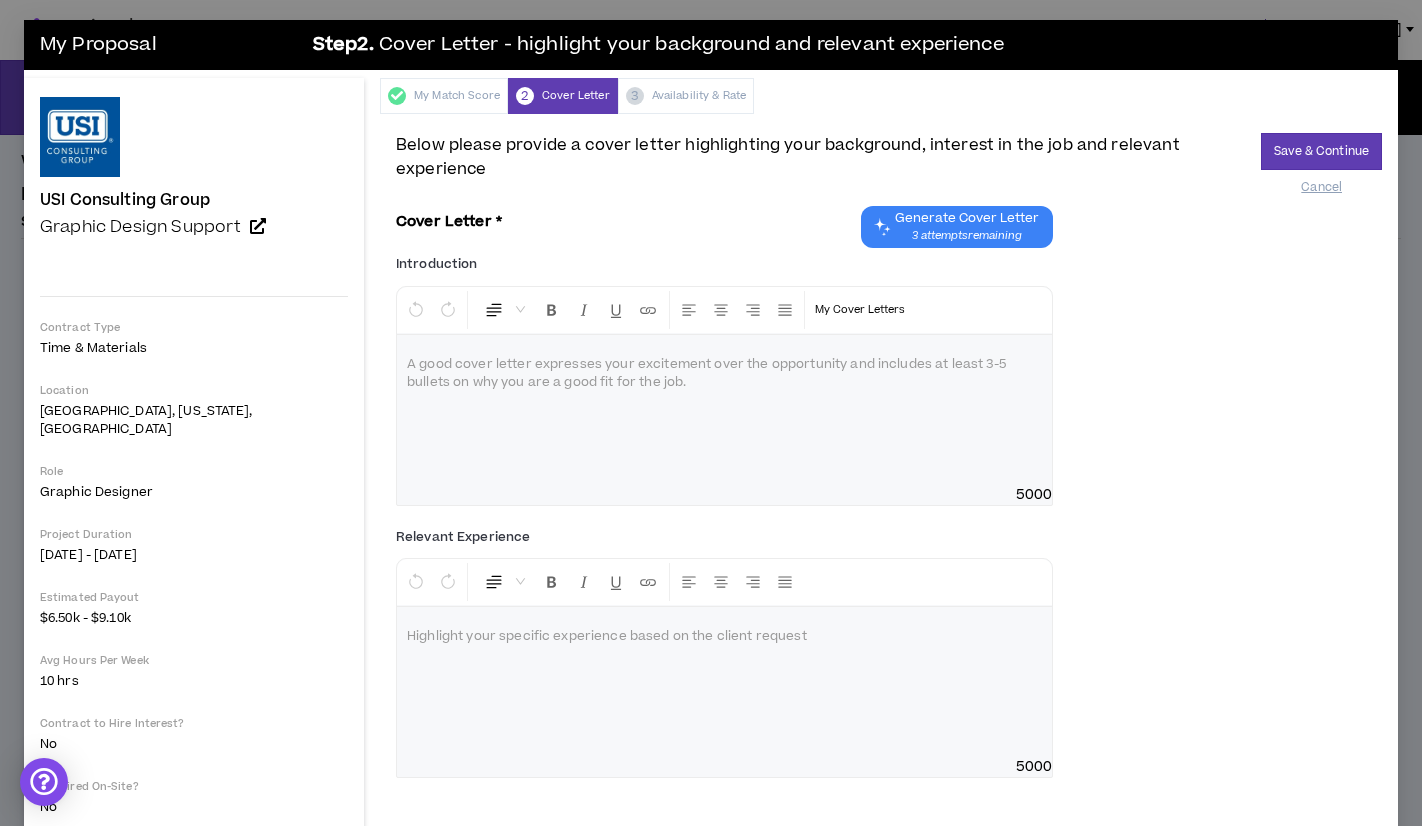 click at bounding box center (724, 410) 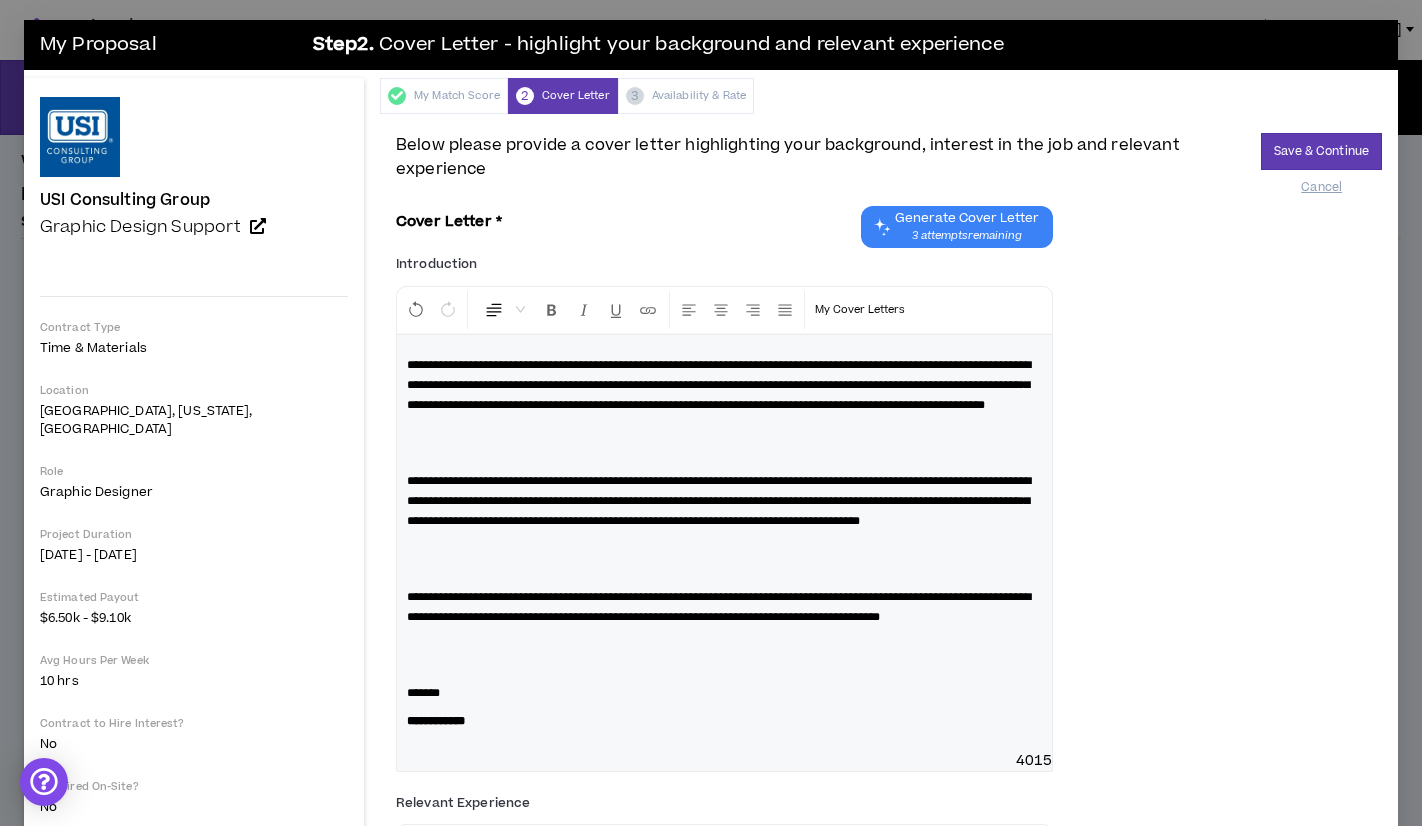 click at bounding box center [724, 443] 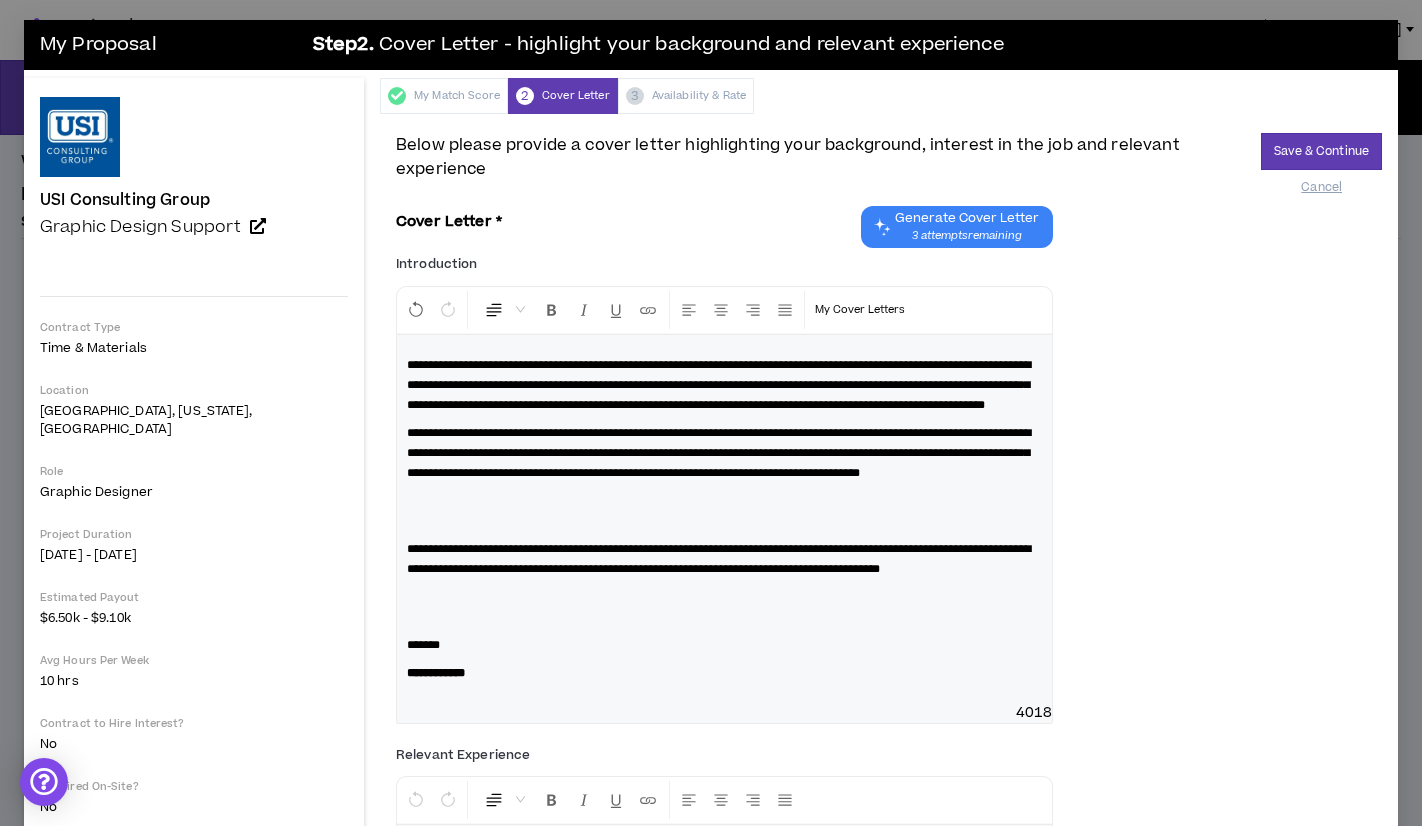 click at bounding box center [724, 511] 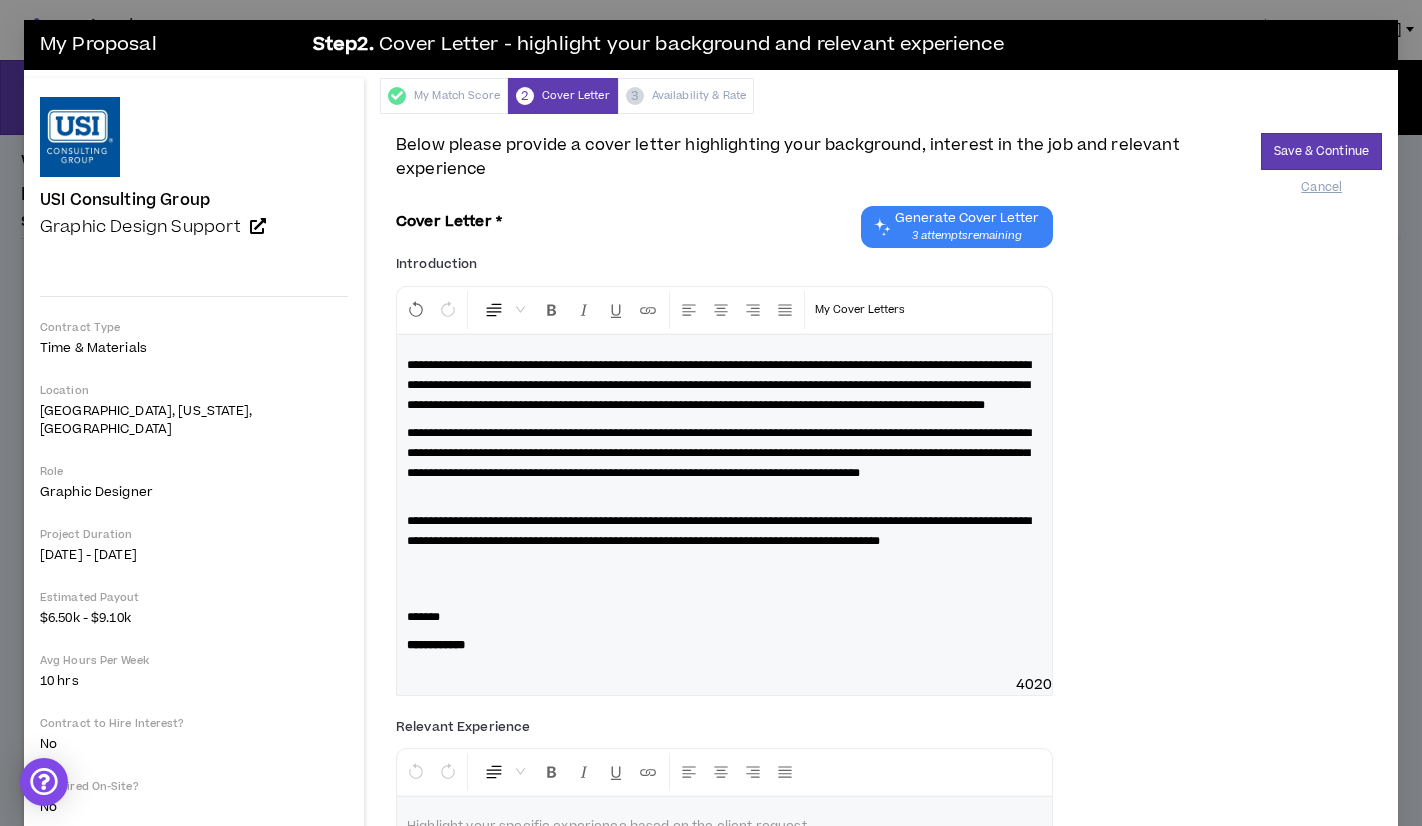 click at bounding box center [724, 579] 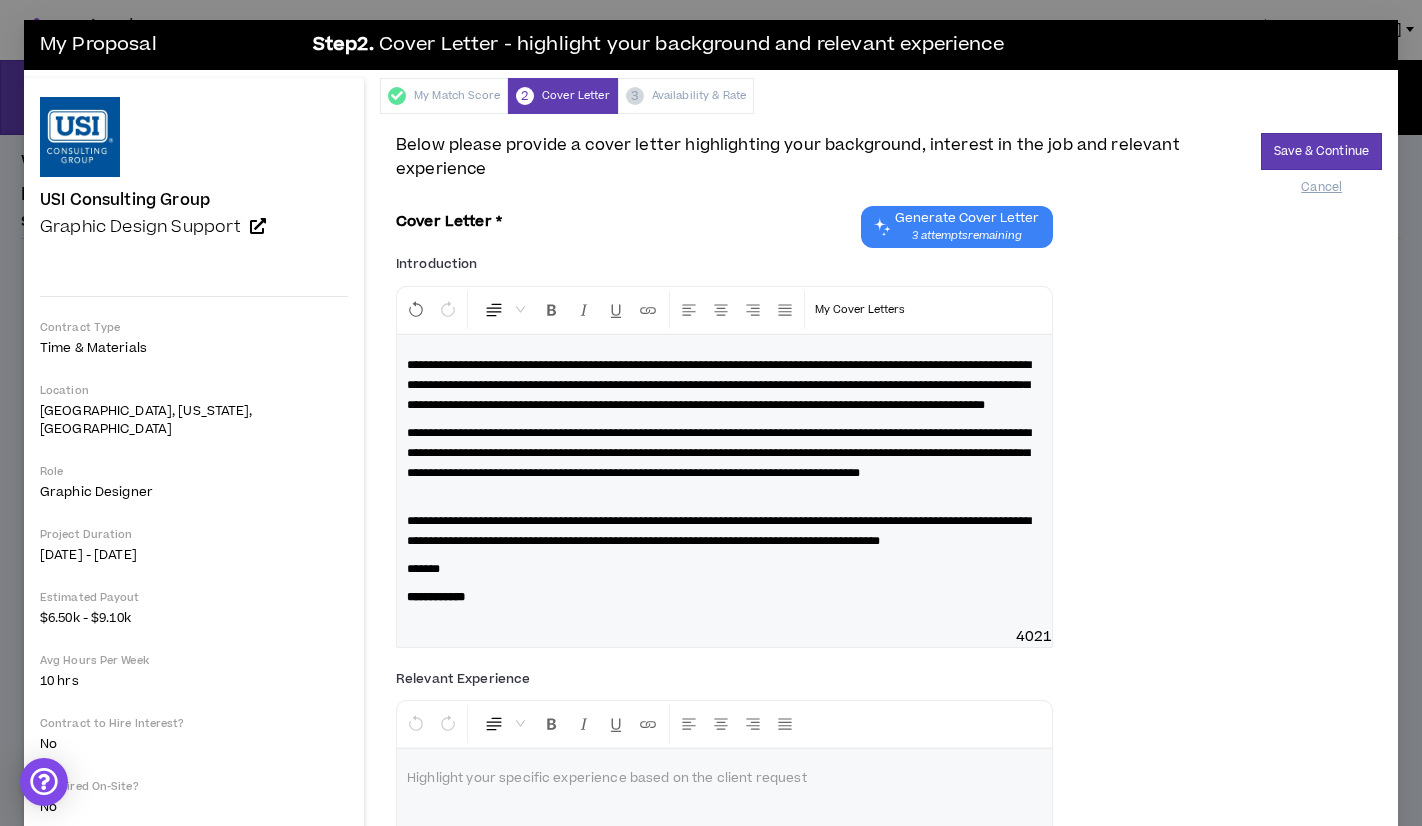 click on "**********" at bounding box center [724, 463] 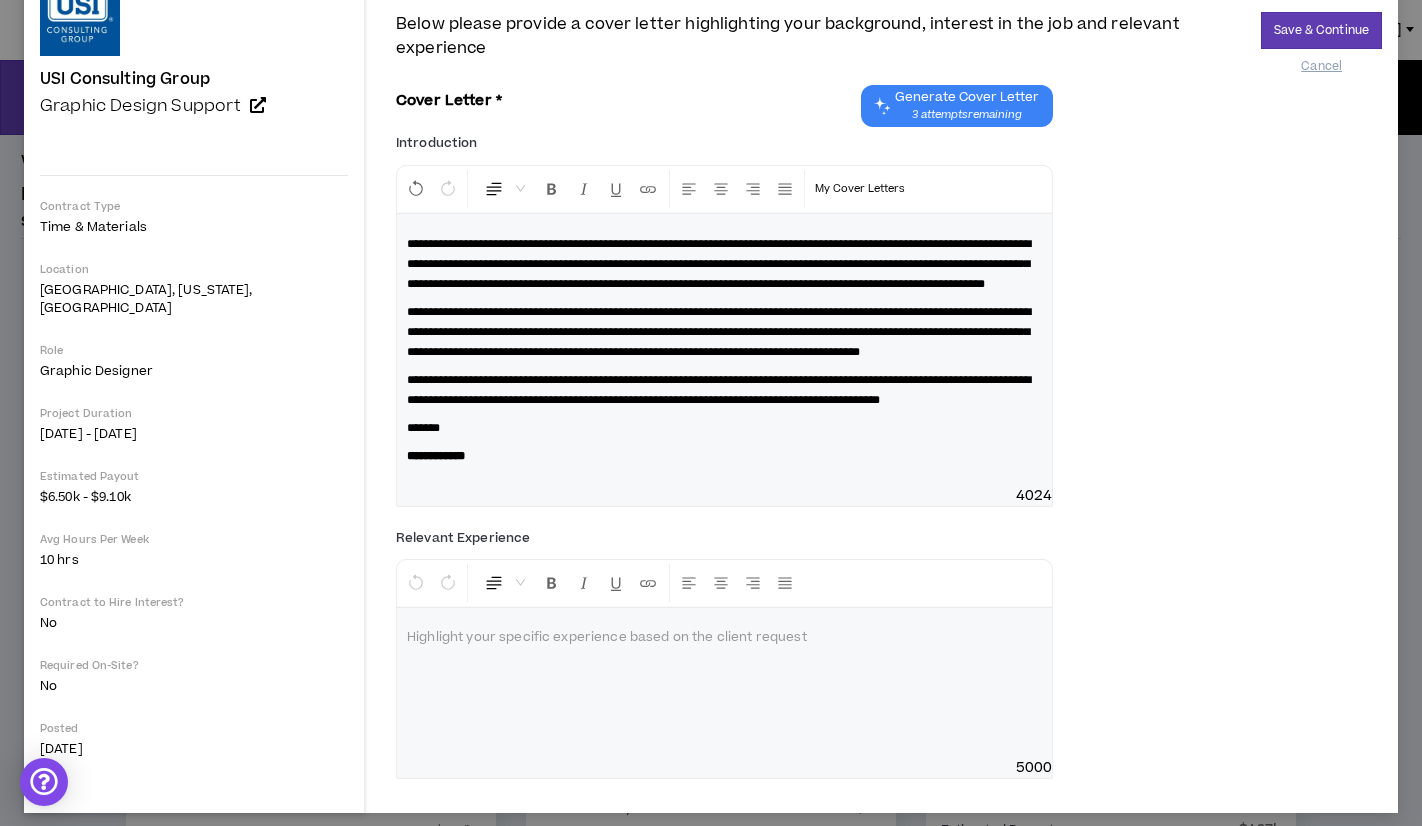 scroll, scrollTop: 181, scrollLeft: 0, axis: vertical 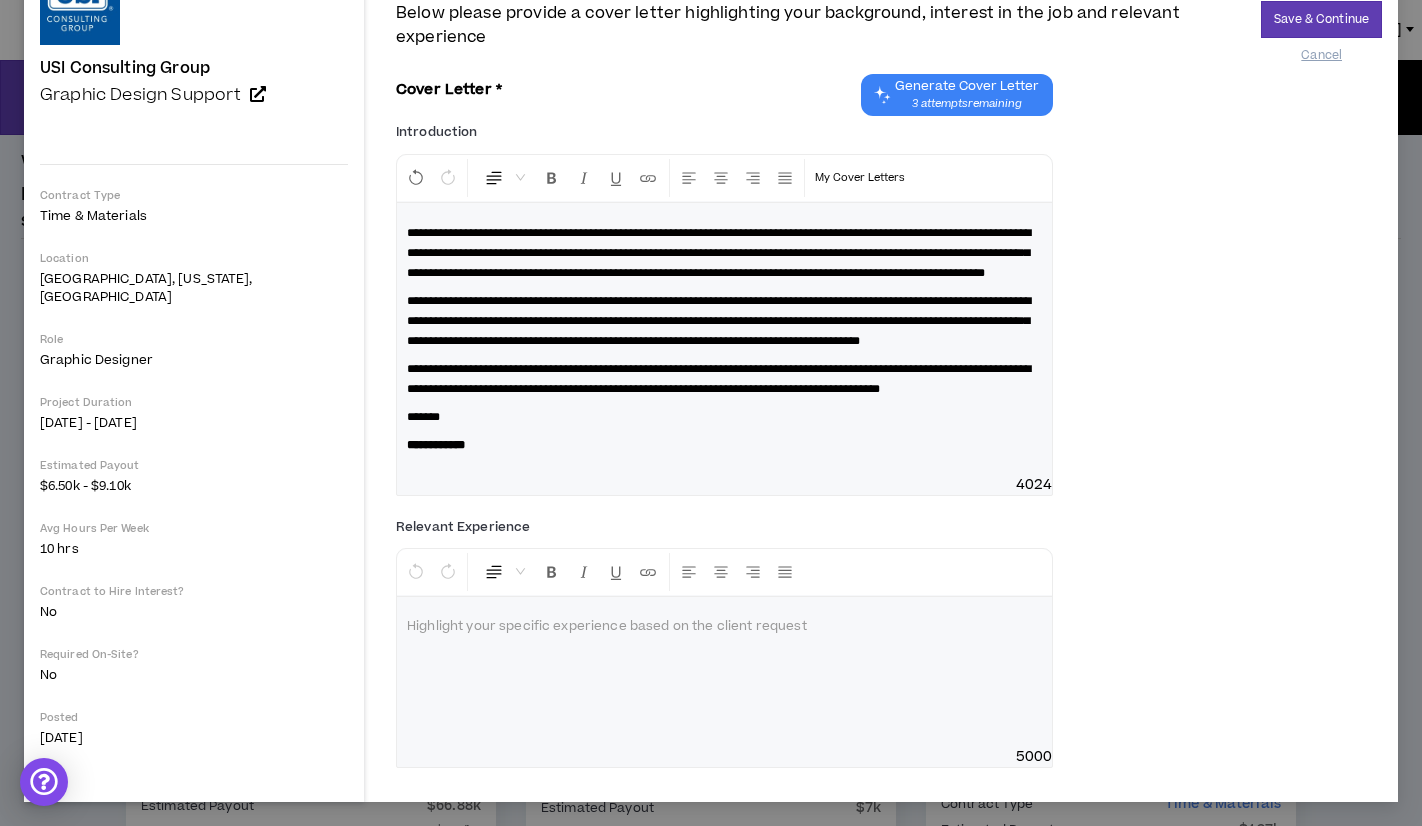 click at bounding box center [724, 672] 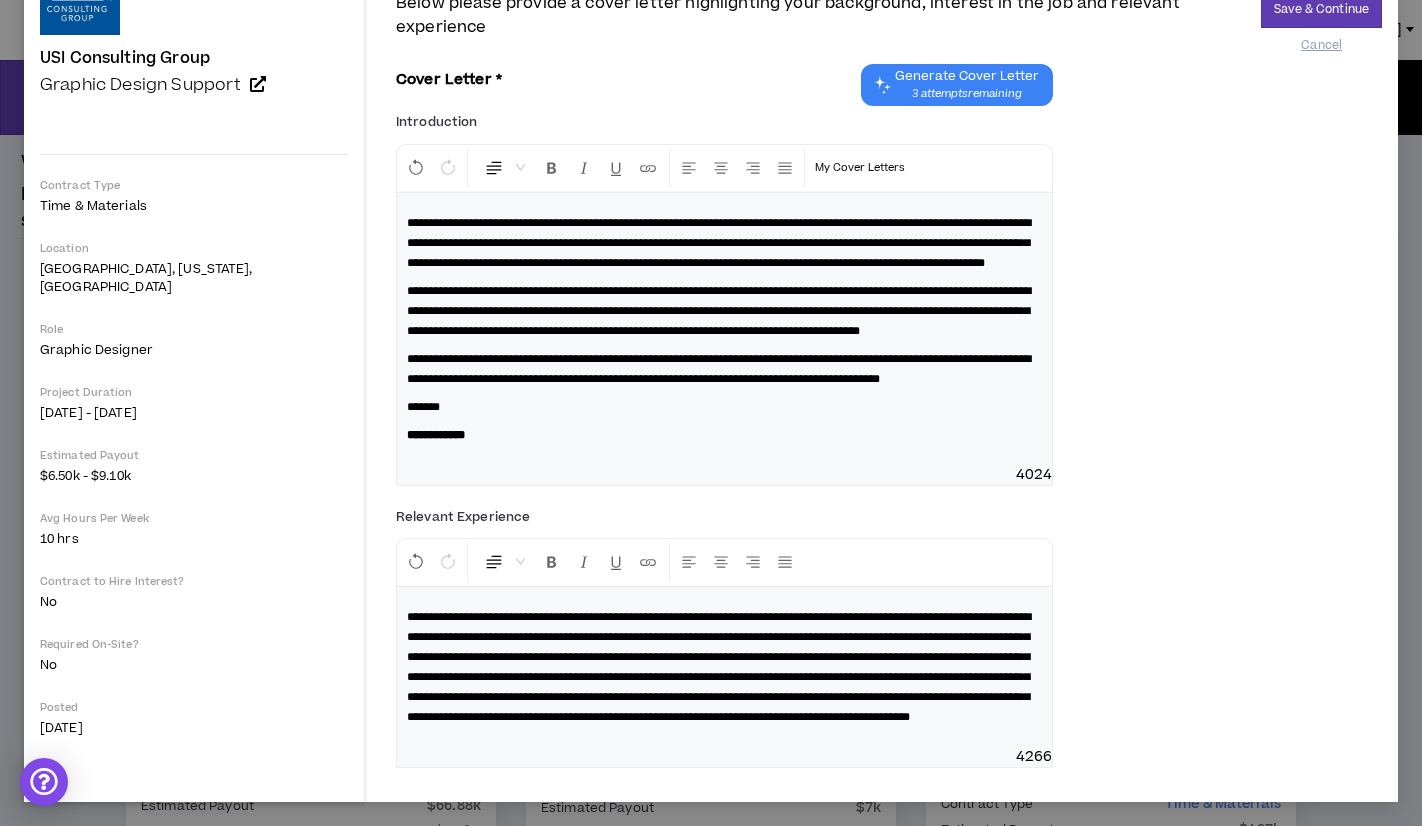 scroll, scrollTop: 231, scrollLeft: 0, axis: vertical 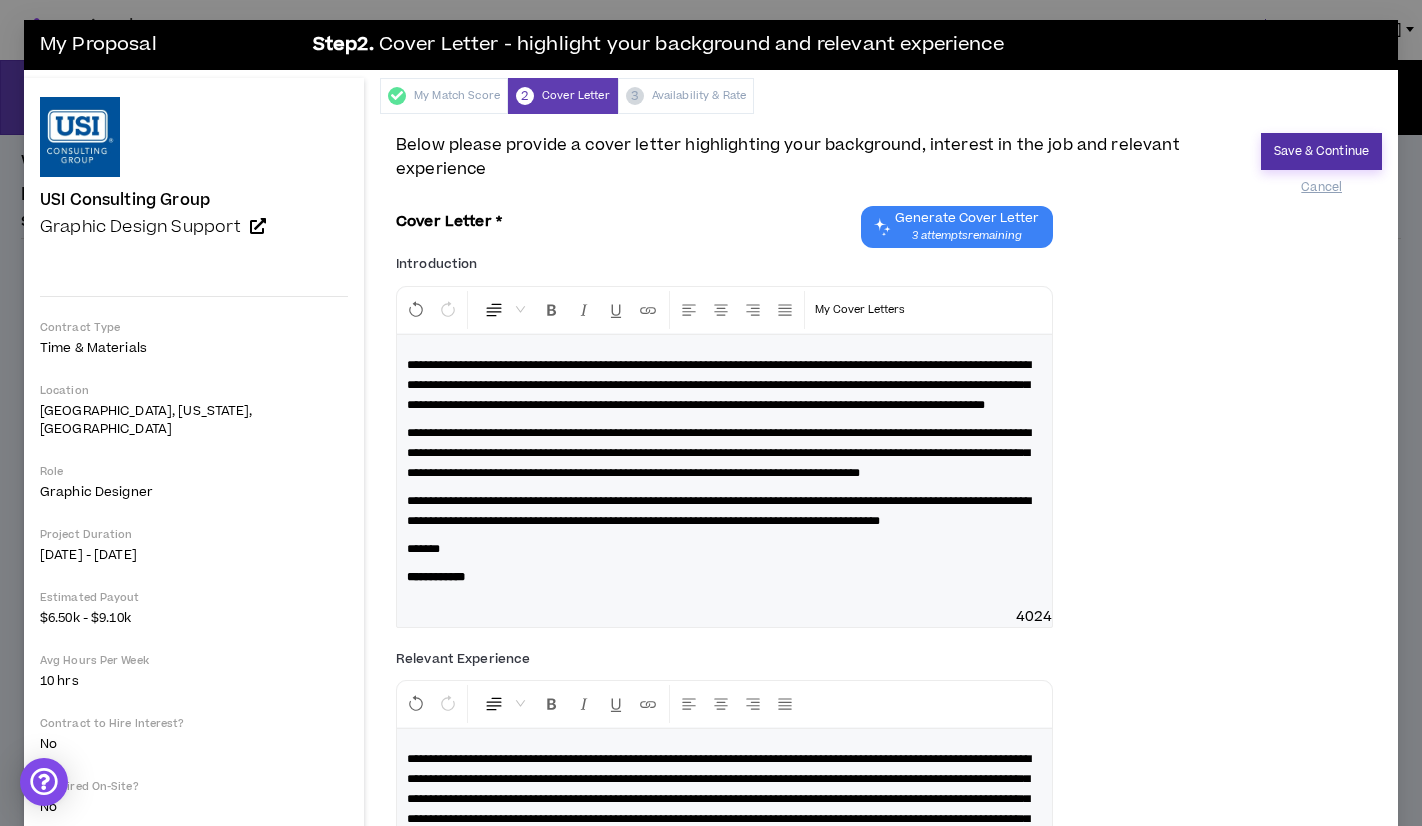 click on "Save & Continue" at bounding box center [1321, 151] 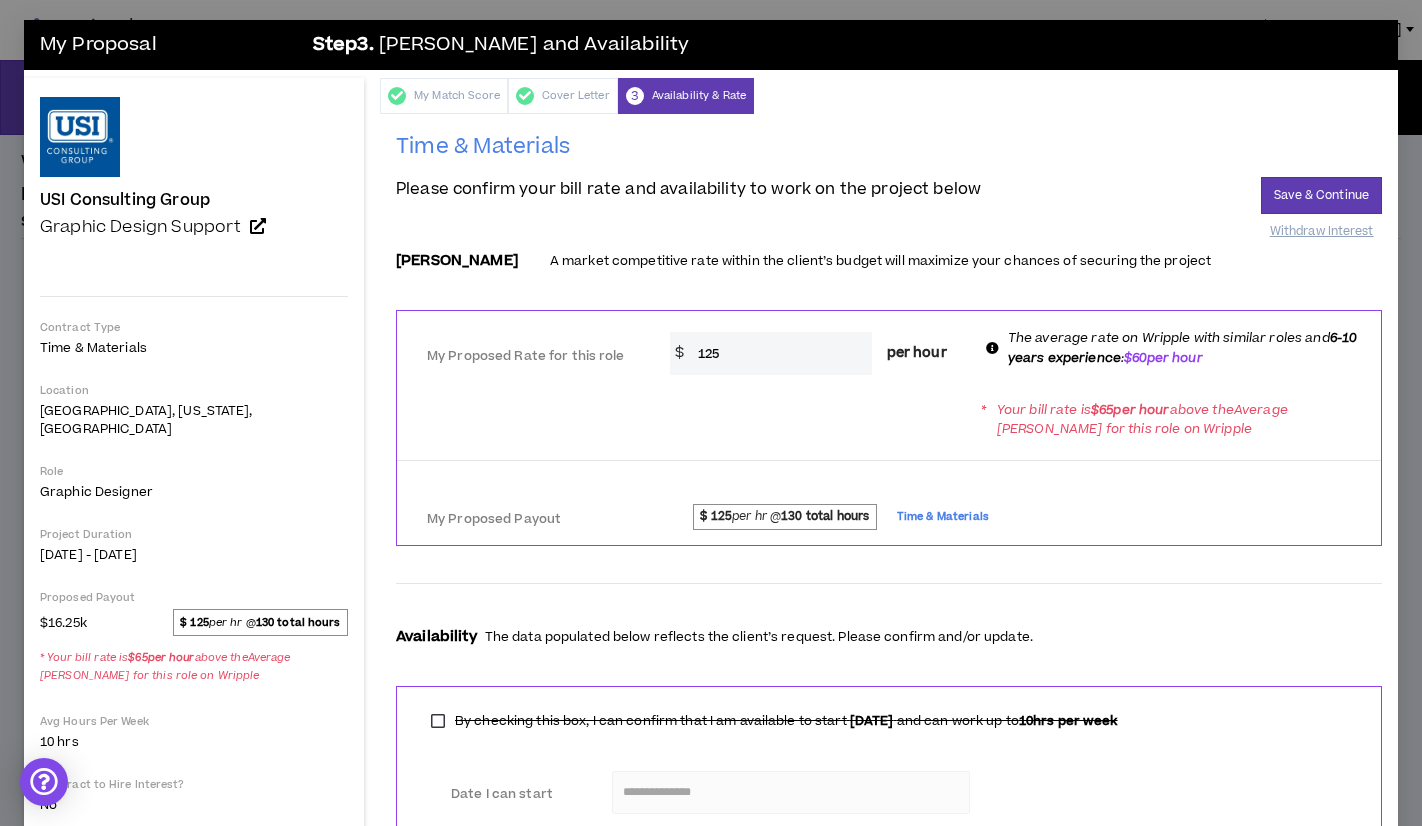 drag, startPoint x: 783, startPoint y: 357, endPoint x: 652, endPoint y: 354, distance: 131.03435 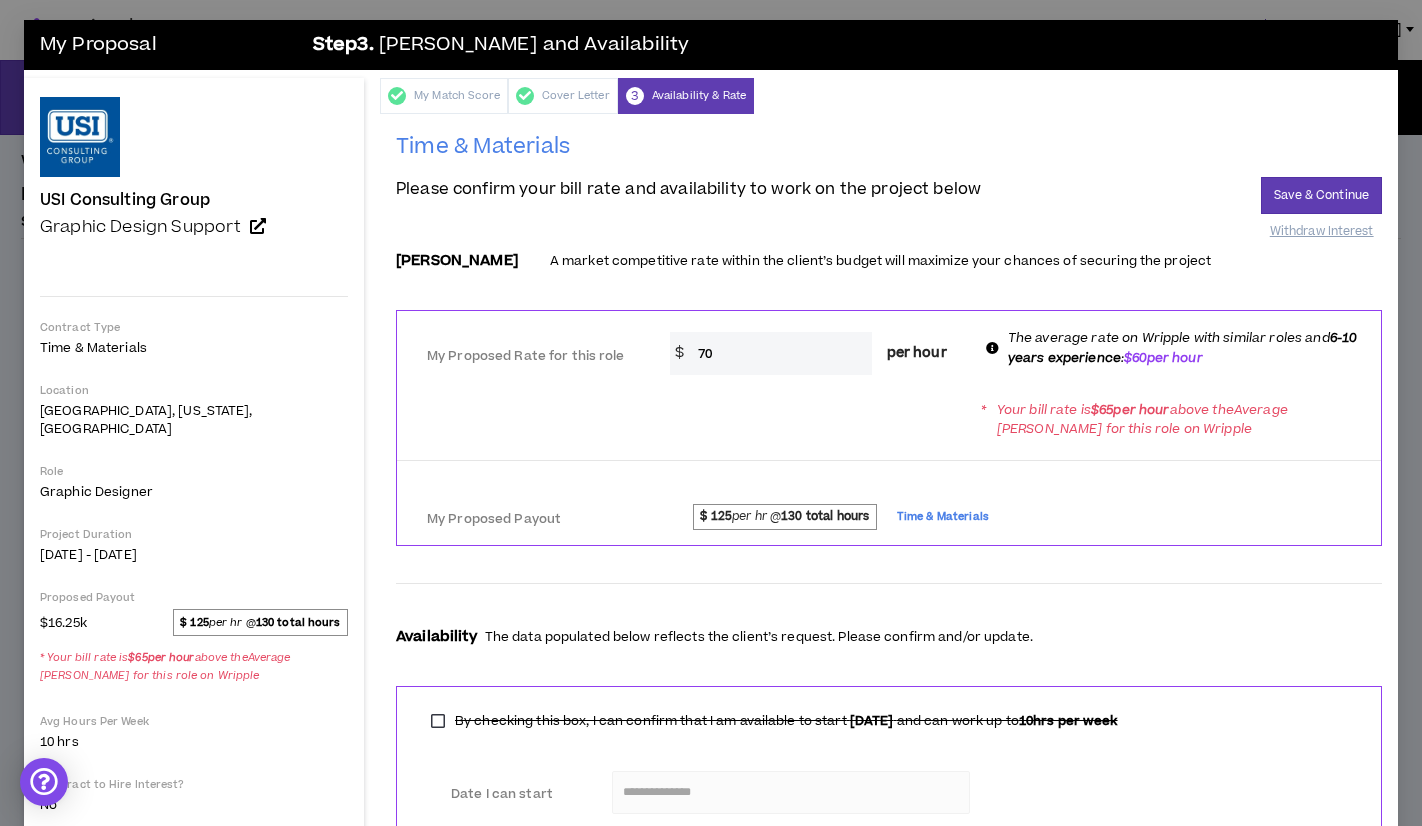type on "70" 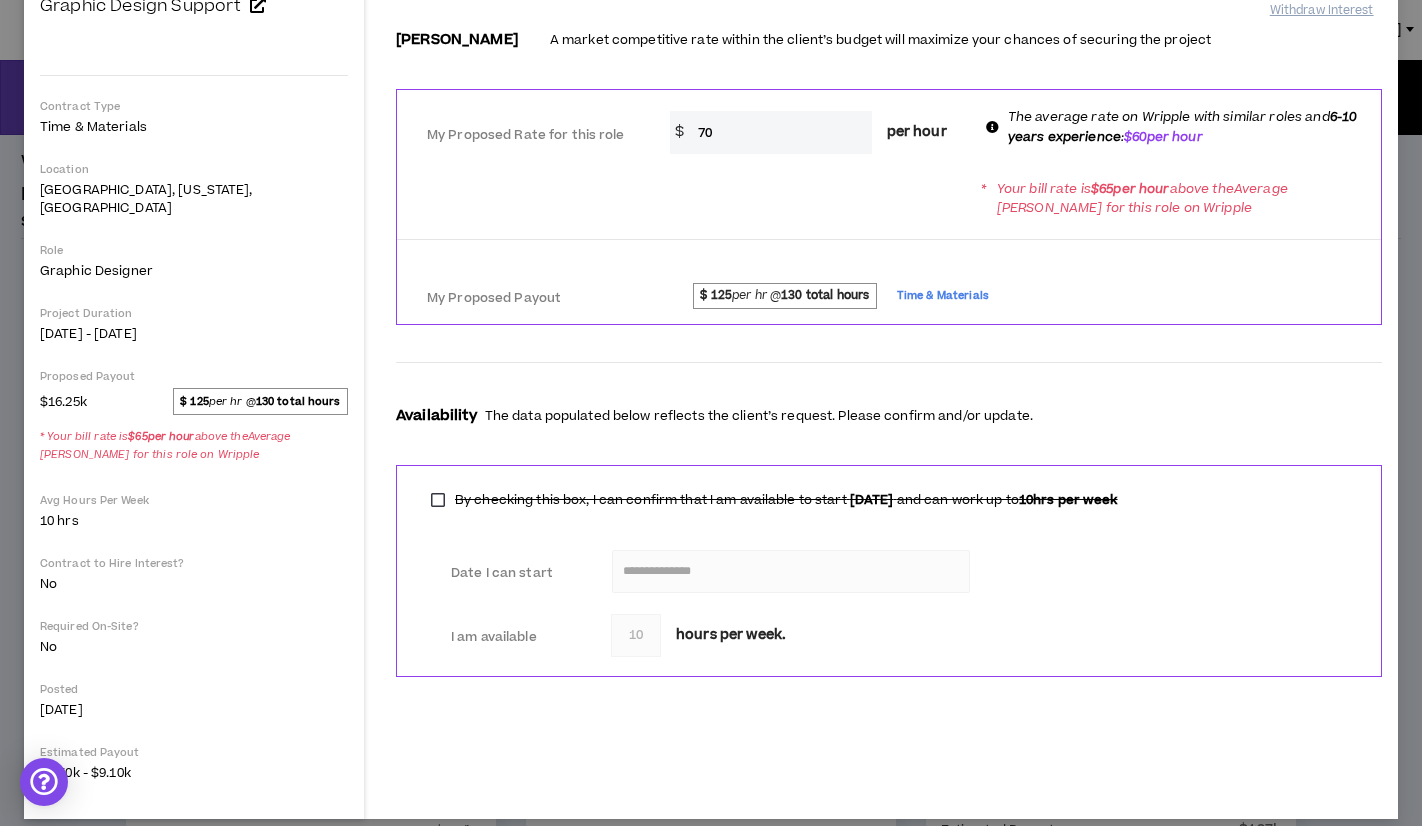 scroll, scrollTop: 0, scrollLeft: 0, axis: both 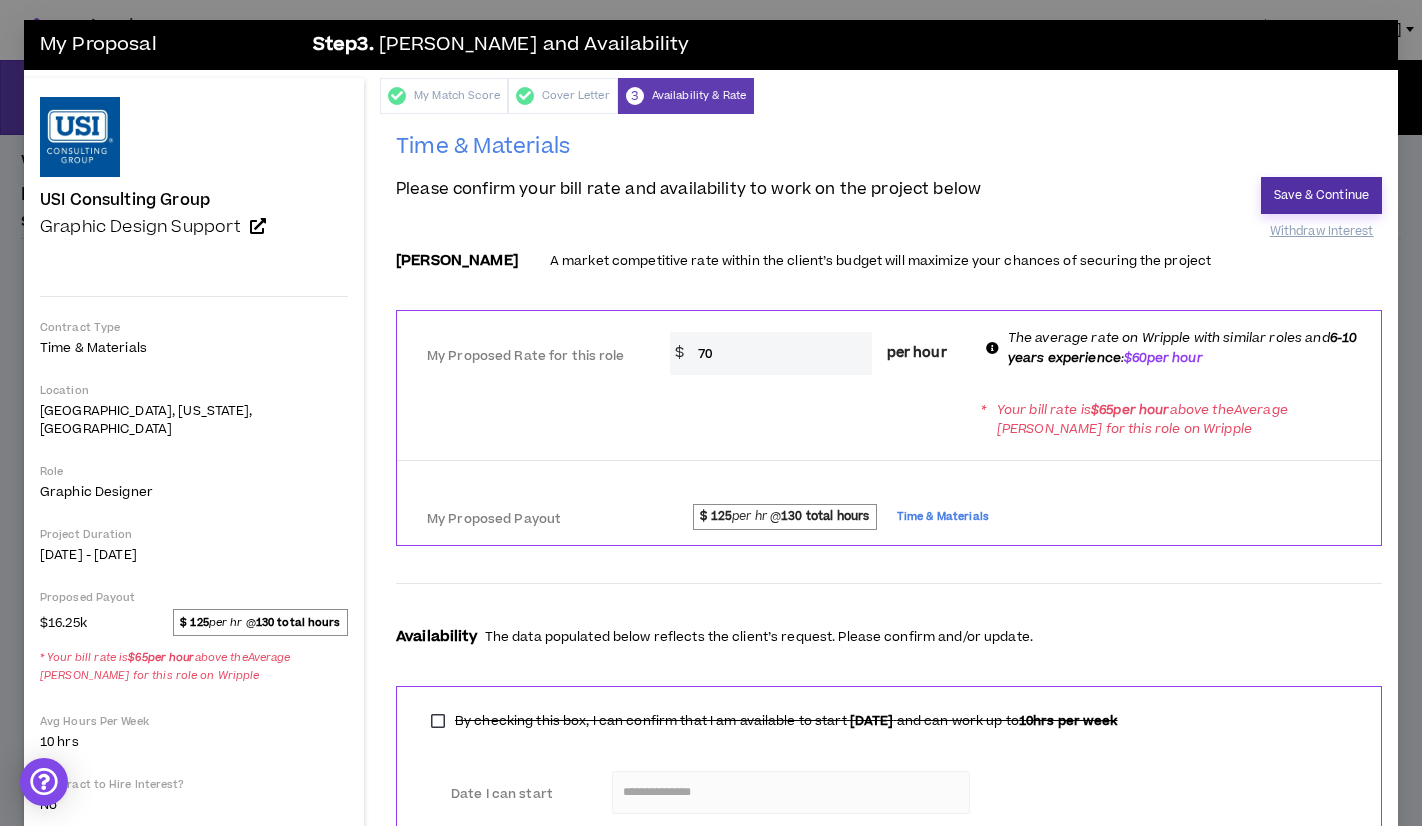 click on "Save & Continue" at bounding box center [1321, 195] 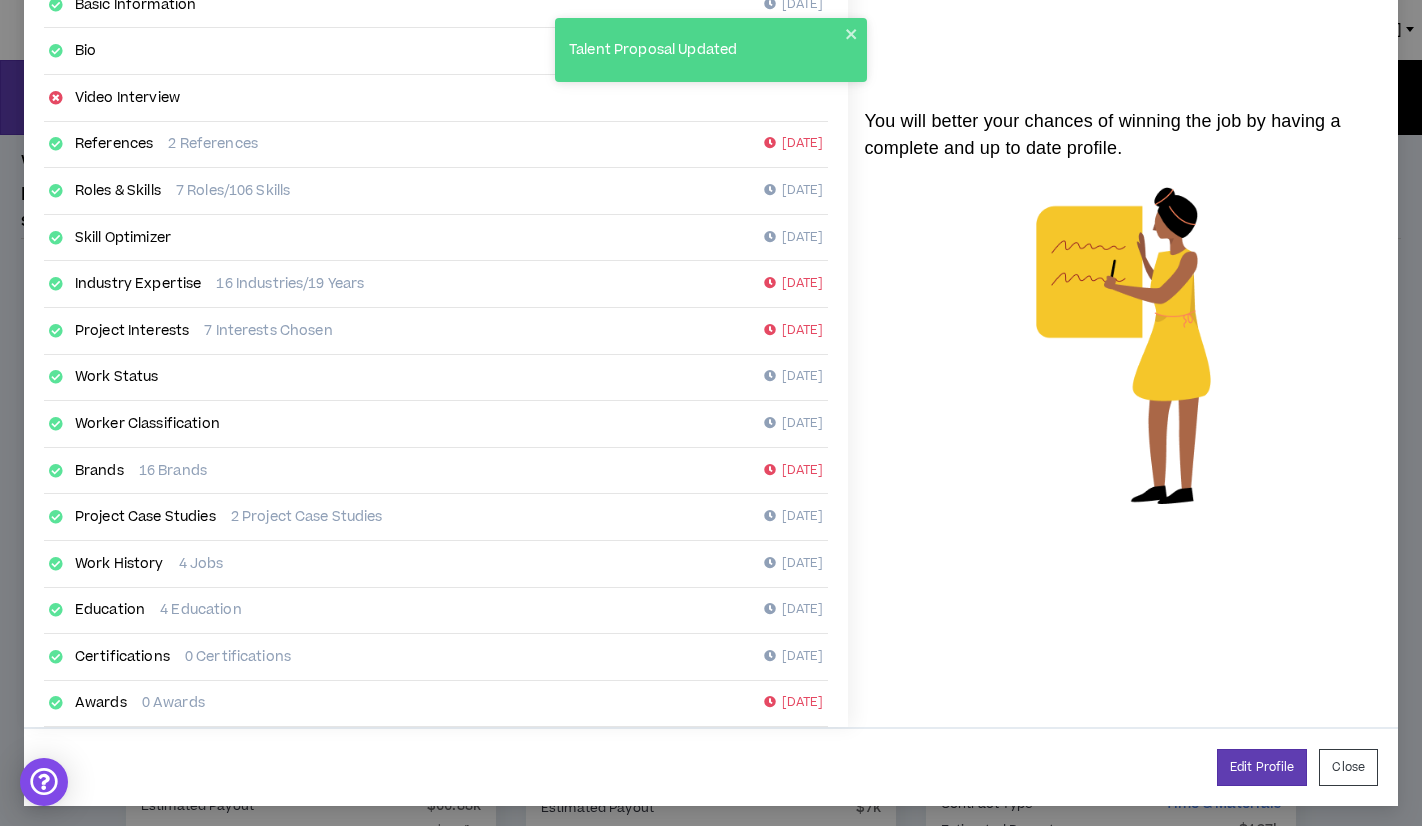scroll, scrollTop: 179, scrollLeft: 0, axis: vertical 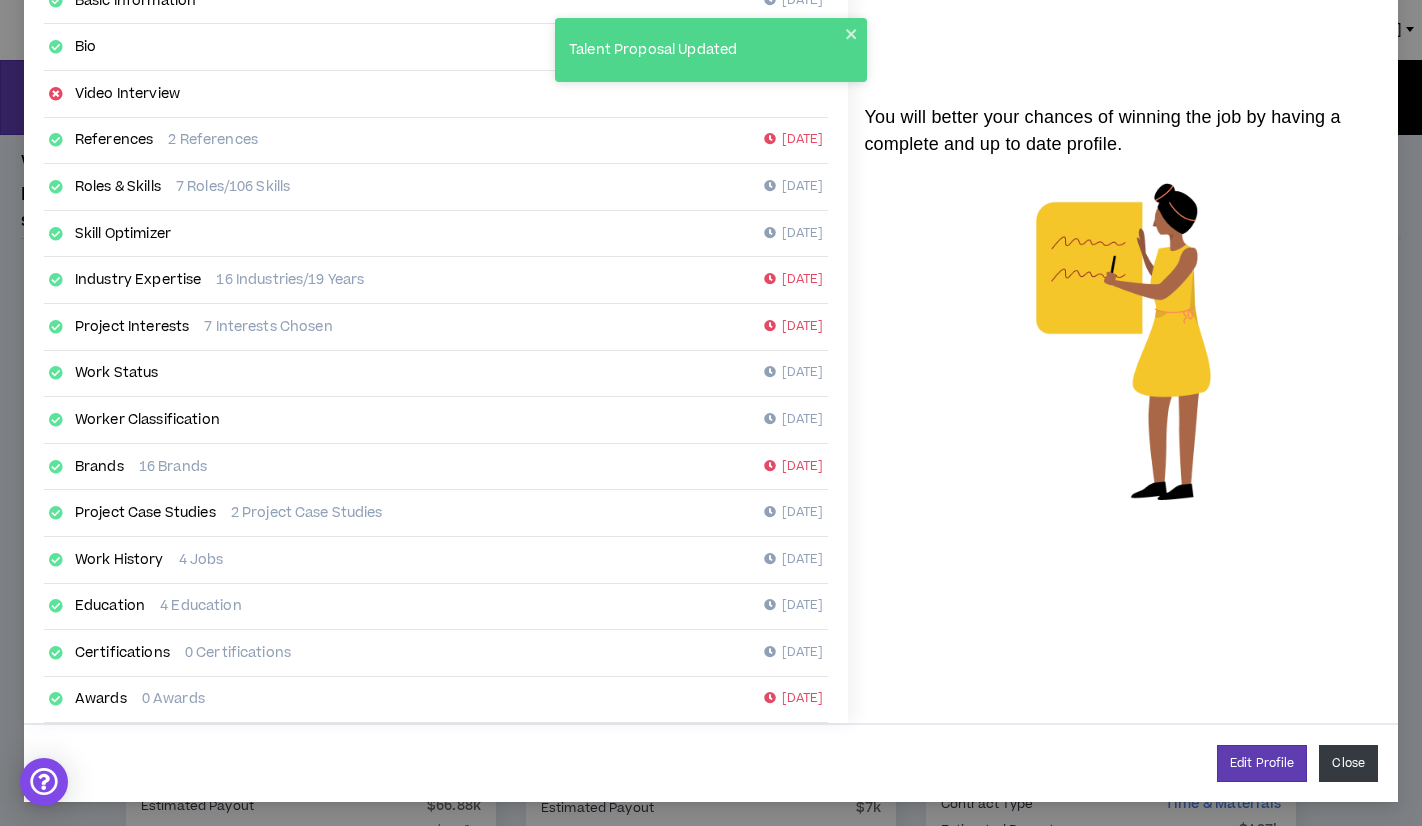 click on "Close" at bounding box center (1348, 763) 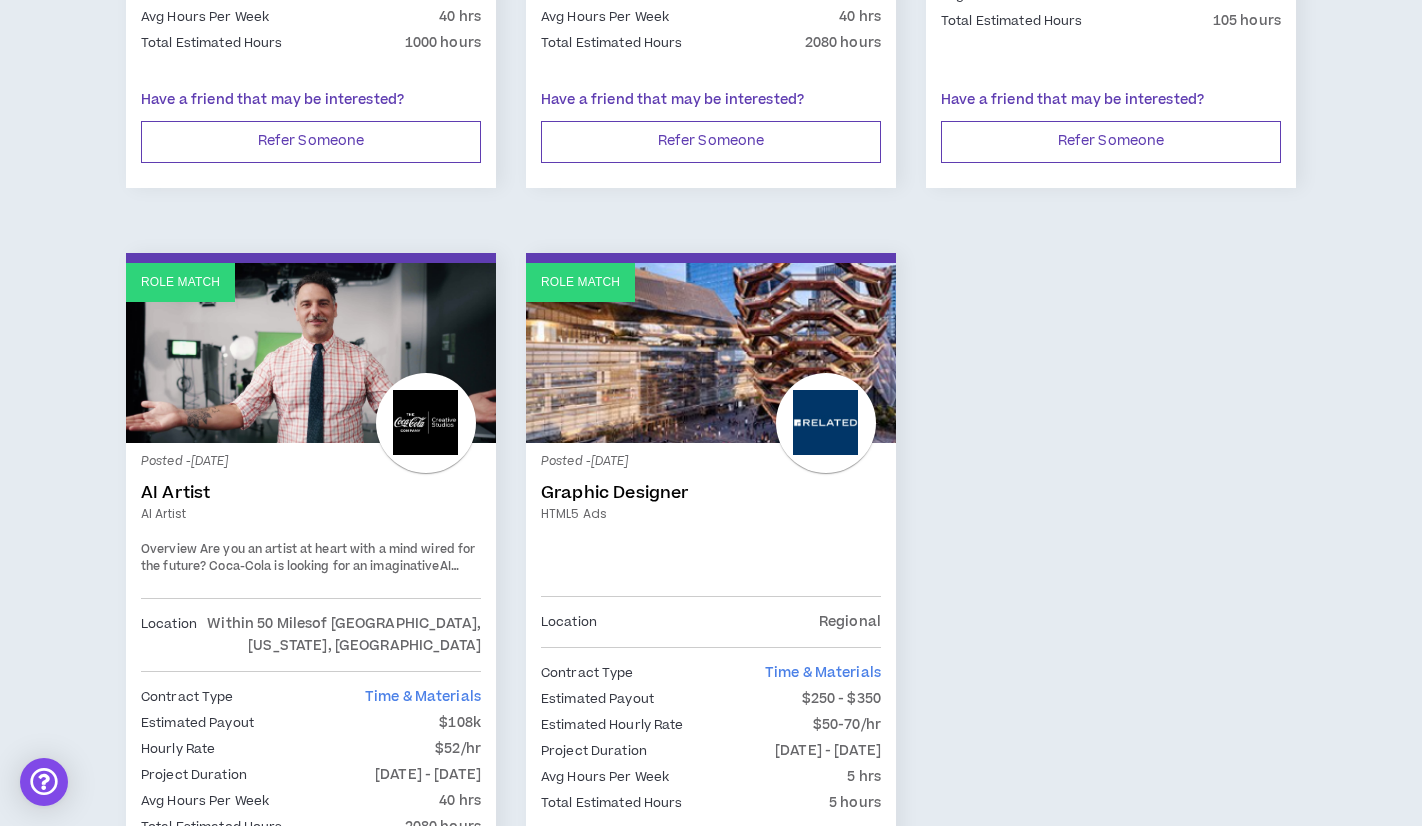 scroll, scrollTop: 3291, scrollLeft: 0, axis: vertical 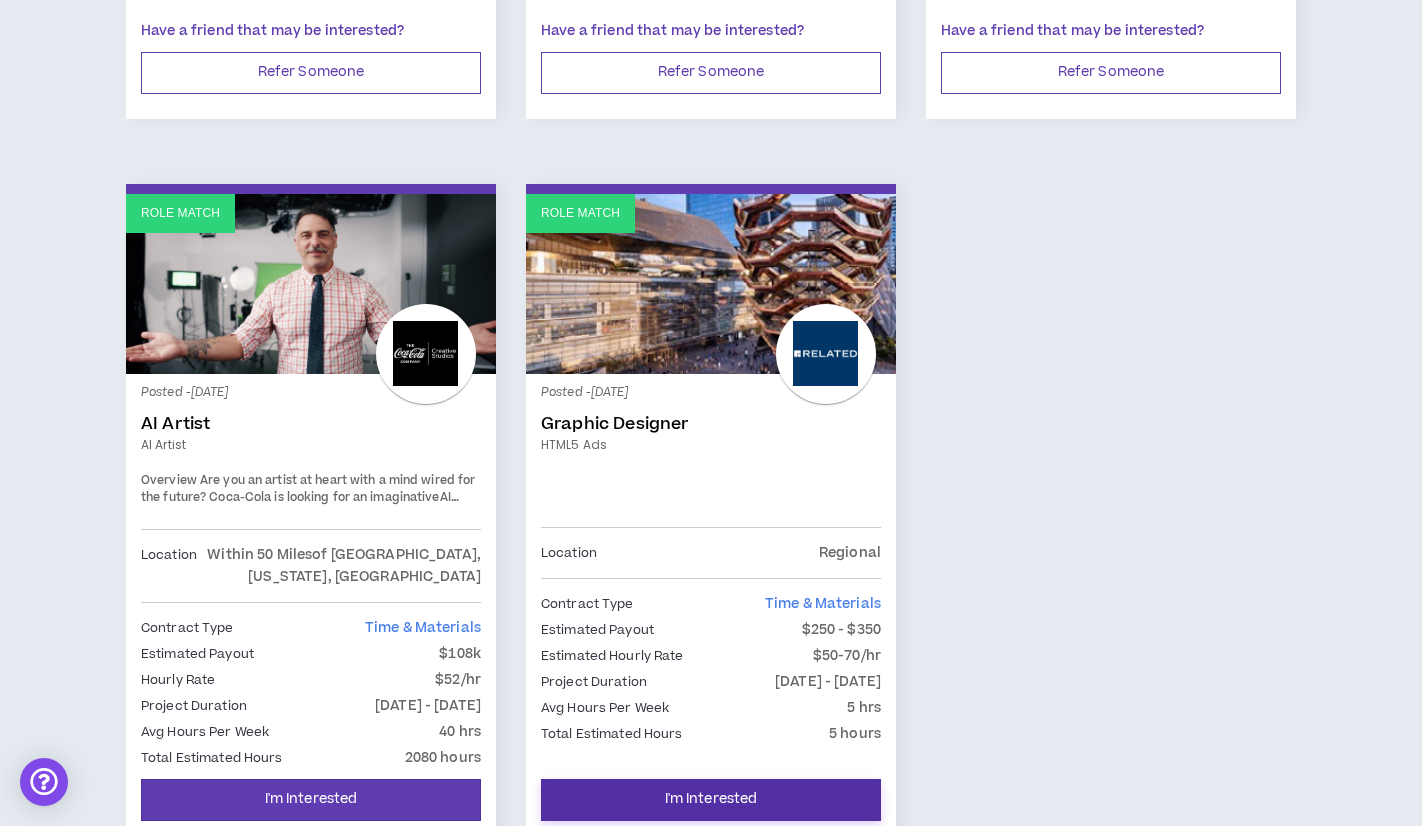 drag, startPoint x: 830, startPoint y: 748, endPoint x: 1022, endPoint y: 672, distance: 206.49455 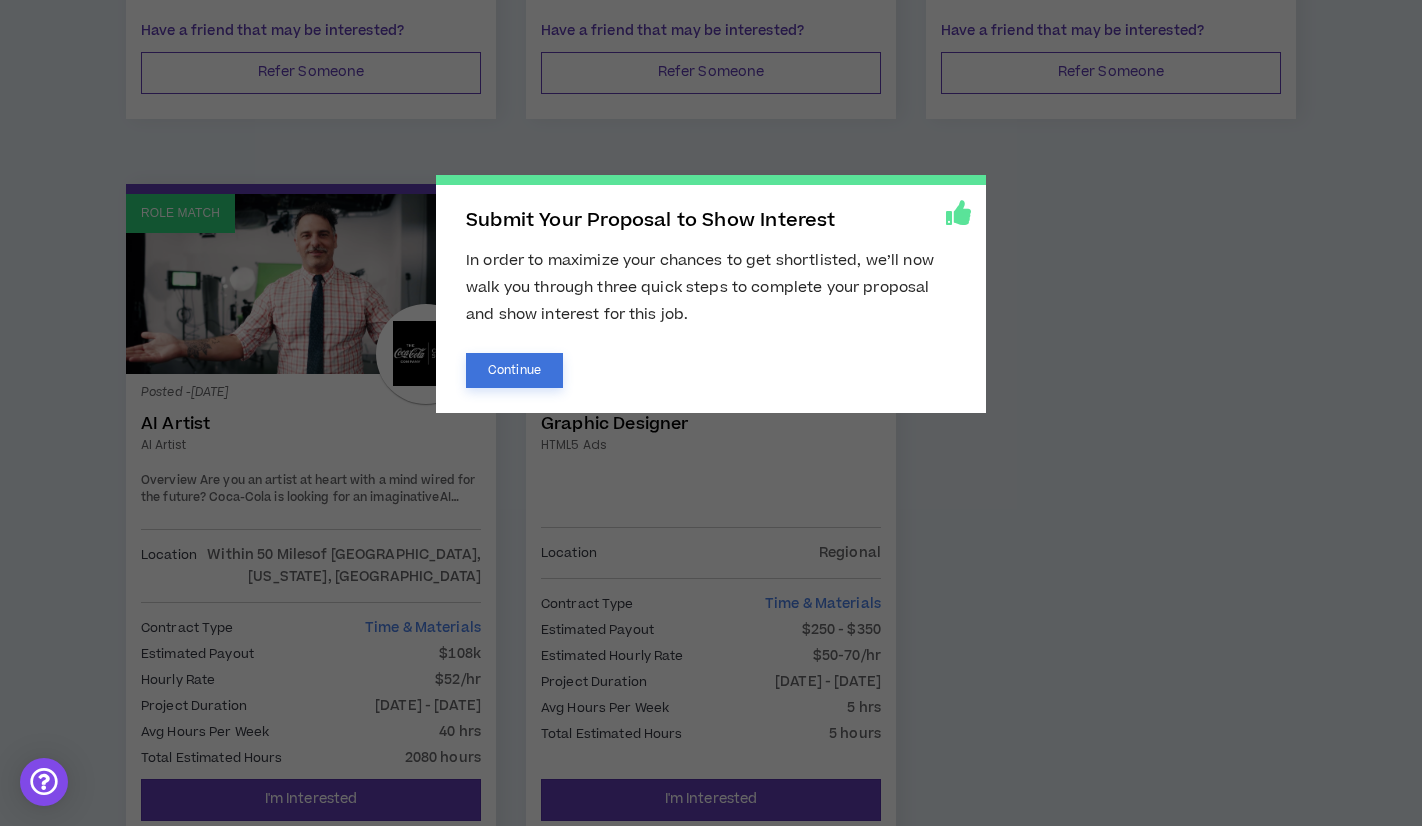 click on "Continue" at bounding box center [514, 370] 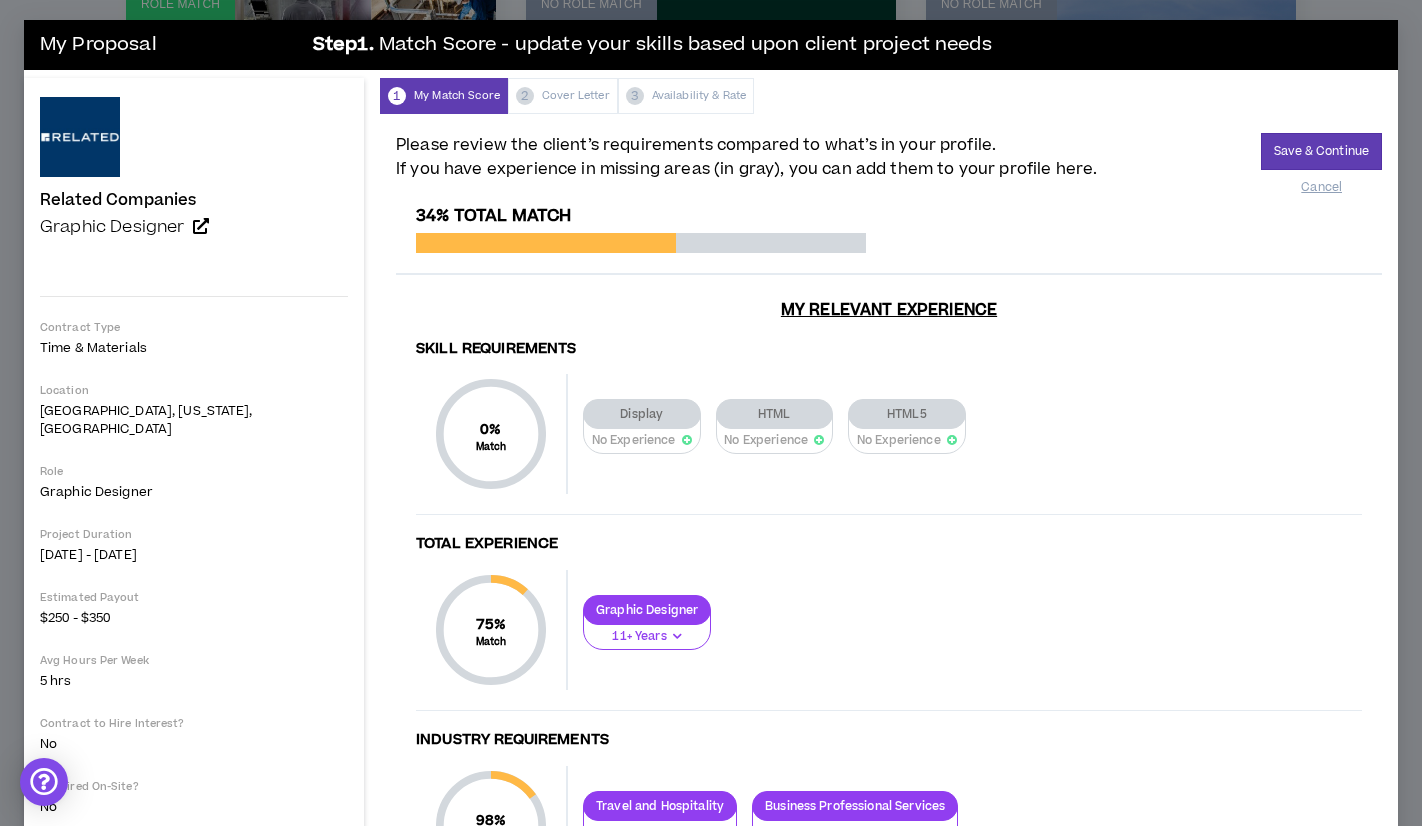 scroll, scrollTop: 0, scrollLeft: 0, axis: both 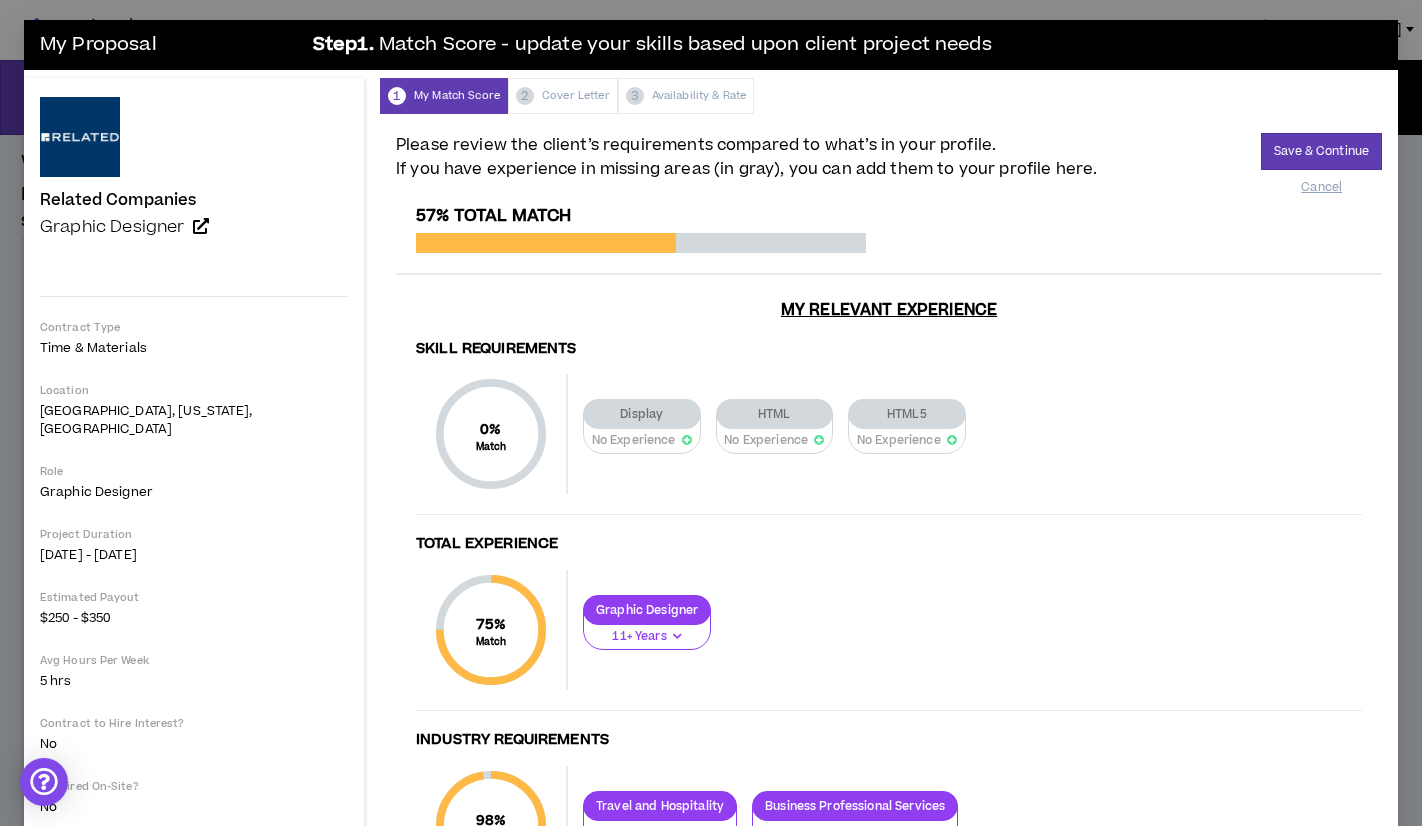click on "Display" at bounding box center (641, 414) 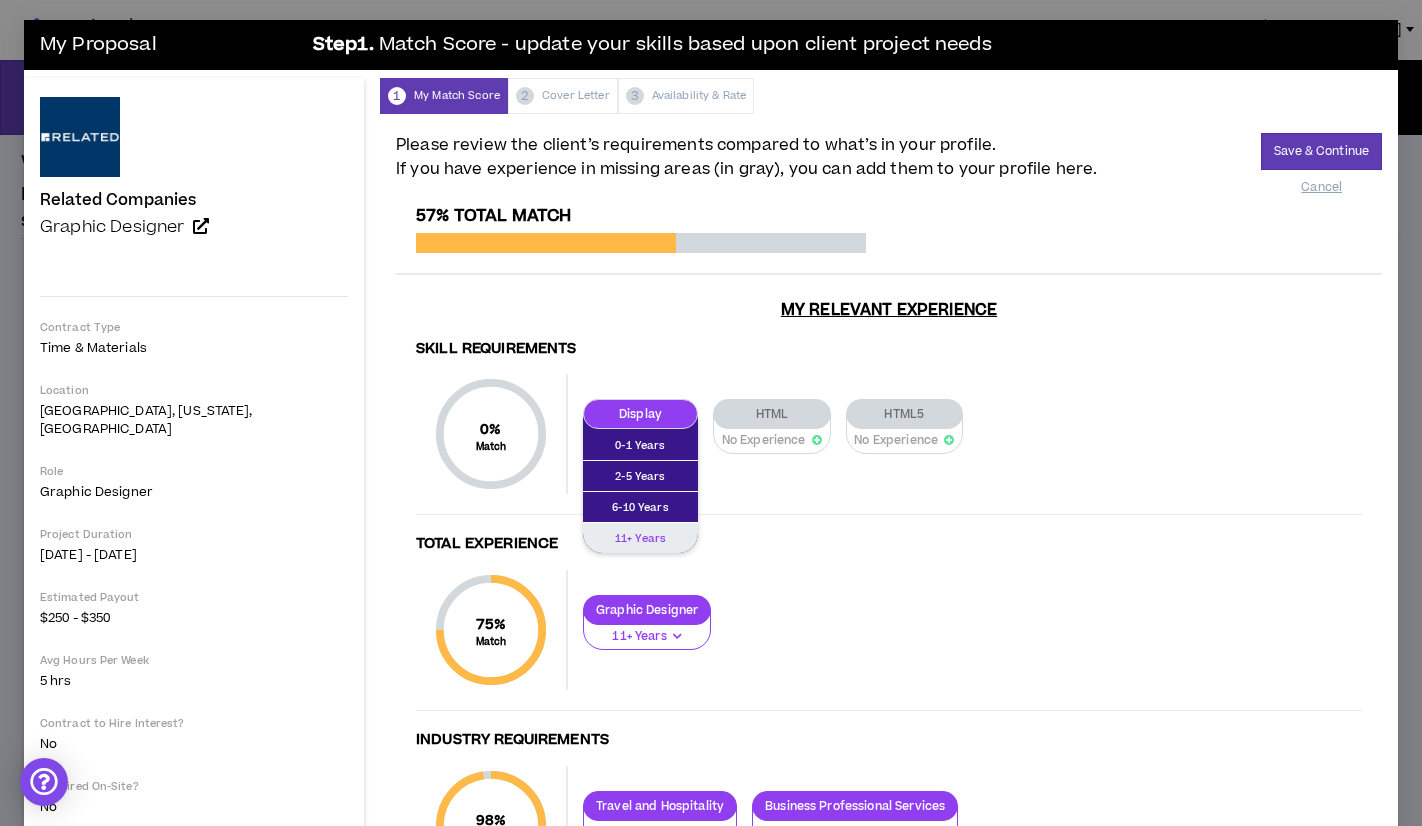 click on "11+ Years" at bounding box center (640, 538) 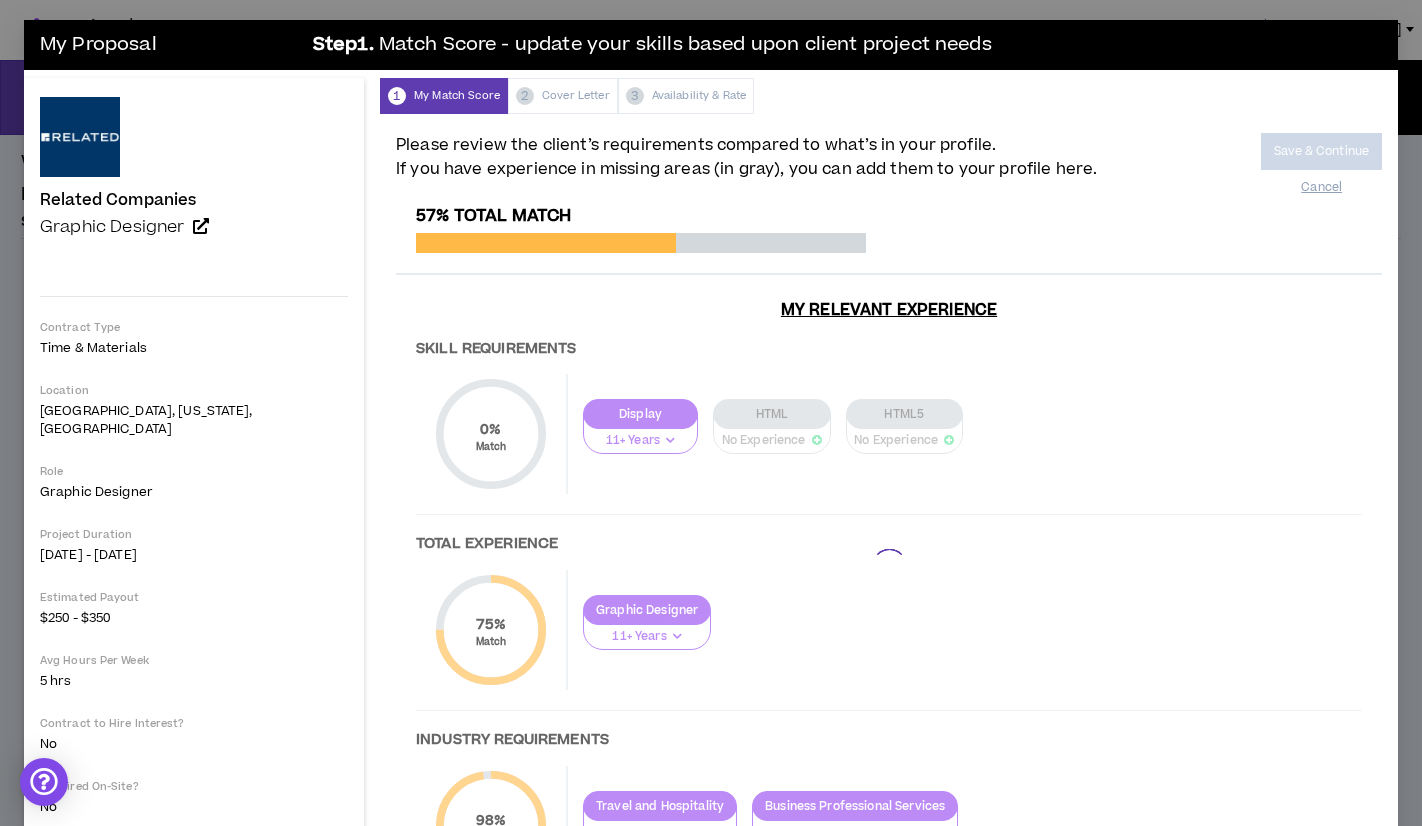 click on "Please review the client’s requirements compared to what’s in your profile.
If you have experience in missing areas (in gray), you can add them to your profile here. Save & Continue Cancel" at bounding box center [889, 157] 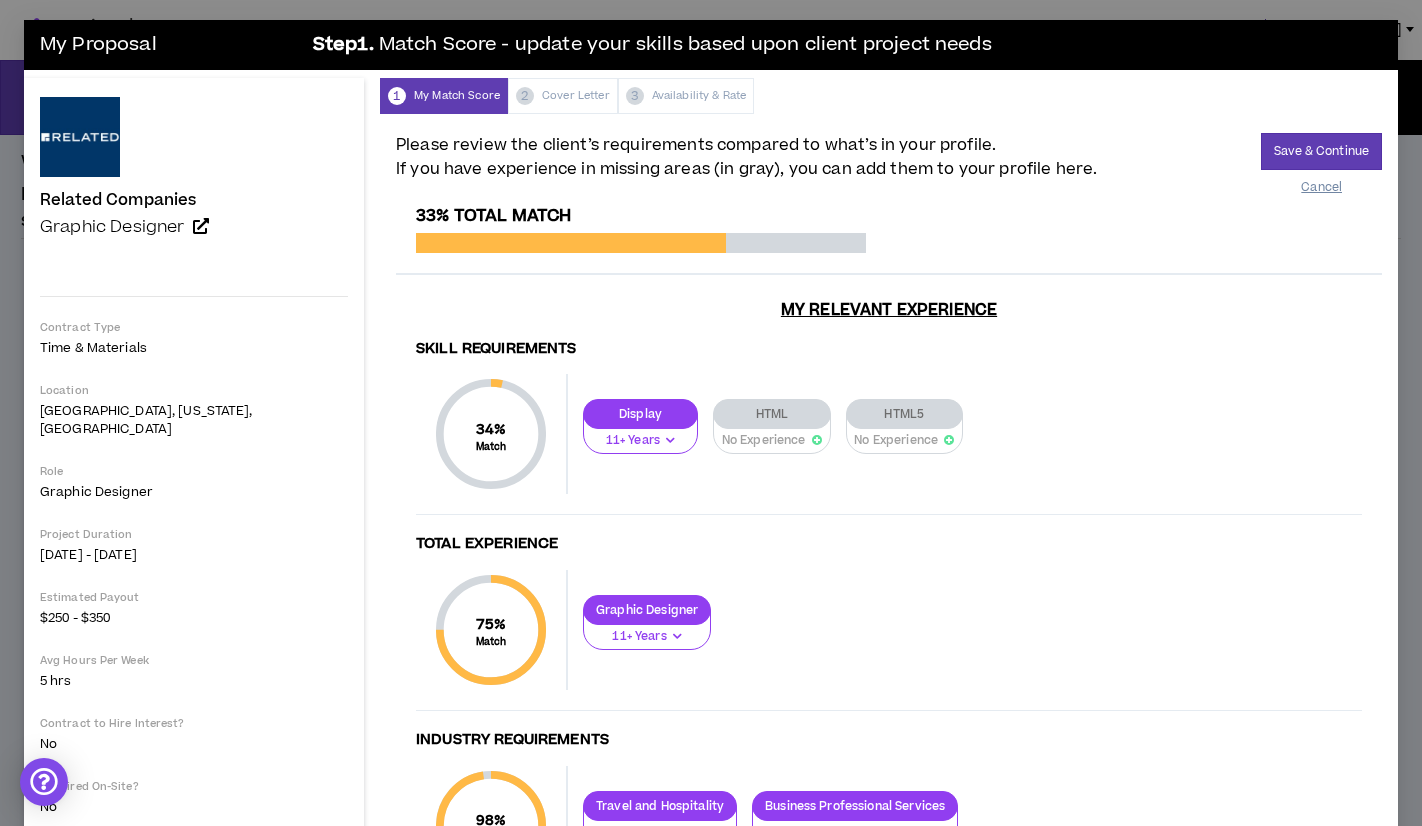 click on "Cancel" at bounding box center [1321, 187] 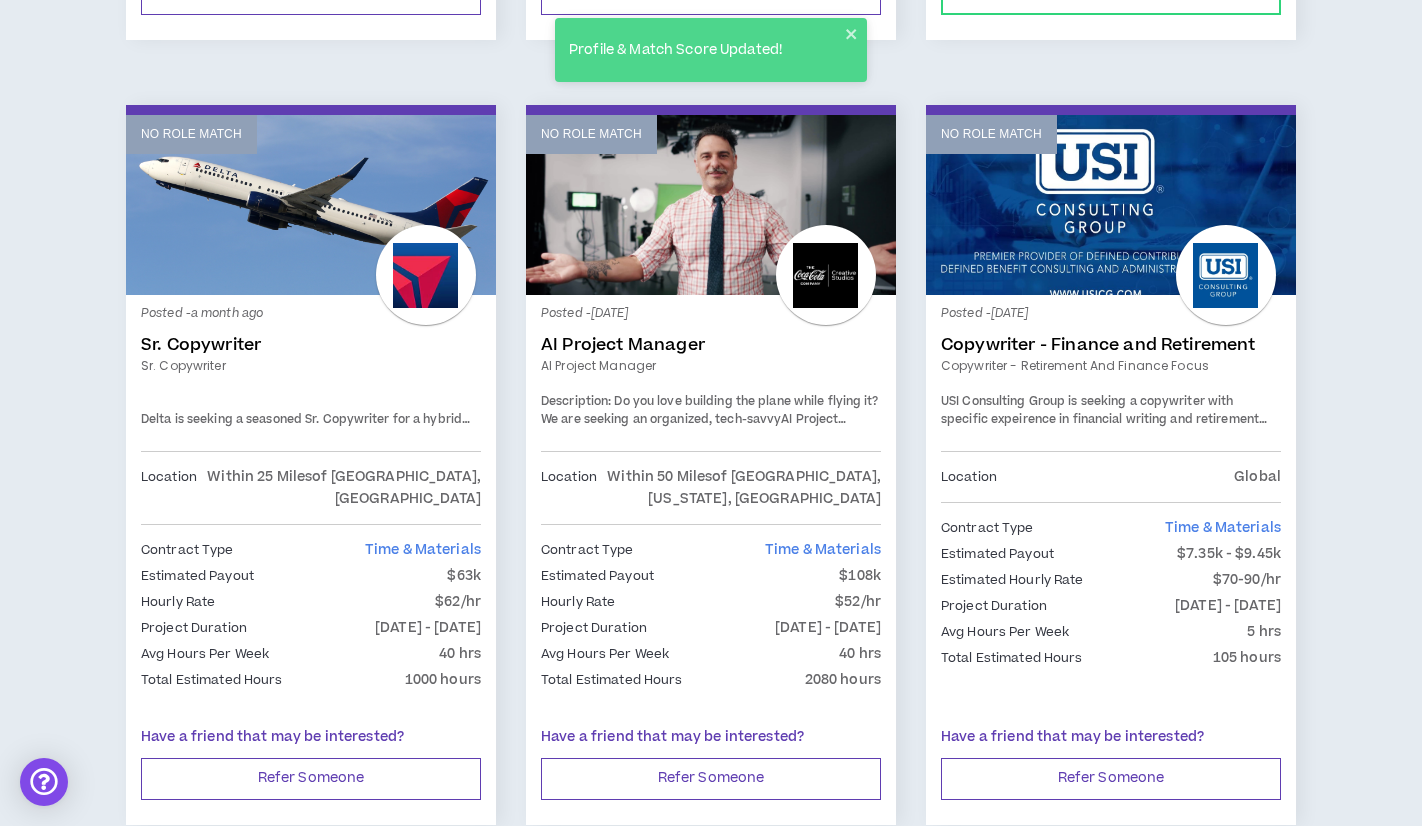 scroll, scrollTop: 3424, scrollLeft: 0, axis: vertical 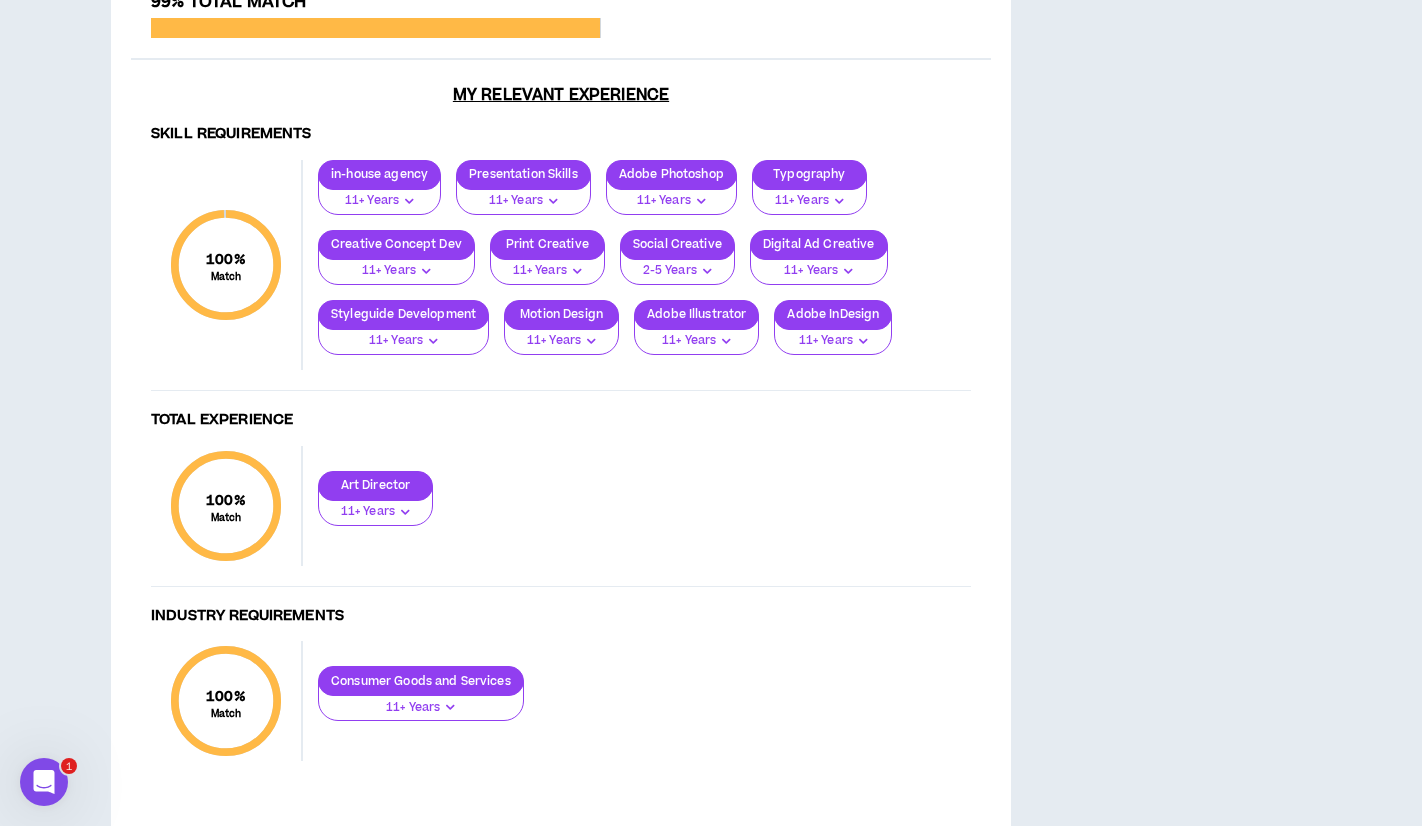 drag, startPoint x: 134, startPoint y: 33, endPoint x: 747, endPoint y: 199, distance: 635.07874 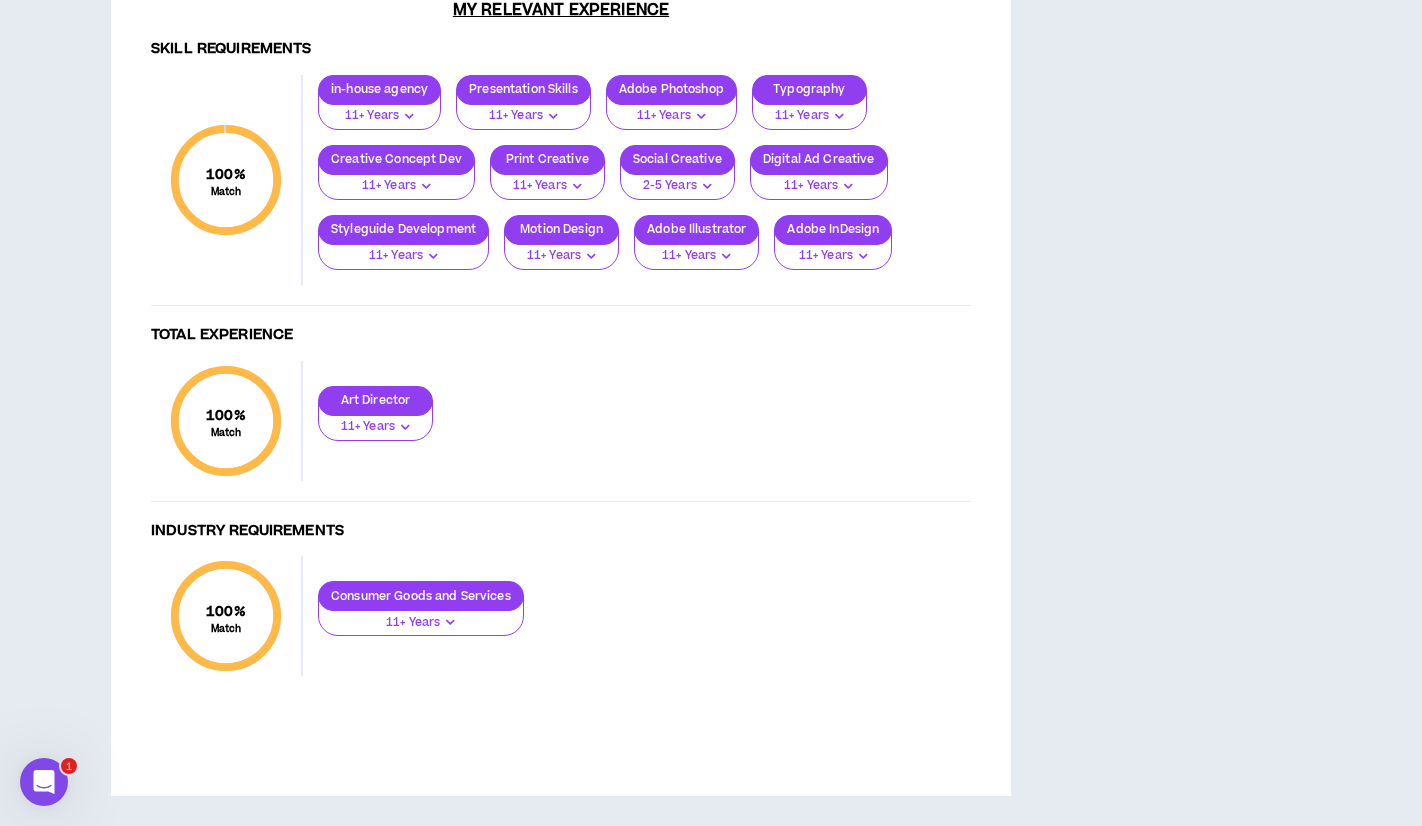 scroll, scrollTop: 1373, scrollLeft: 0, axis: vertical 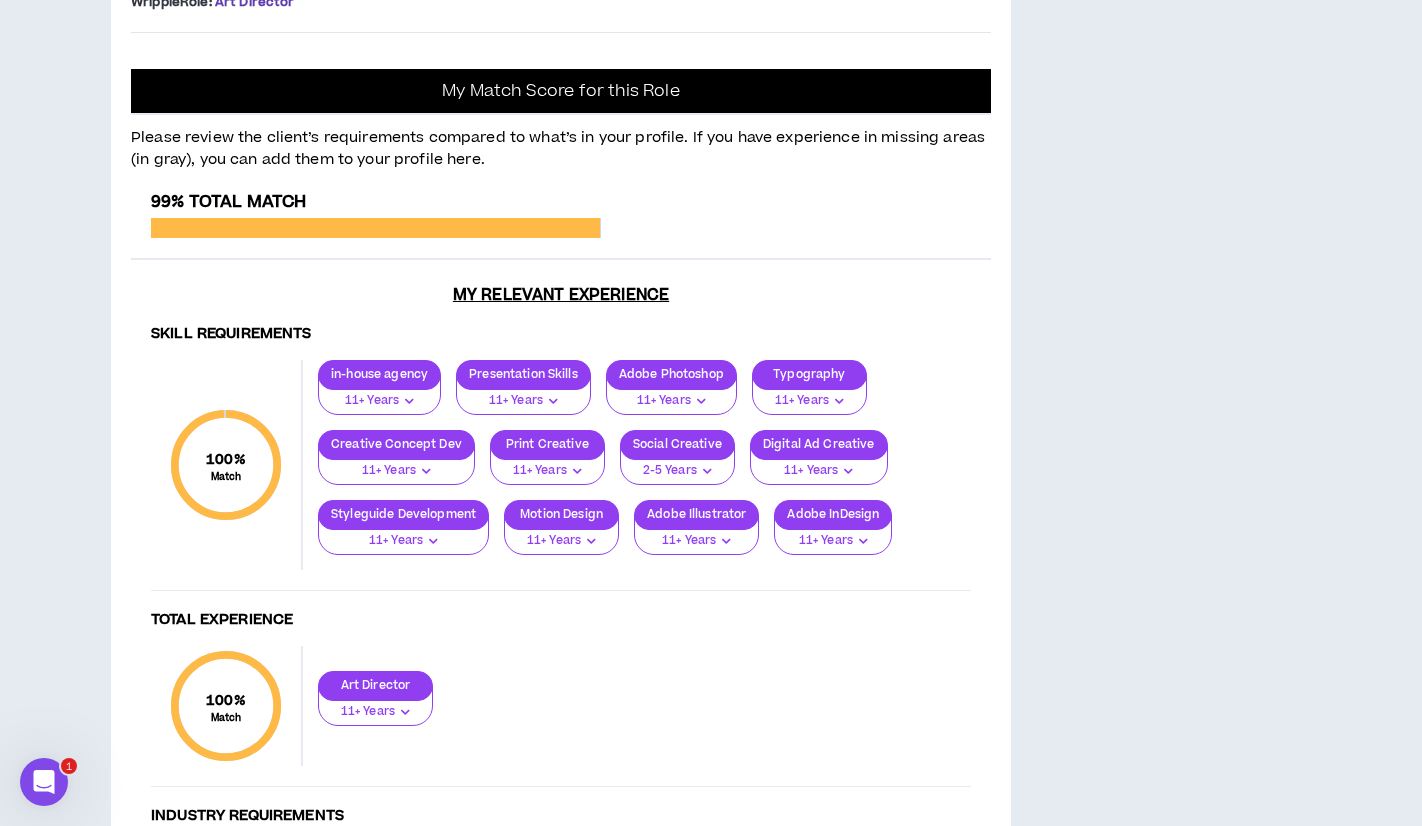 click on "Wripple  Role :   Art Director" at bounding box center [561, 2] 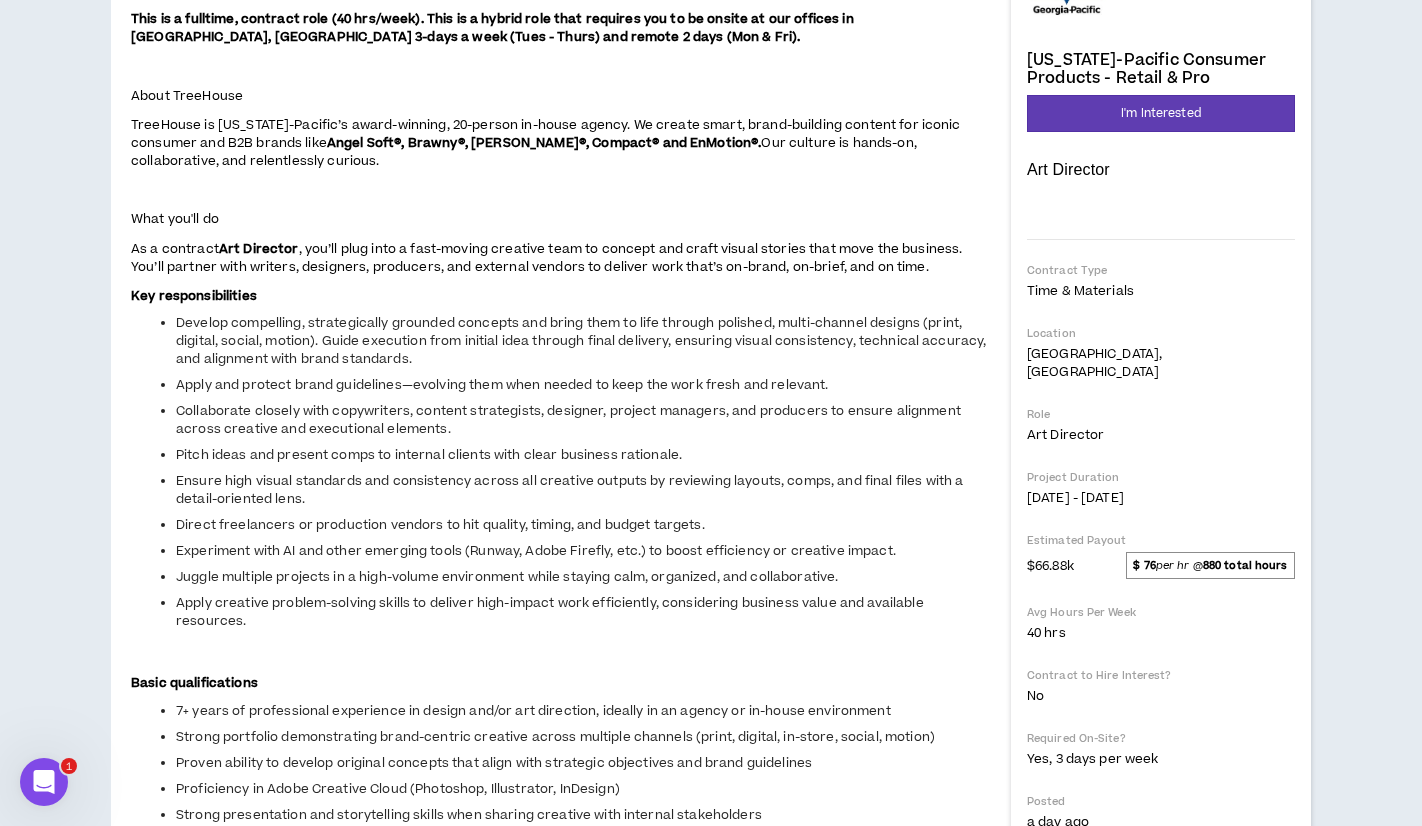 scroll, scrollTop: 257, scrollLeft: 0, axis: vertical 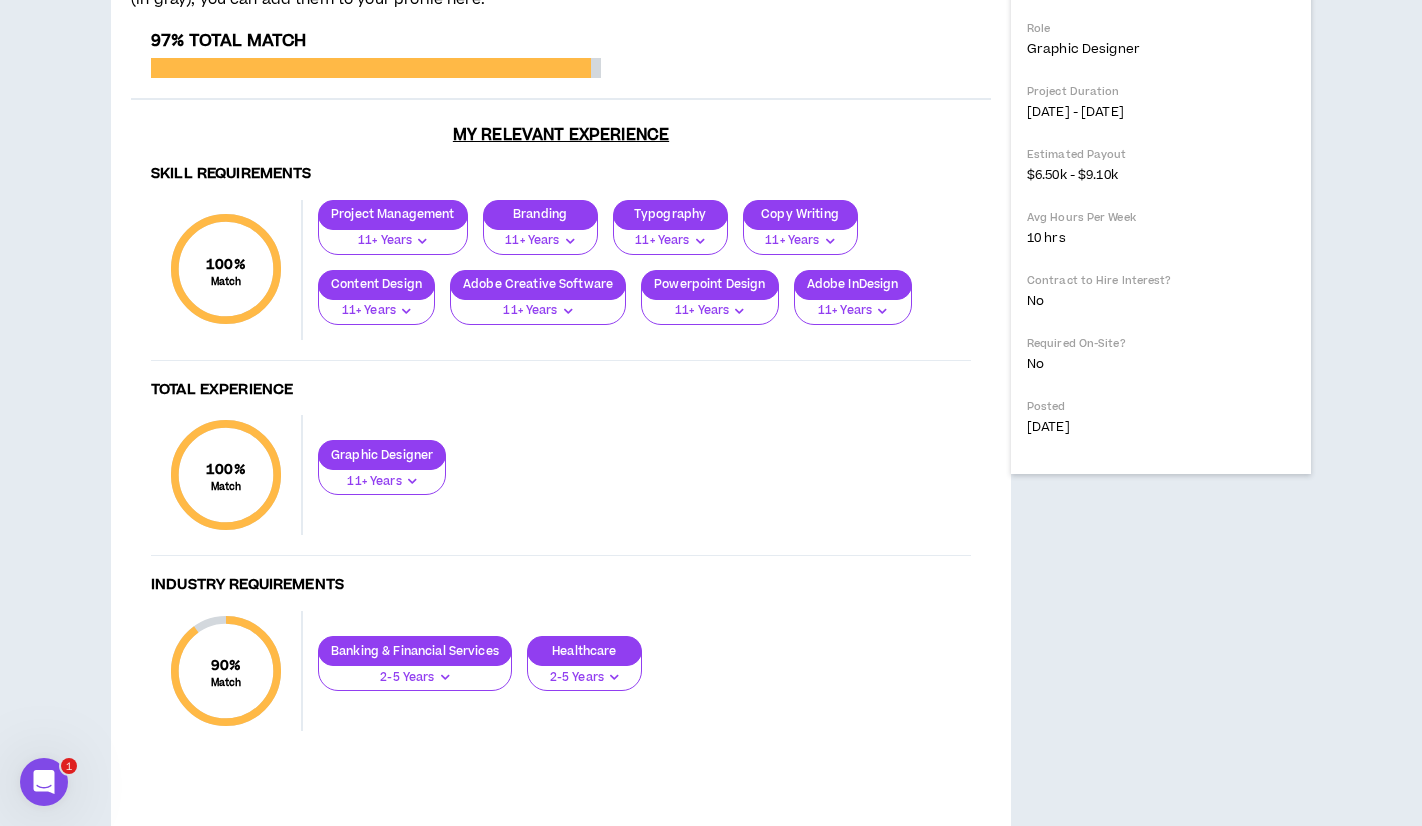 drag, startPoint x: 133, startPoint y: 102, endPoint x: 742, endPoint y: 256, distance: 628.16956 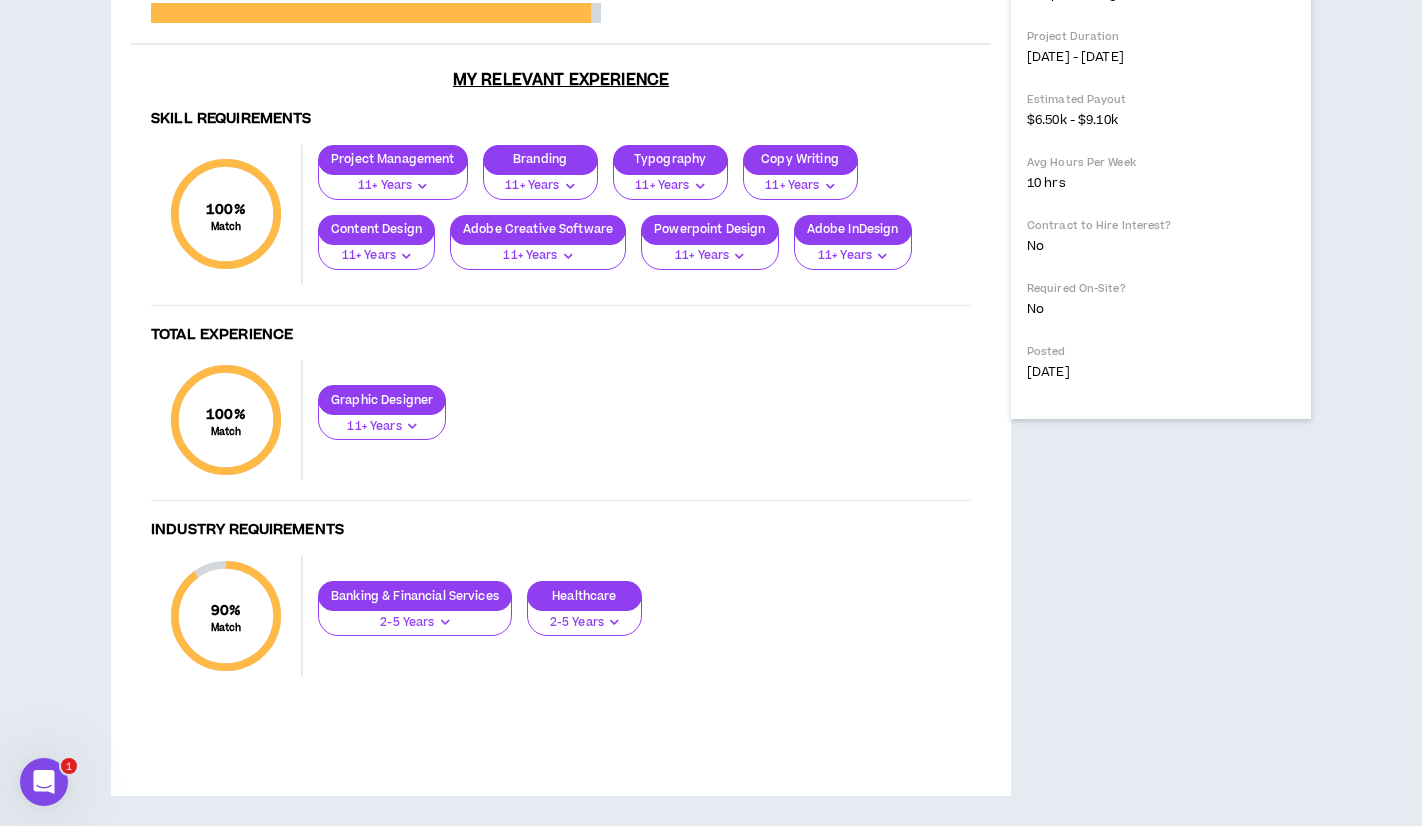 scroll, scrollTop: 1159, scrollLeft: 0, axis: vertical 